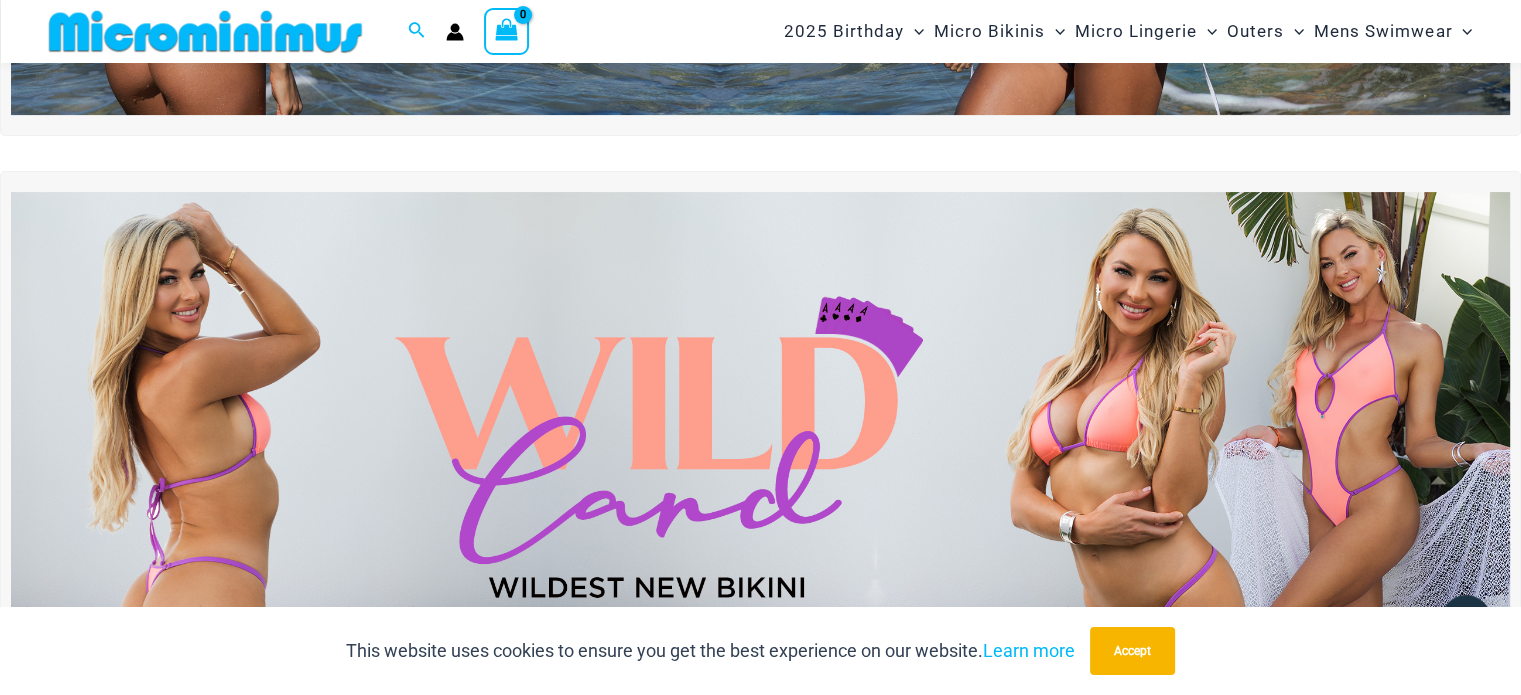 scroll, scrollTop: 783, scrollLeft: 0, axis: vertical 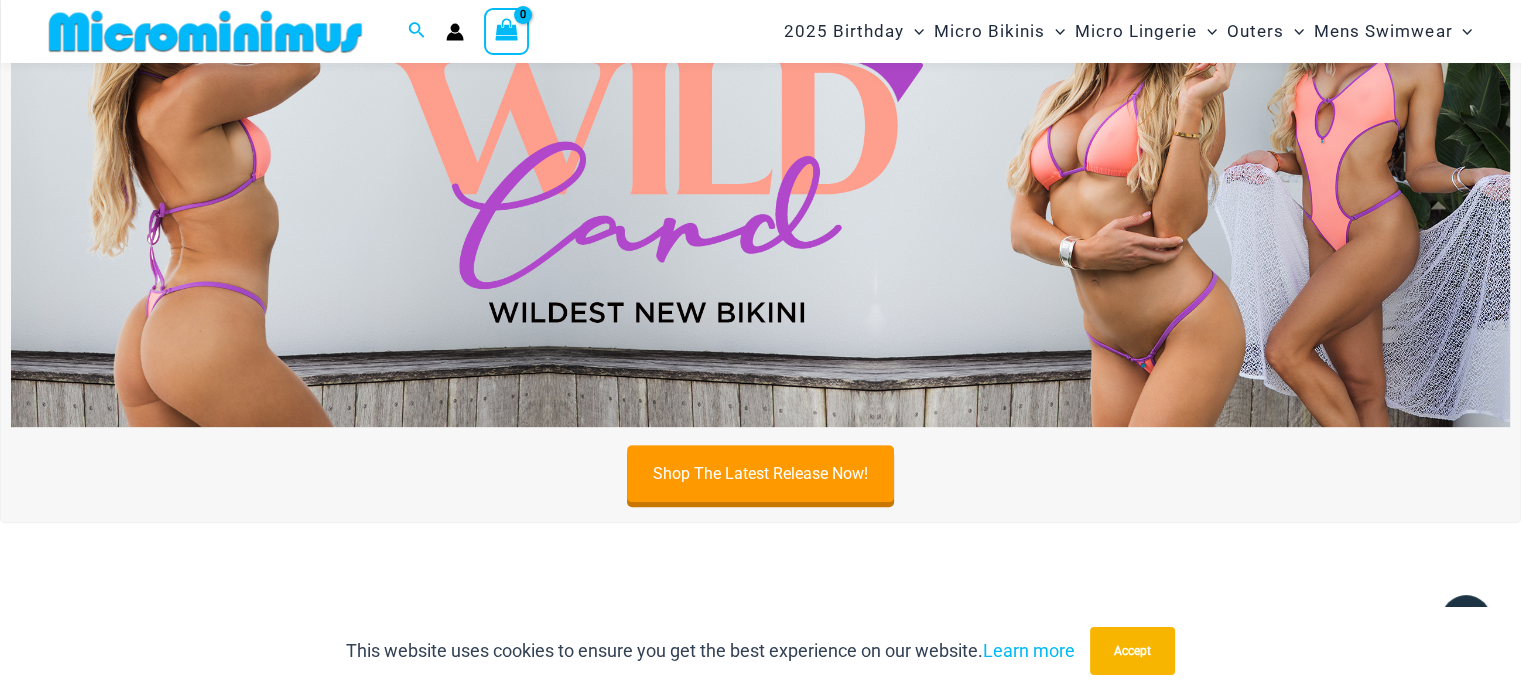 type on "**********" 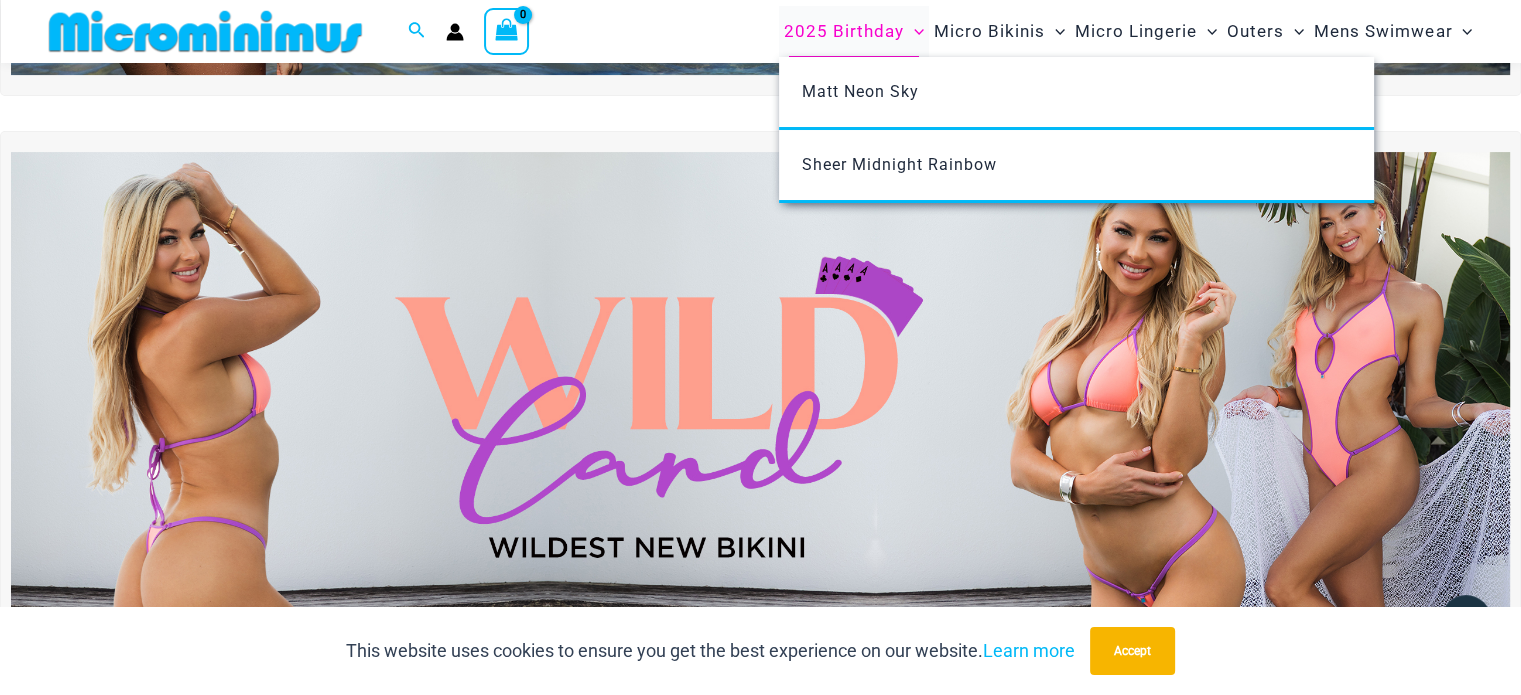 scroll, scrollTop: 383, scrollLeft: 0, axis: vertical 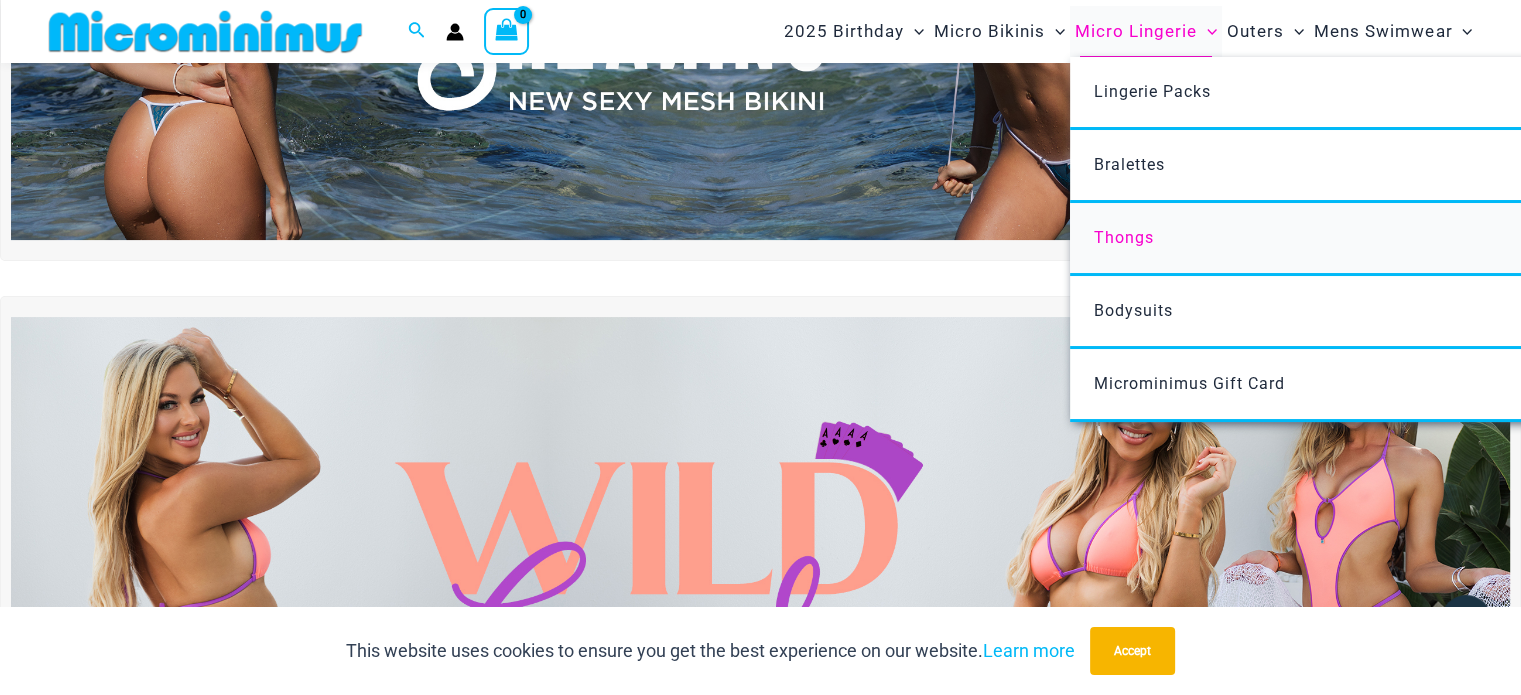 click on "Thongs" at bounding box center (1367, 239) 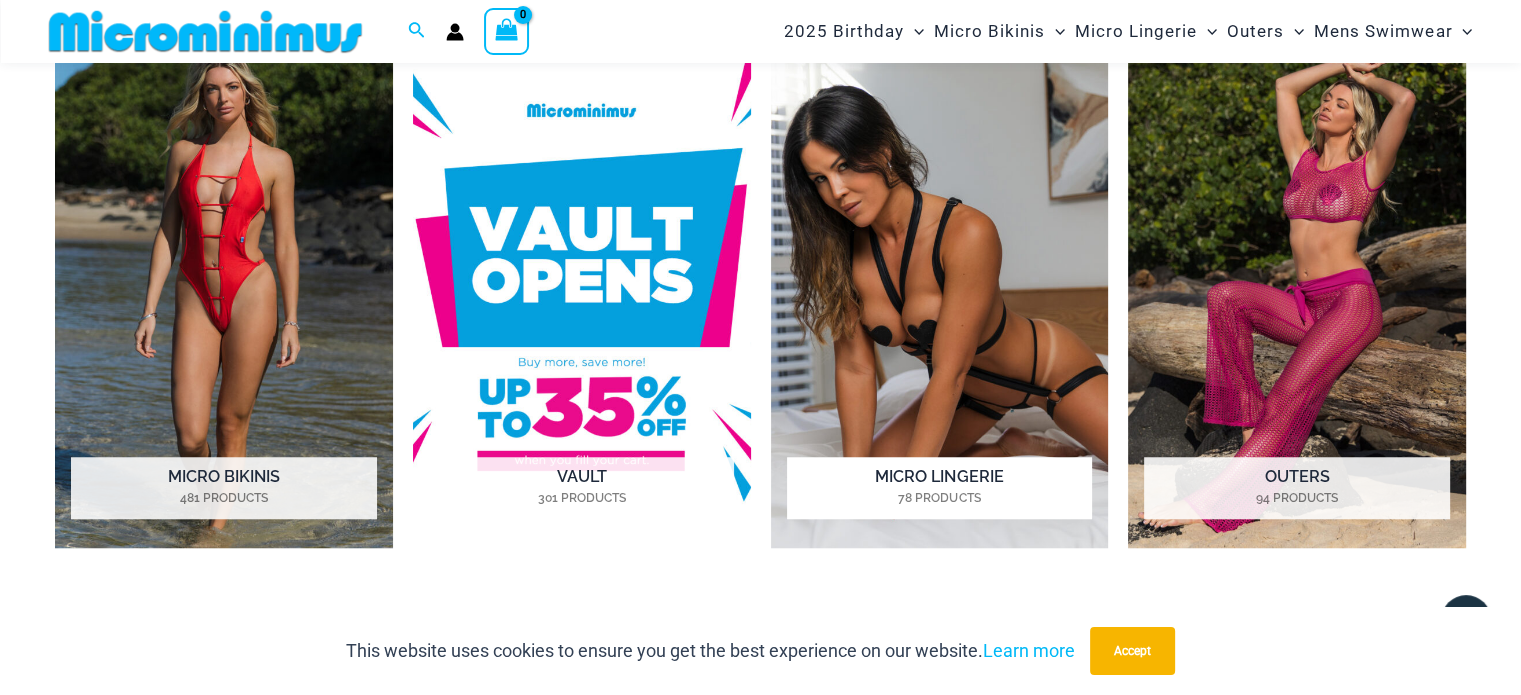 scroll, scrollTop: 1483, scrollLeft: 0, axis: vertical 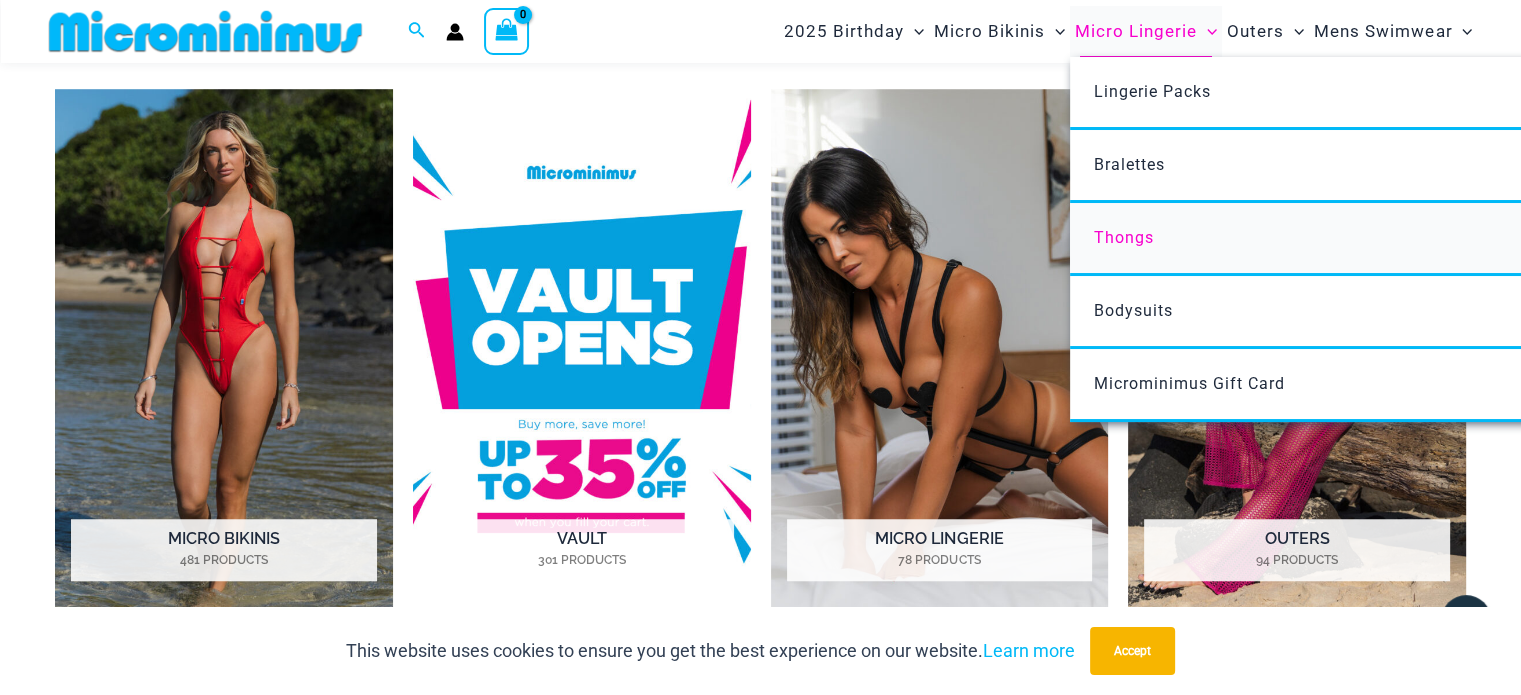 click on "Thongs" at bounding box center [1124, 237] 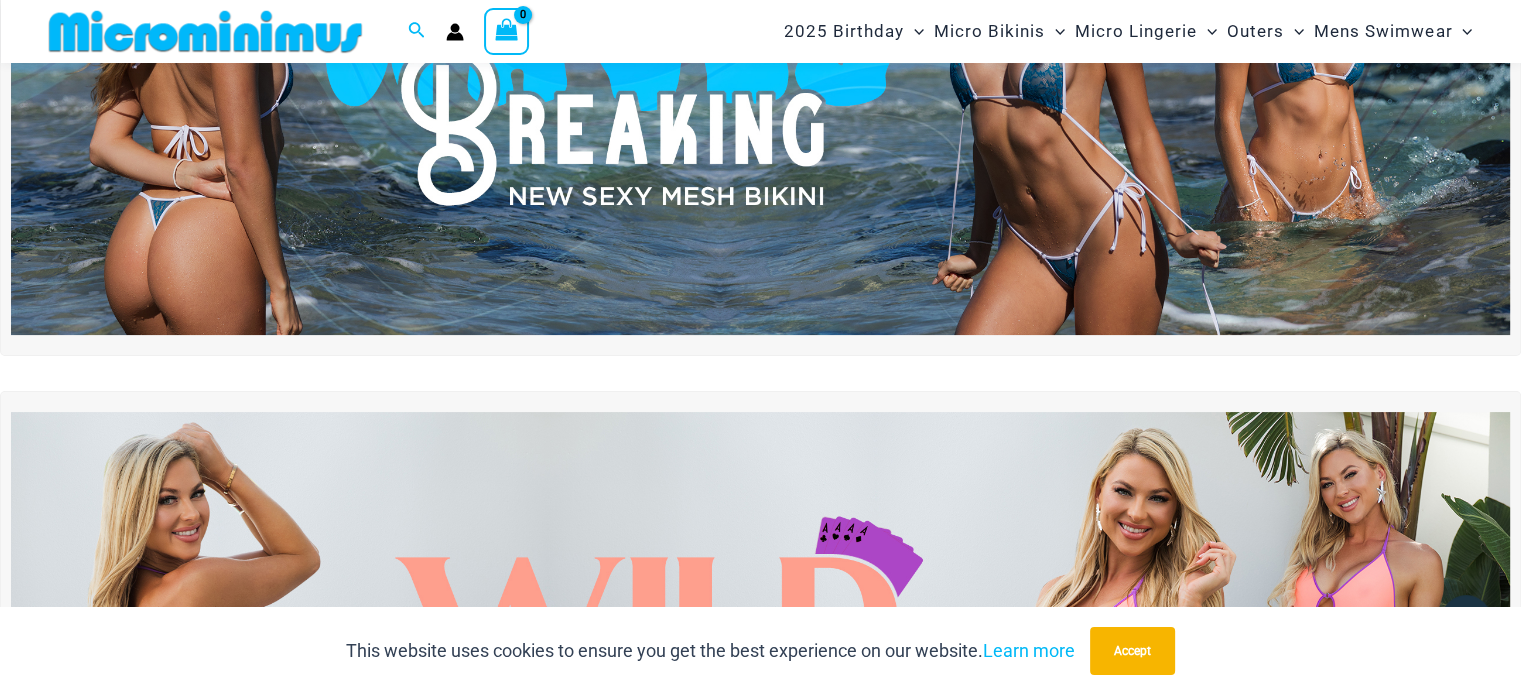 scroll, scrollTop: 283, scrollLeft: 0, axis: vertical 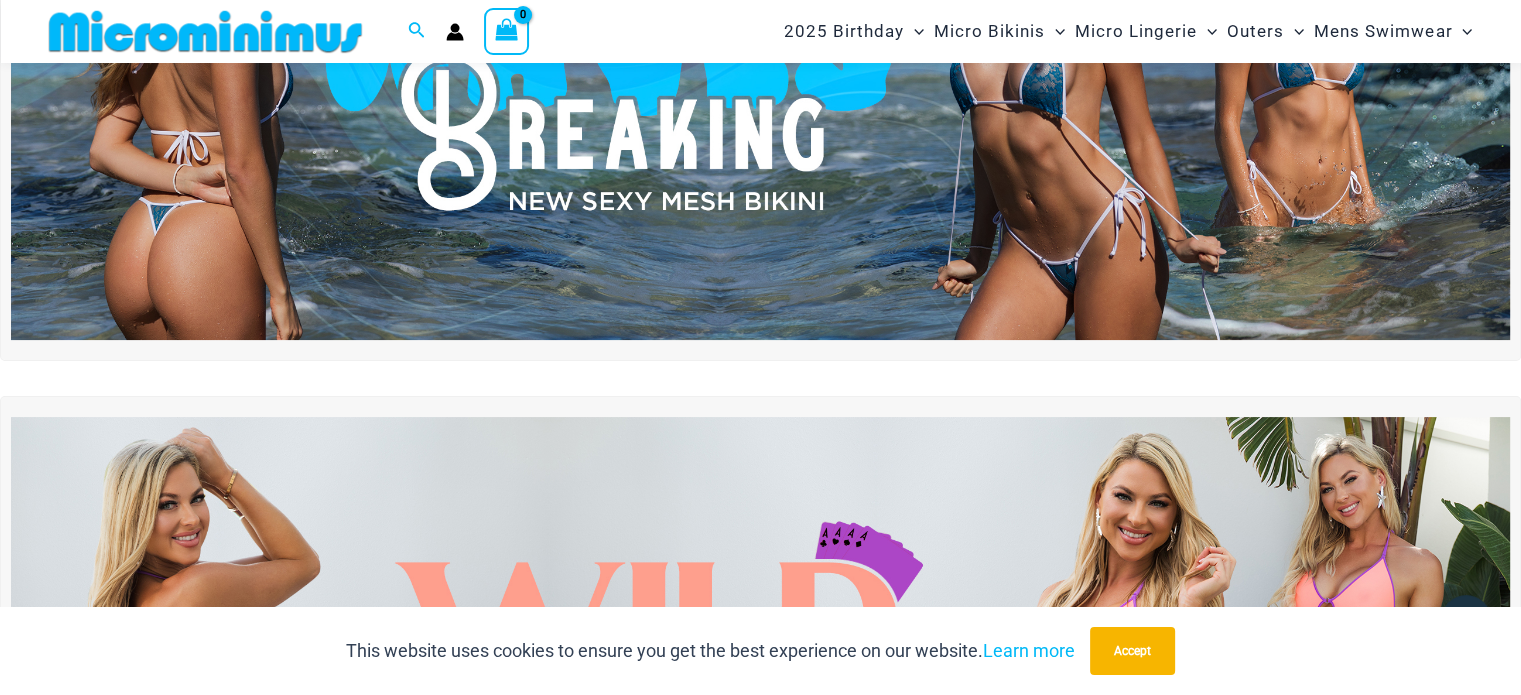 click at bounding box center [205, 31] 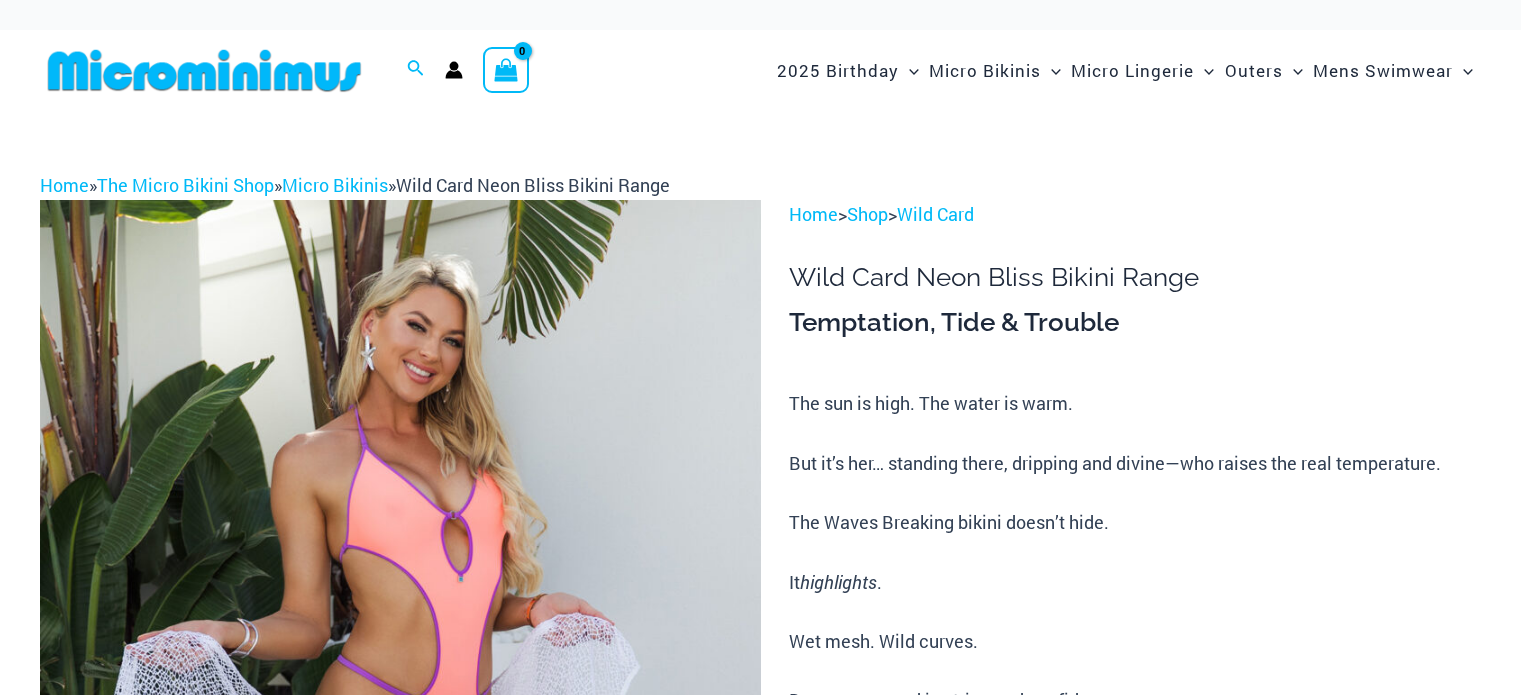 scroll, scrollTop: 0, scrollLeft: 0, axis: both 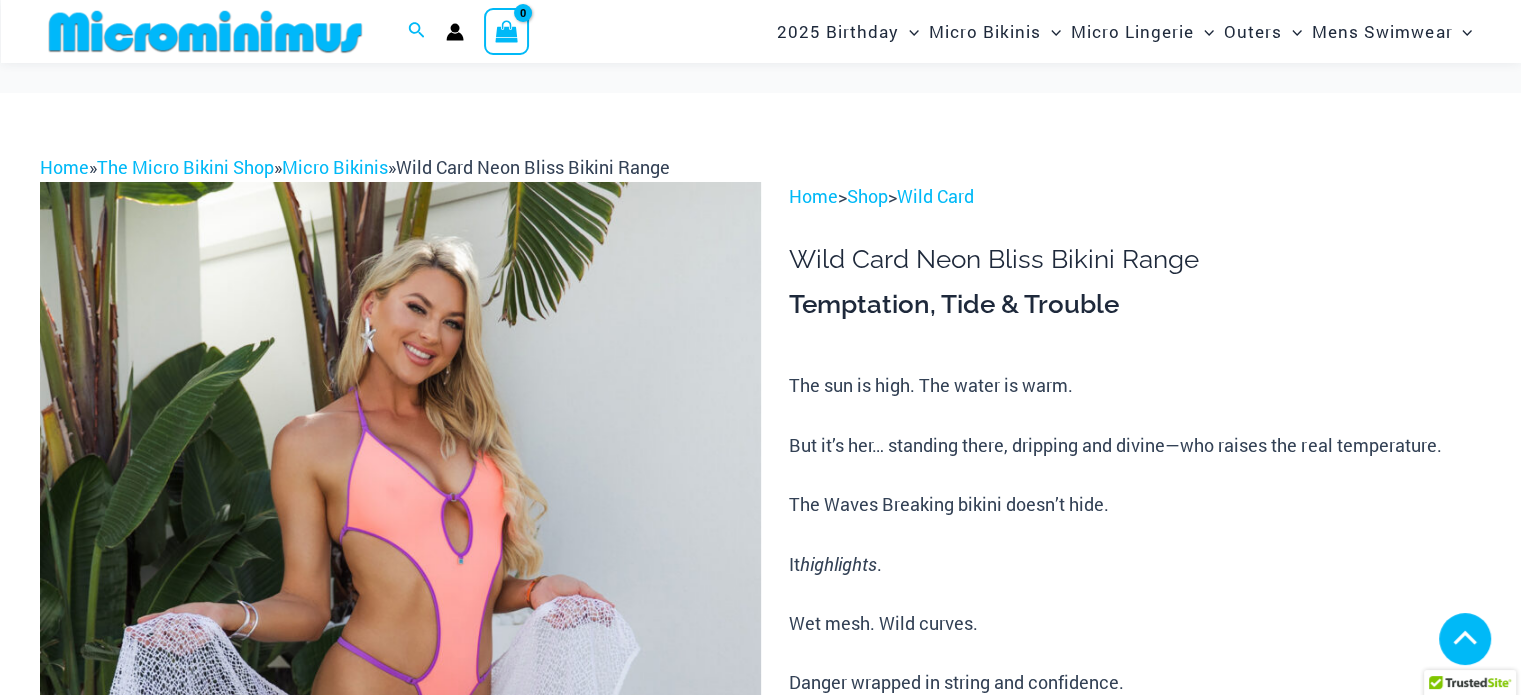click on "Add to Cart for  $ 49 USD   each or 4 payments of  $12.25 USD each  with    ⓘ" at bounding box center [1206, 1551] 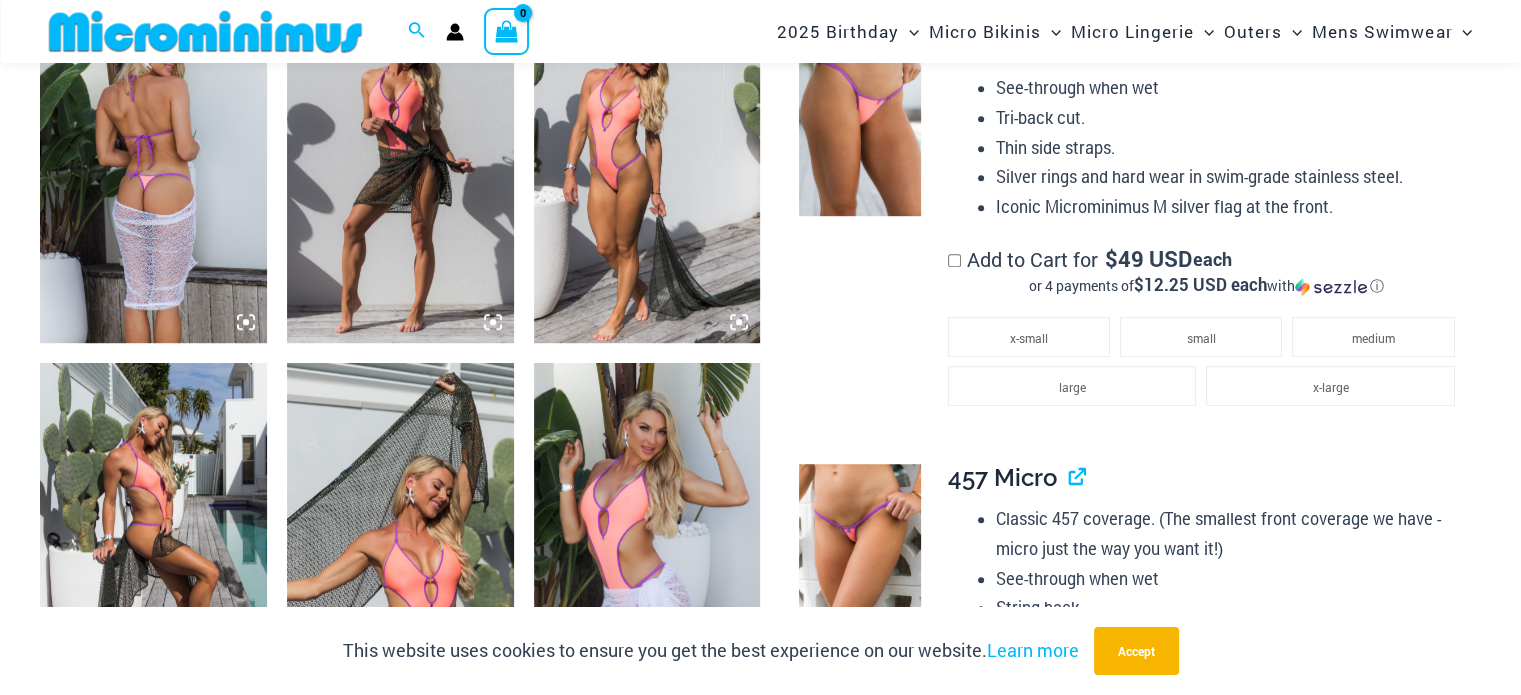 scroll, scrollTop: 1489, scrollLeft: 0, axis: vertical 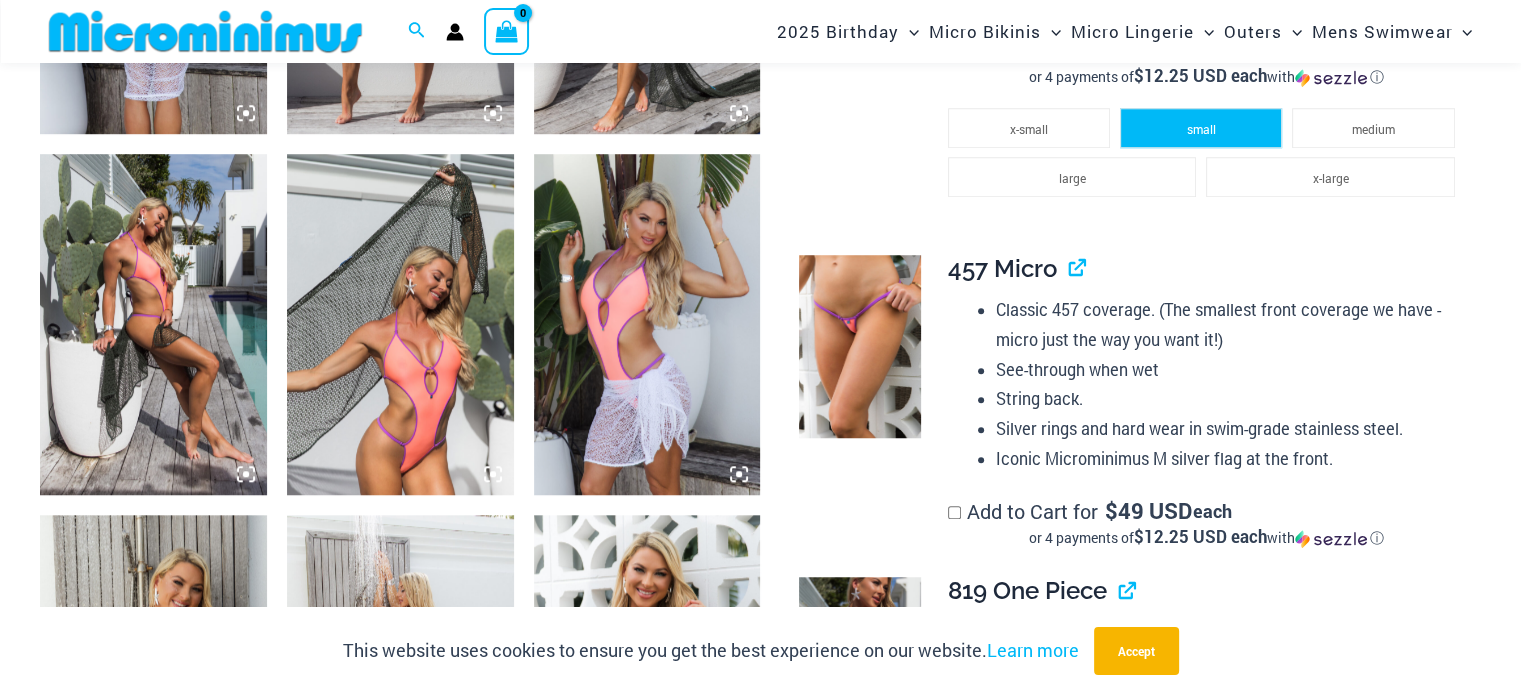 click on "small" 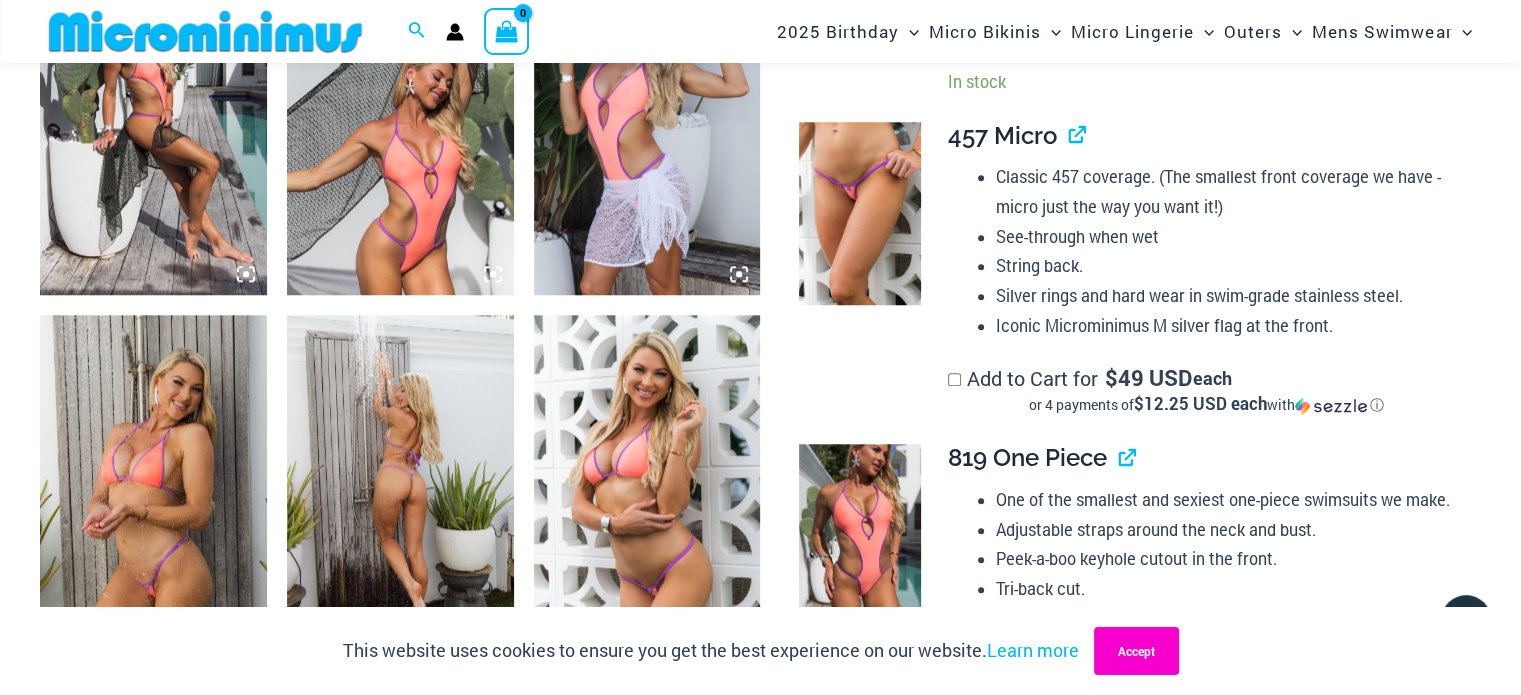 click on "Accept" at bounding box center [1136, 651] 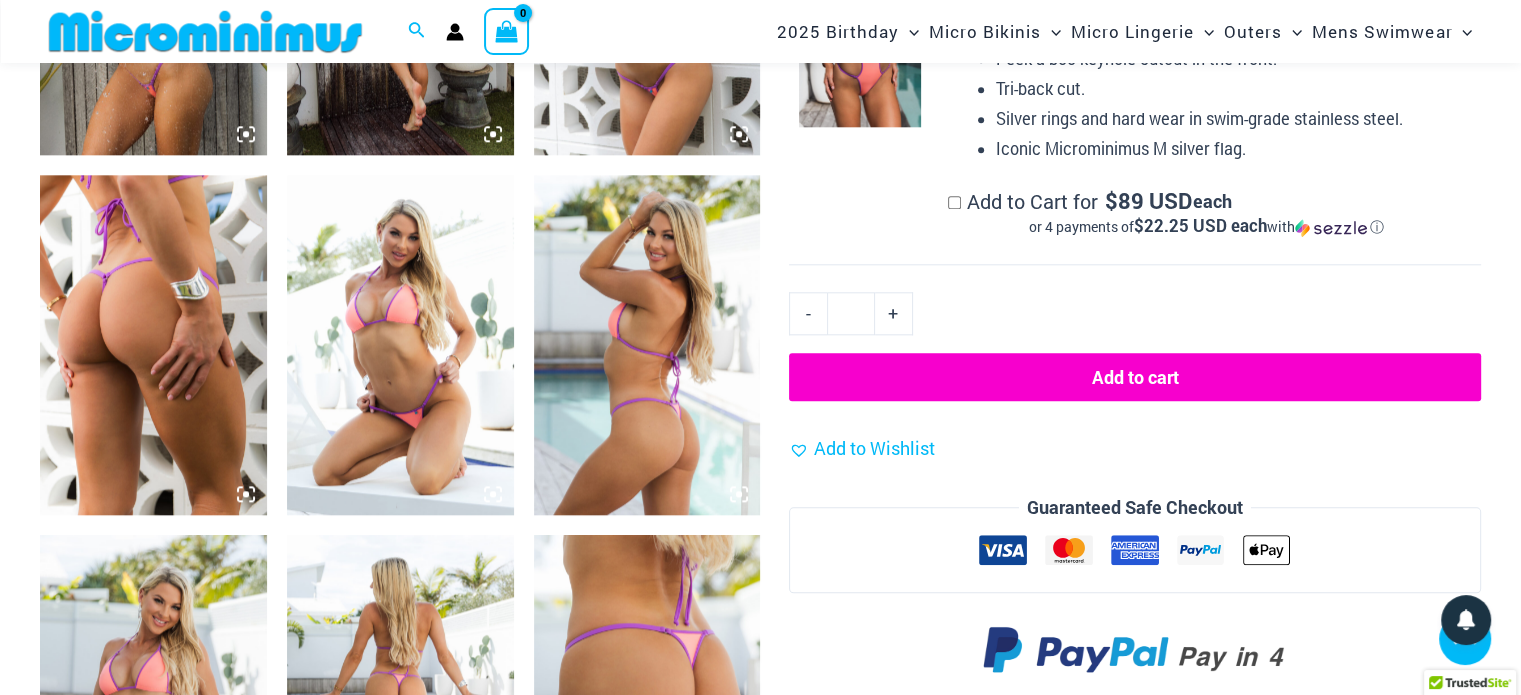 scroll, scrollTop: 2389, scrollLeft: 0, axis: vertical 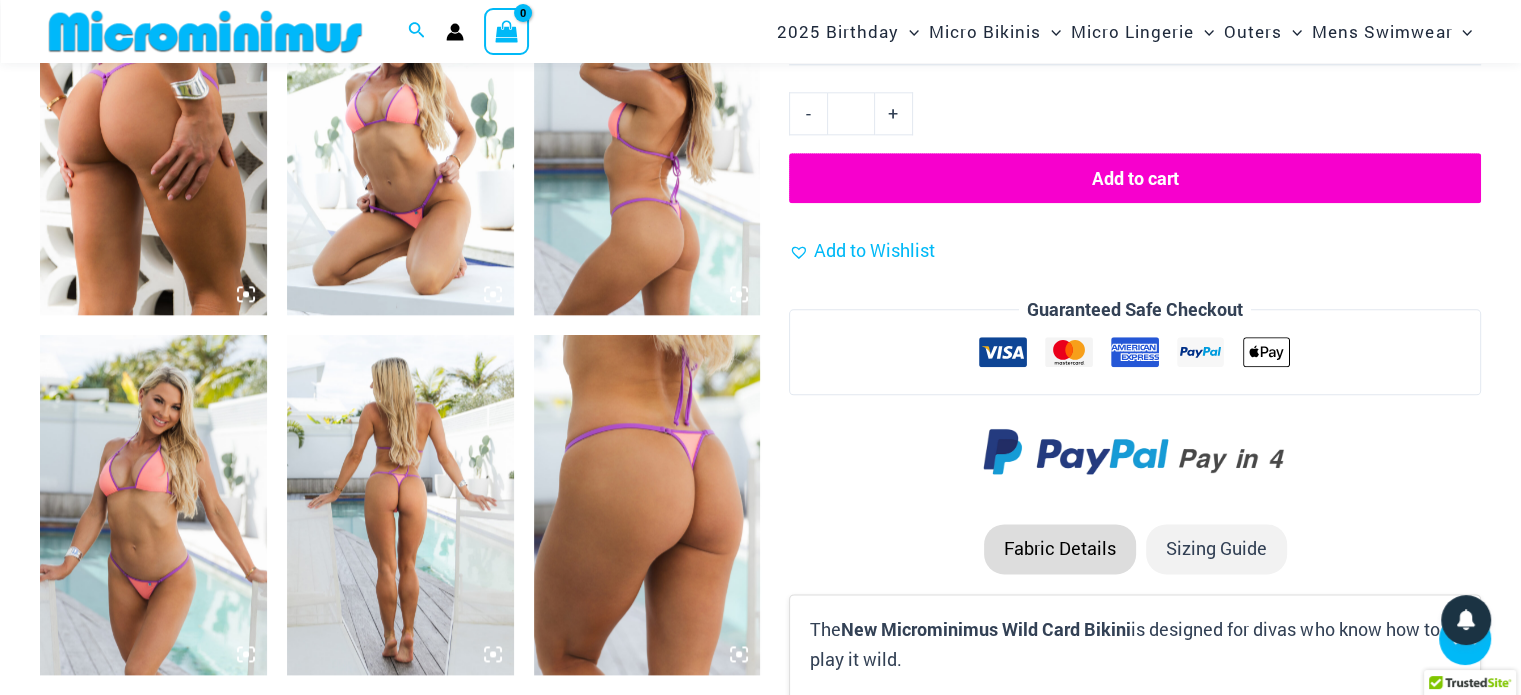 click on "Add to cart" at bounding box center [1135, 178] 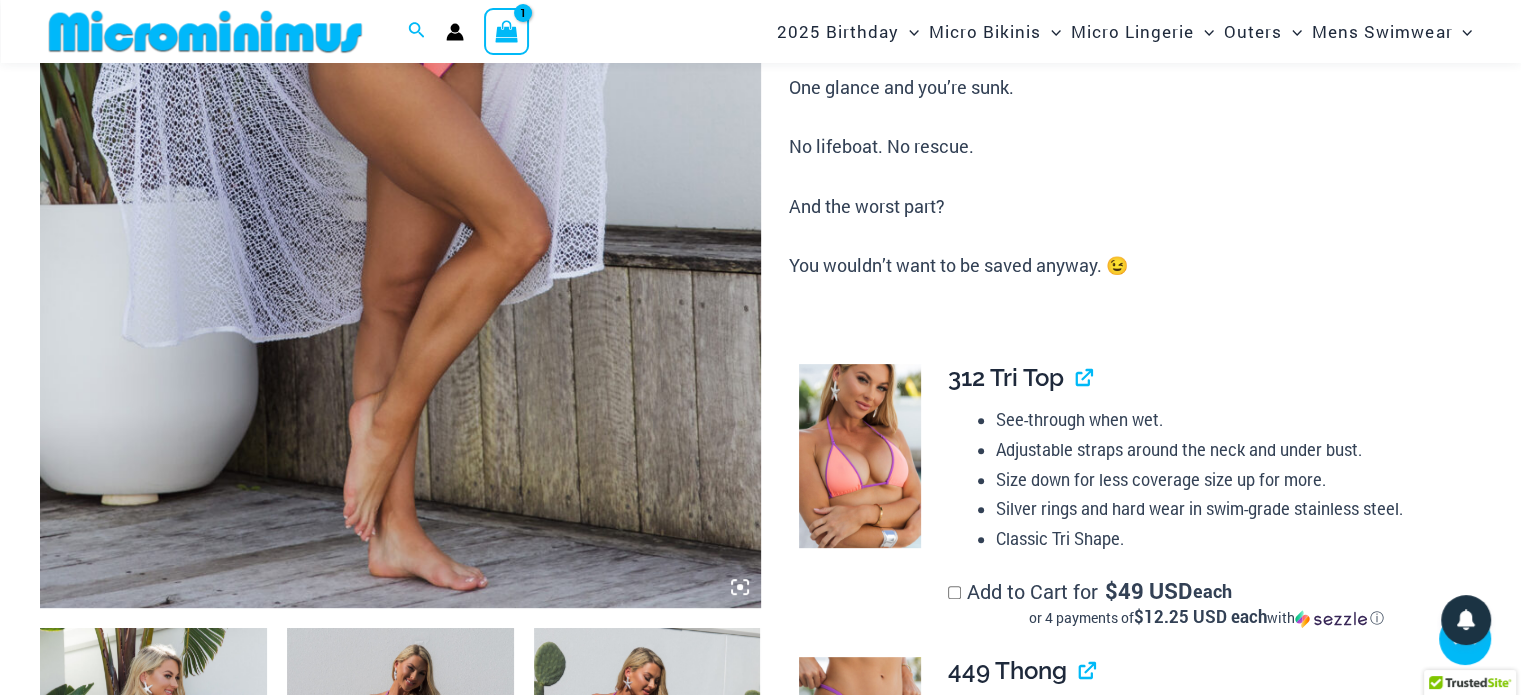 scroll, scrollTop: 382, scrollLeft: 0, axis: vertical 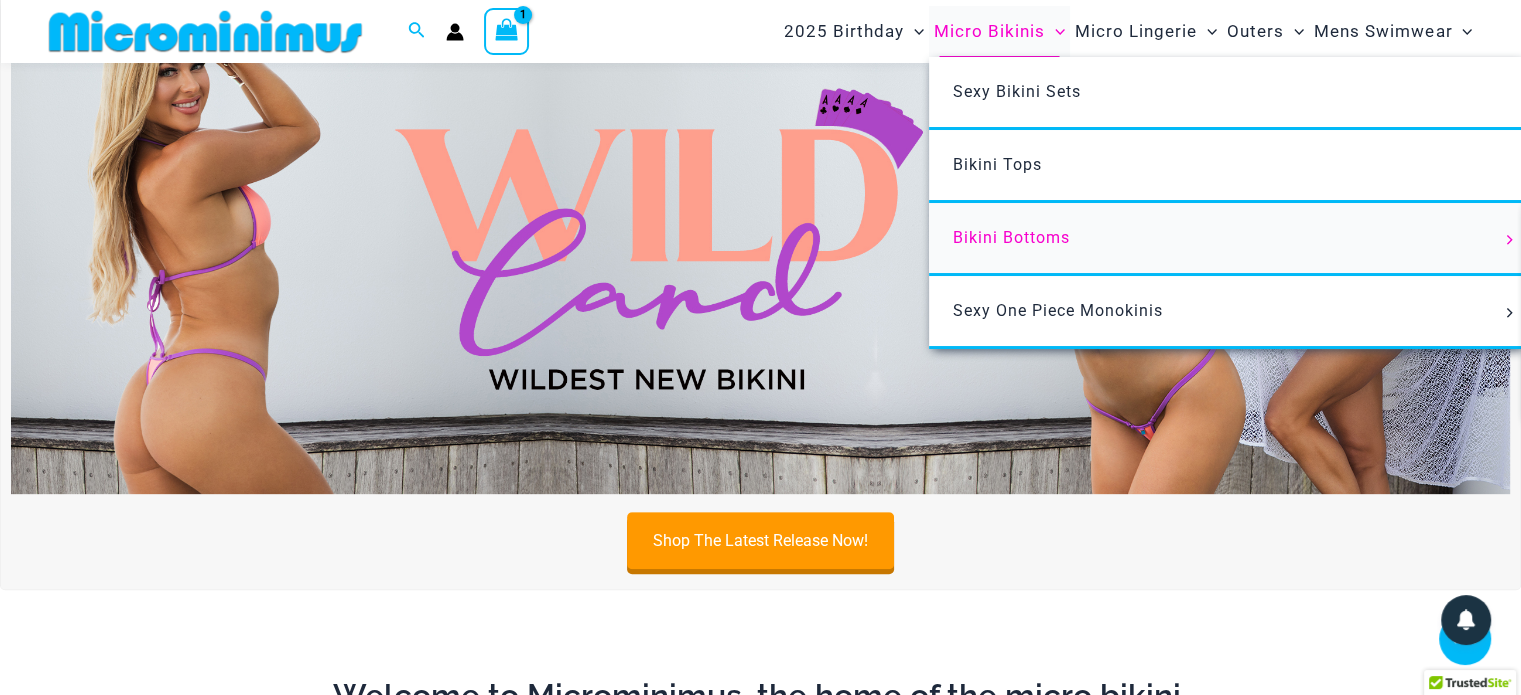 type on "**********" 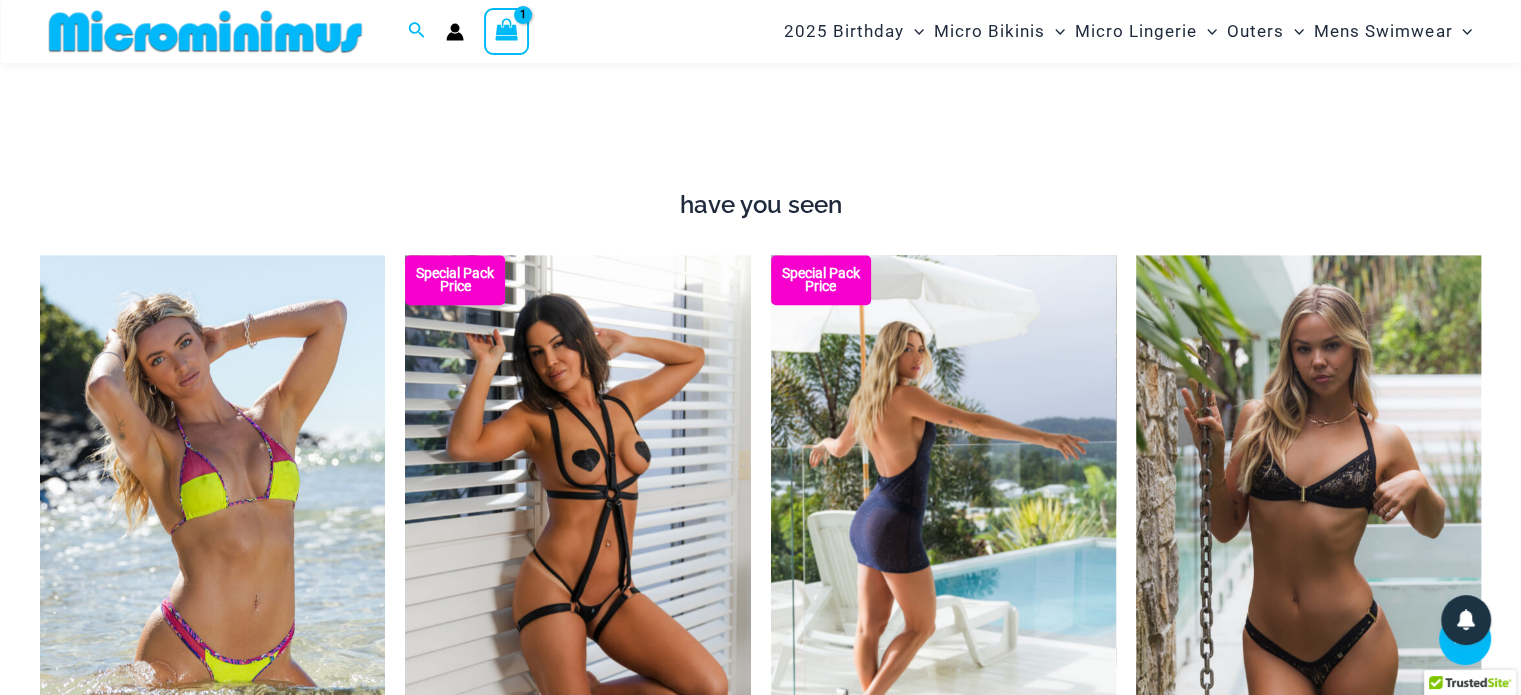 scroll, scrollTop: 1516, scrollLeft: 0, axis: vertical 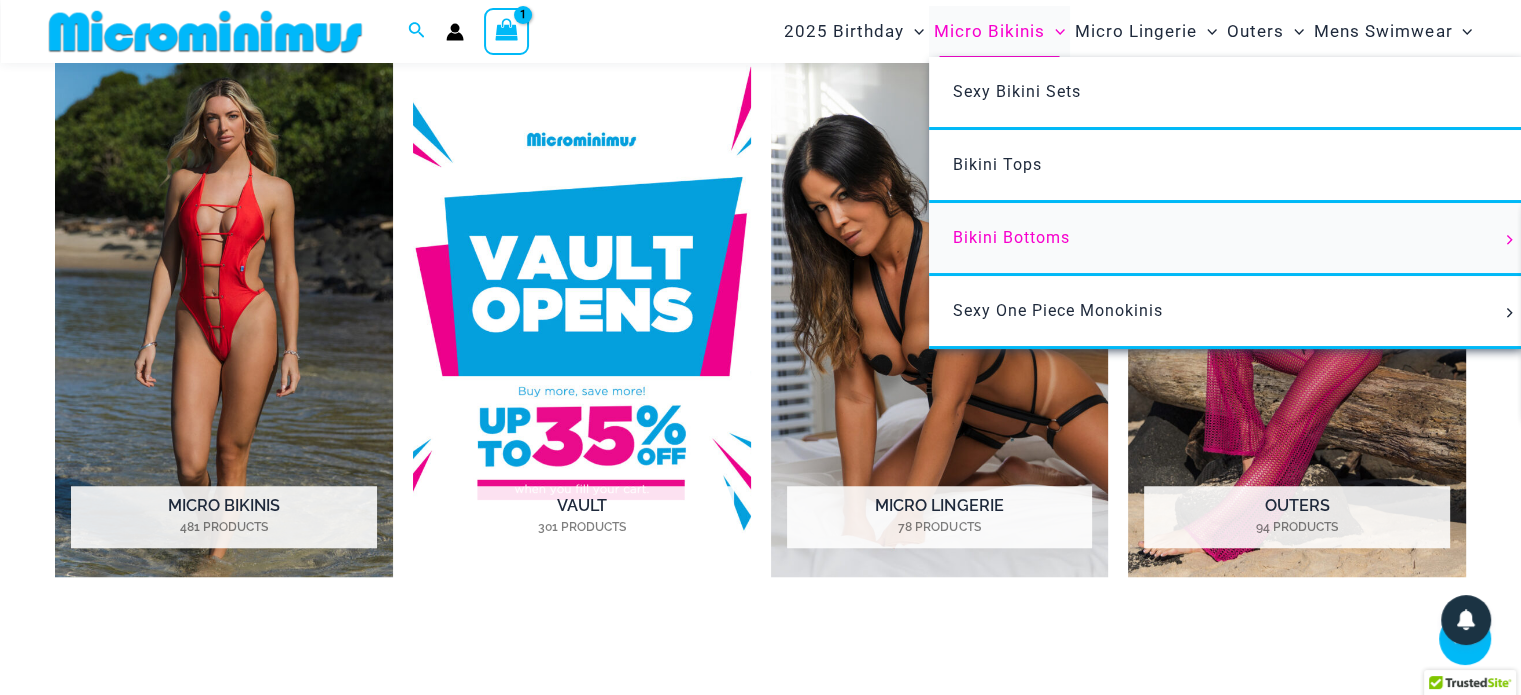 click on "Bikini Bottoms" at bounding box center [1011, 237] 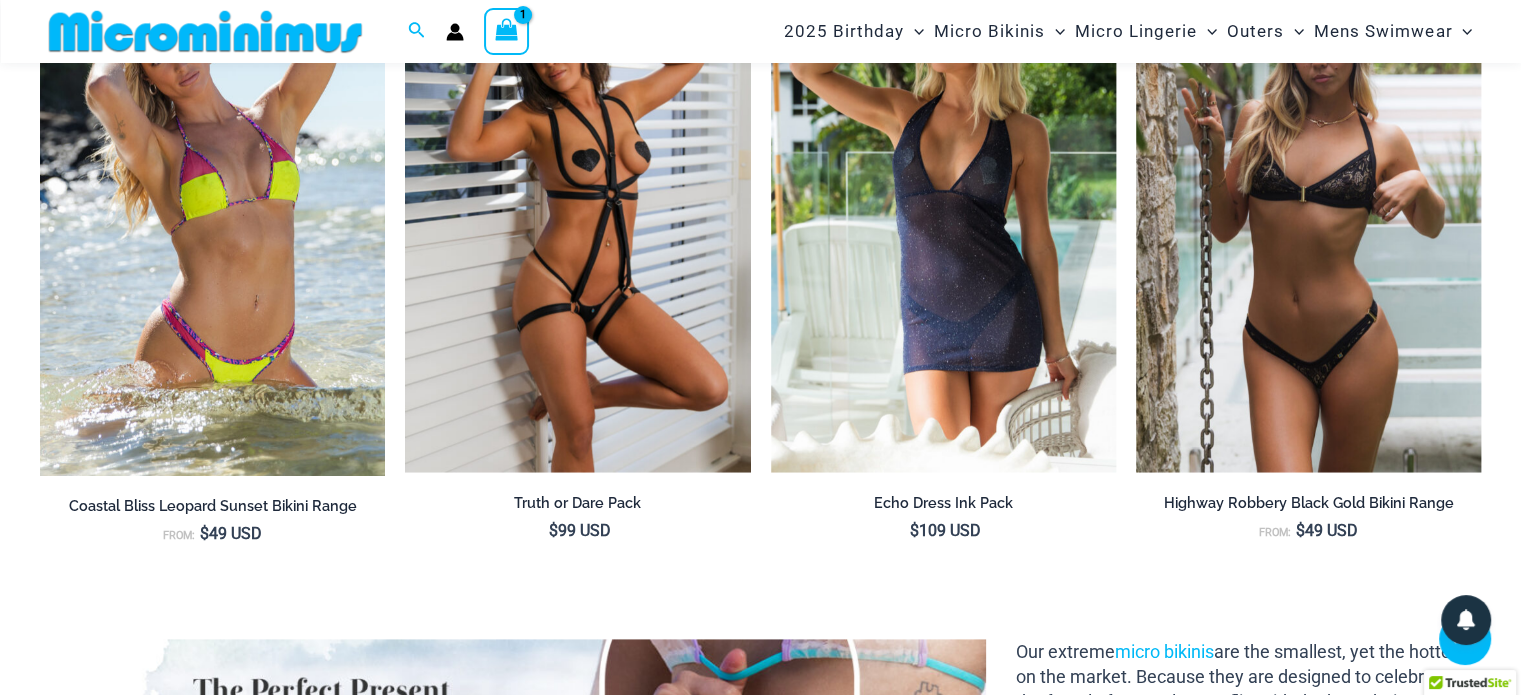 scroll, scrollTop: 1816, scrollLeft: 0, axis: vertical 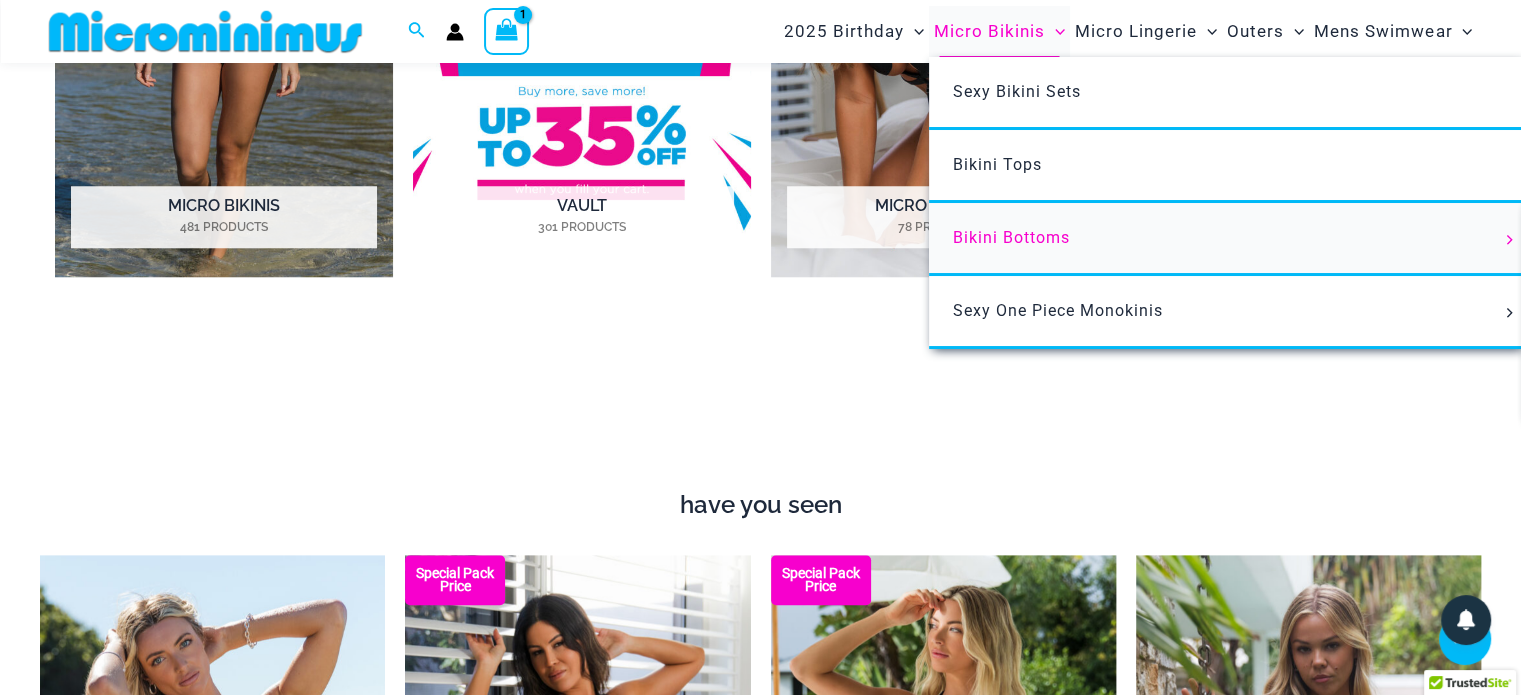 click on "Bikini Bottoms" at bounding box center (1011, 237) 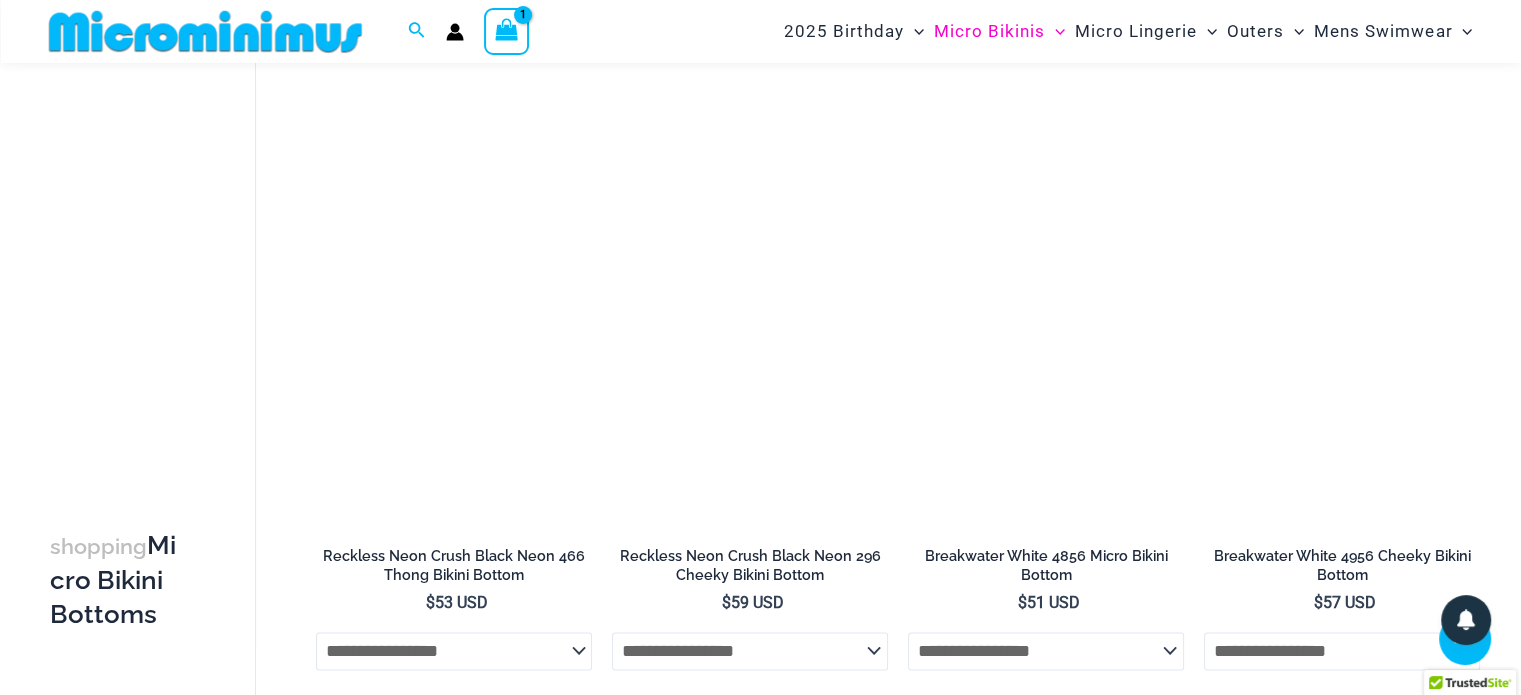 scroll, scrollTop: 2383, scrollLeft: 0, axis: vertical 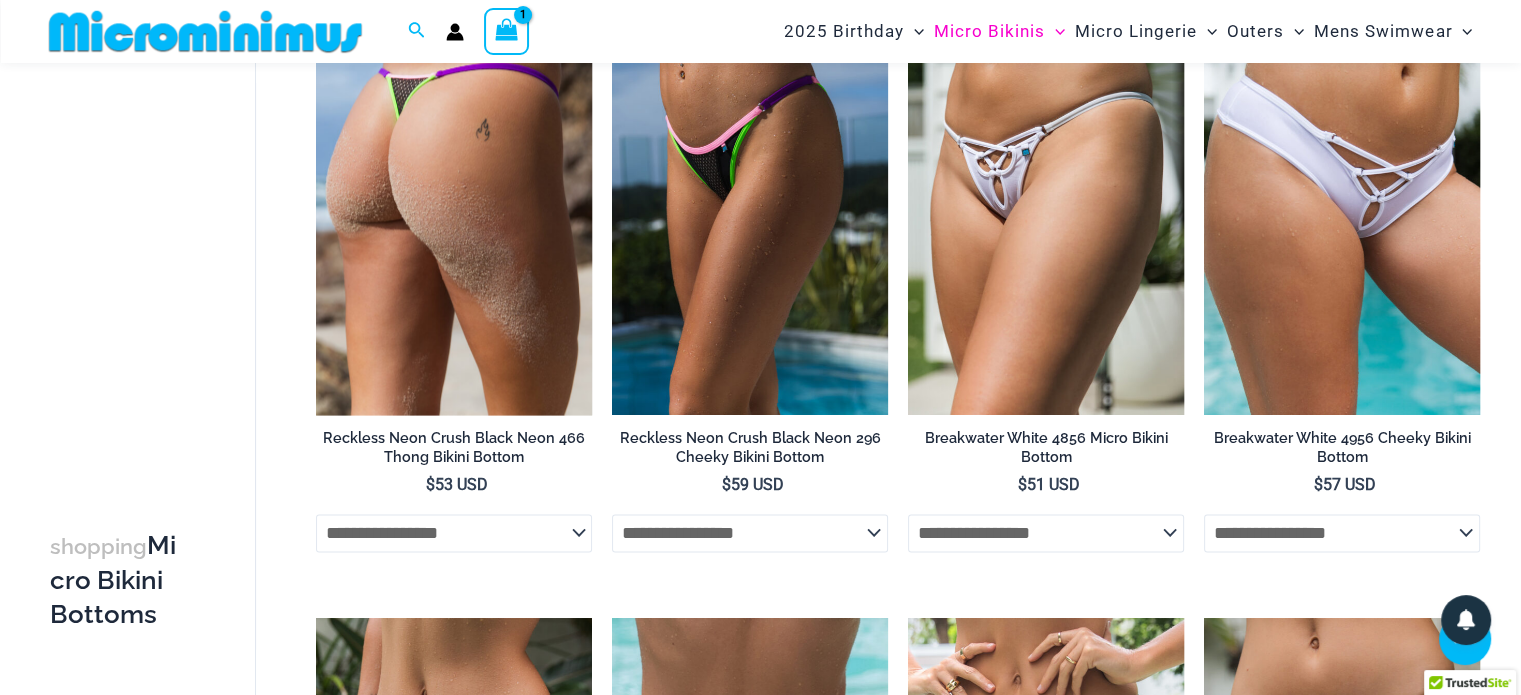 type on "**********" 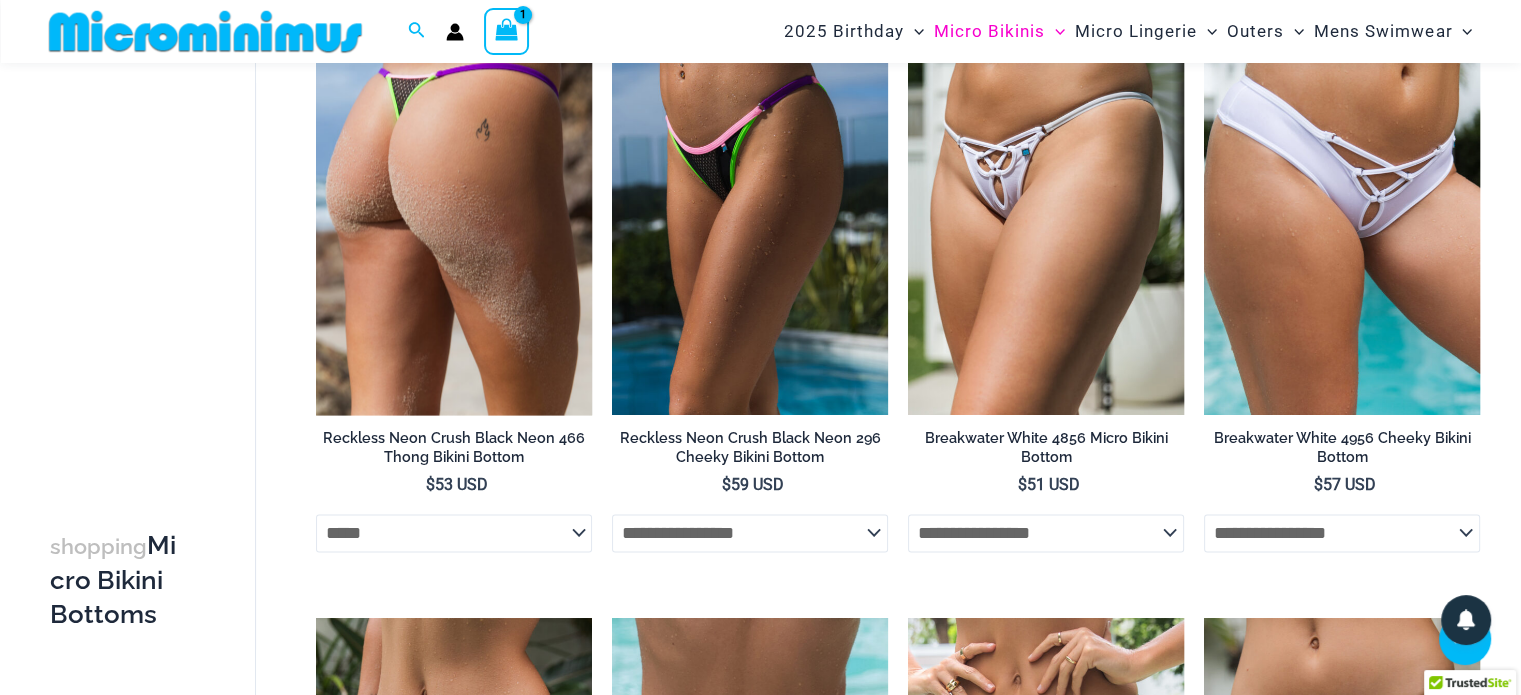 click on "**********" 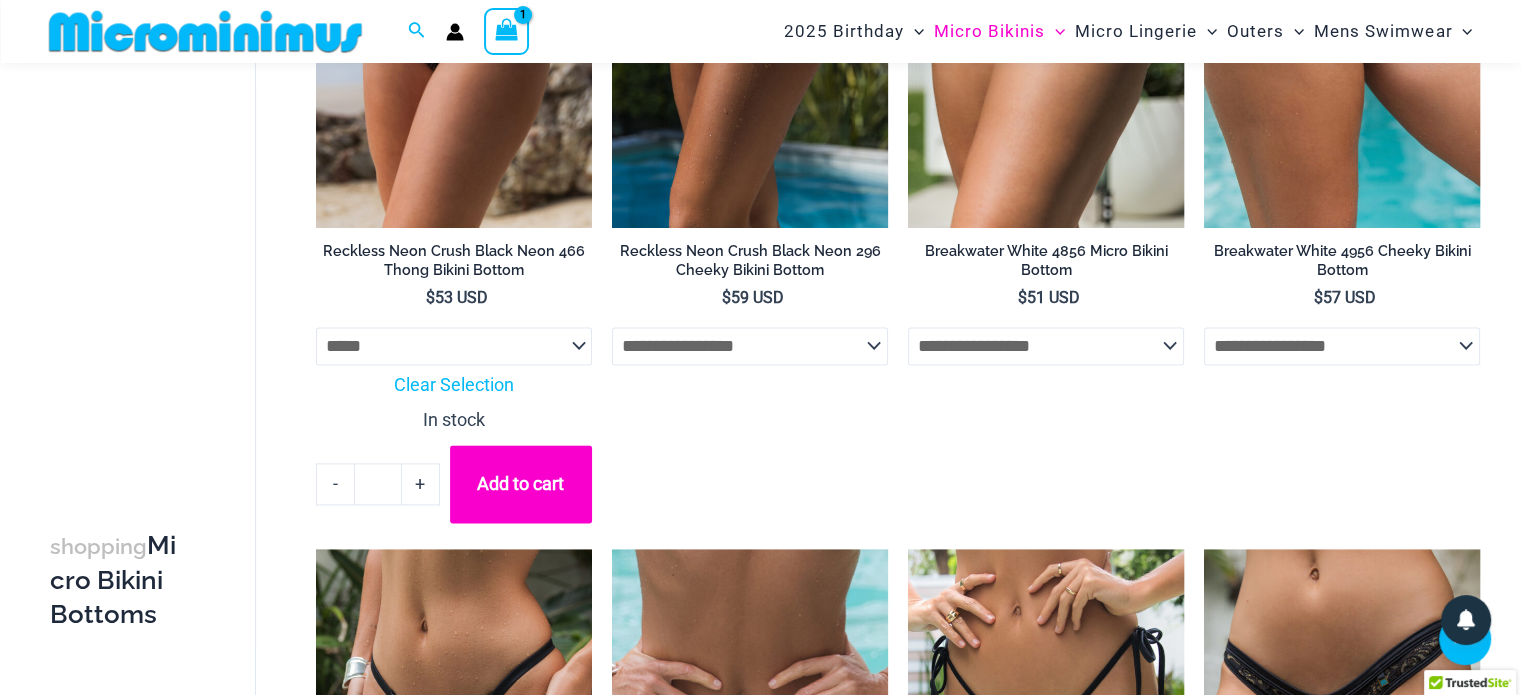 scroll, scrollTop: 2583, scrollLeft: 0, axis: vertical 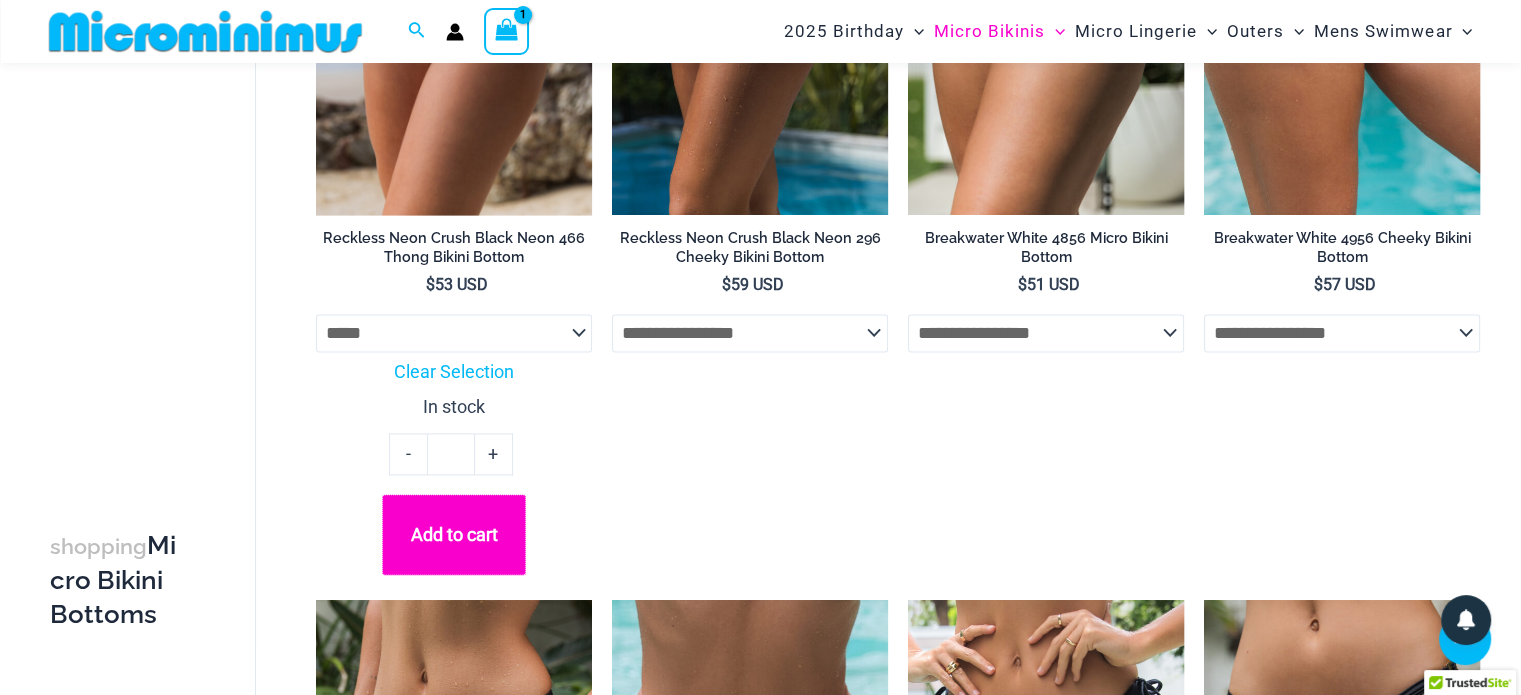 click on "Add to cart" 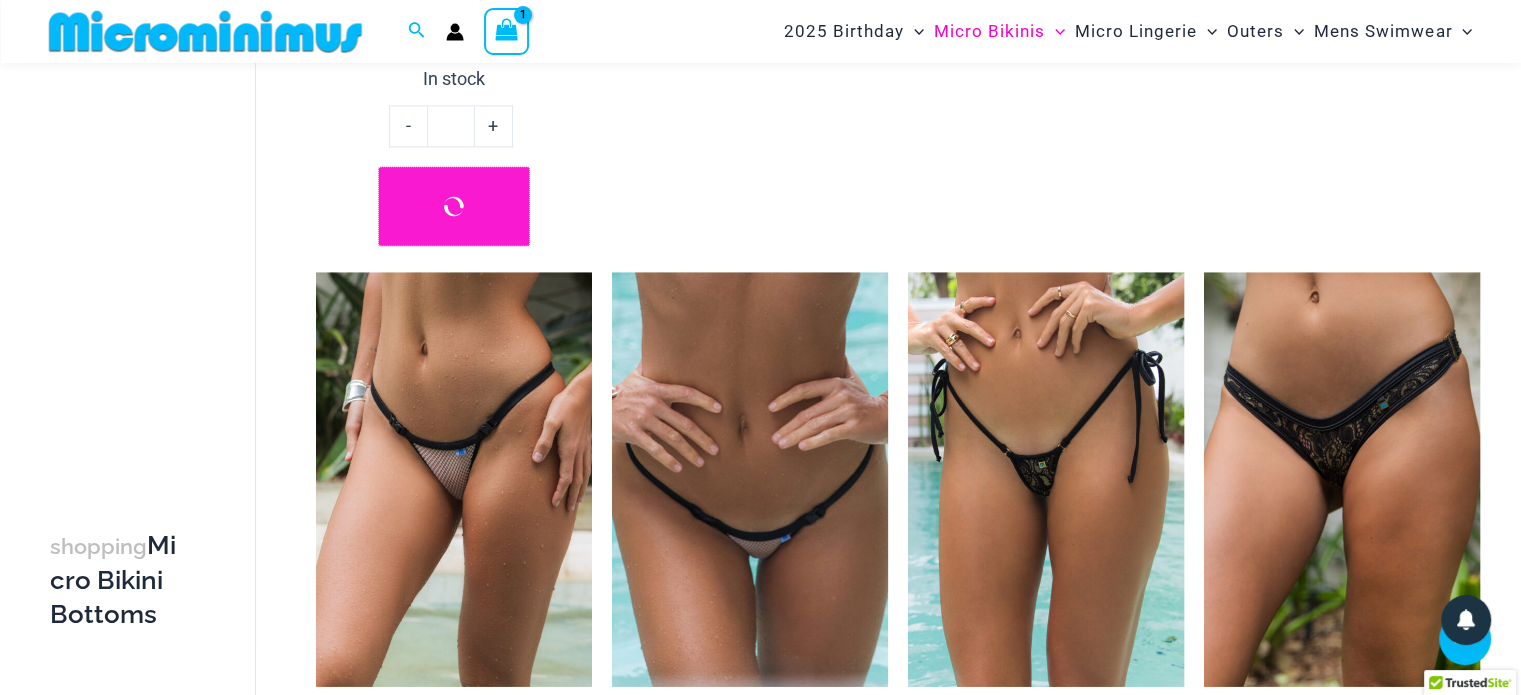 scroll, scrollTop: 3183, scrollLeft: 0, axis: vertical 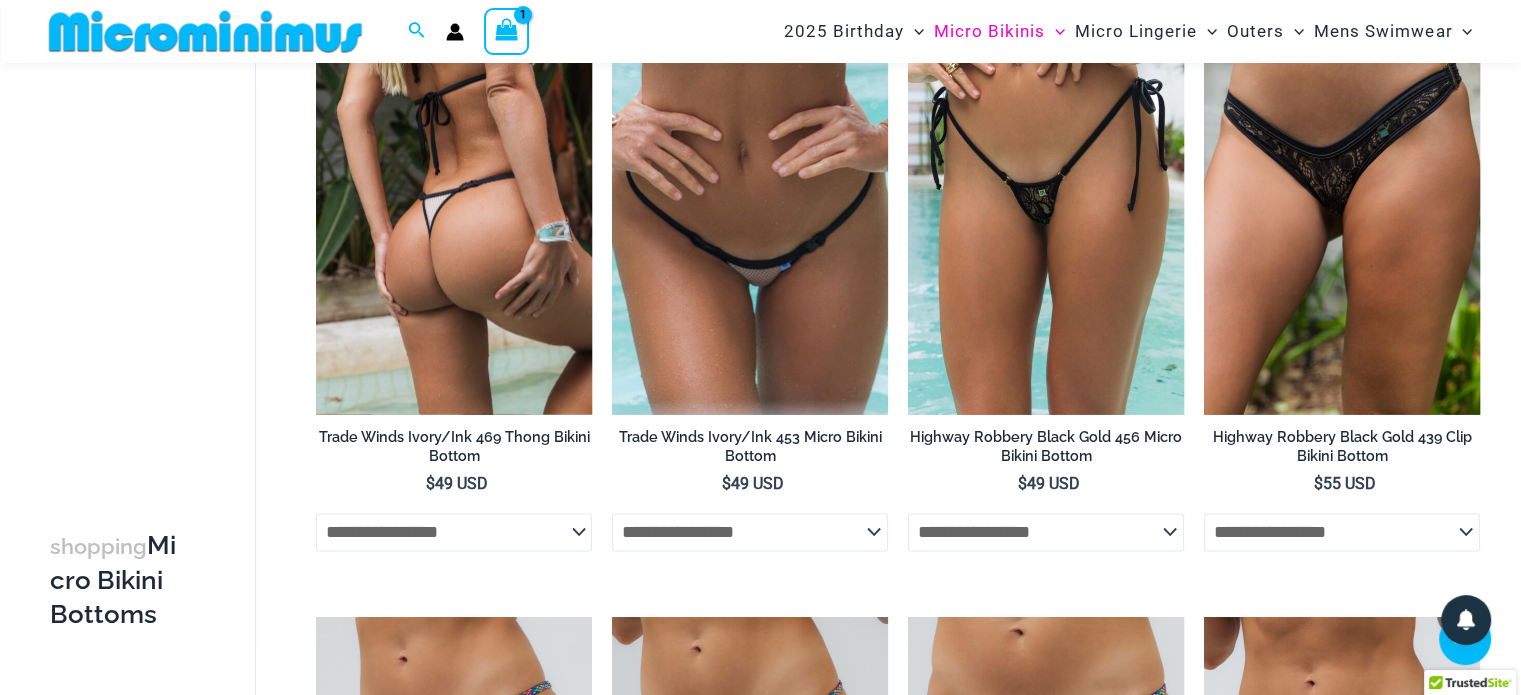 click on "**********" 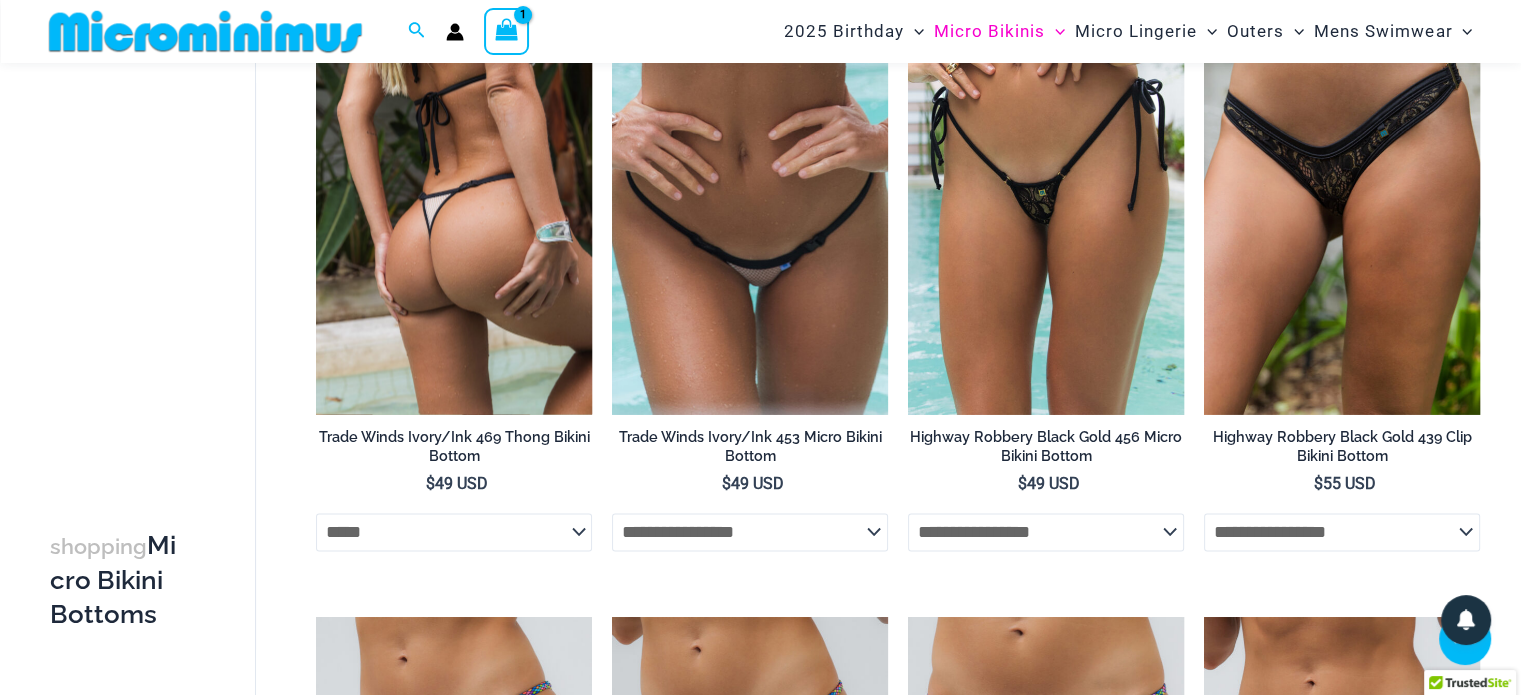 click on "**********" 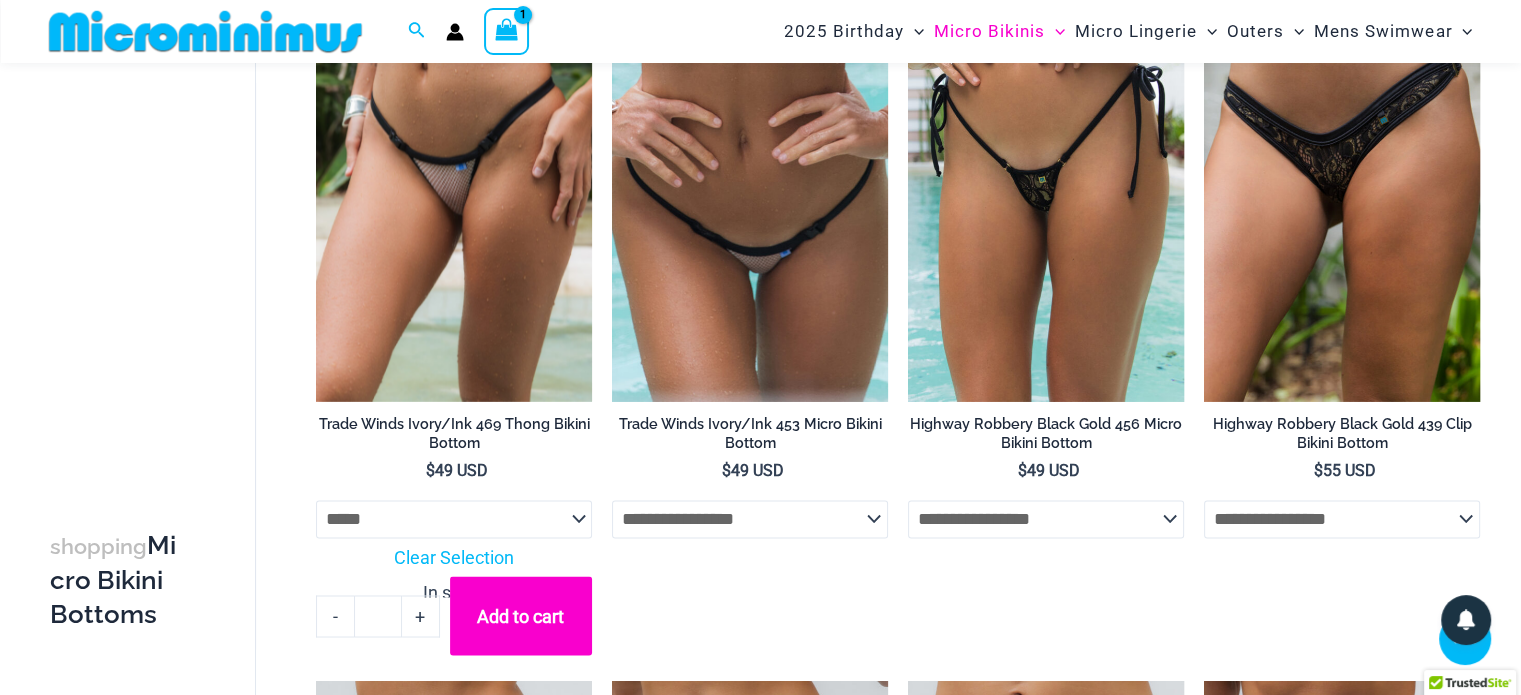 scroll, scrollTop: 3483, scrollLeft: 0, axis: vertical 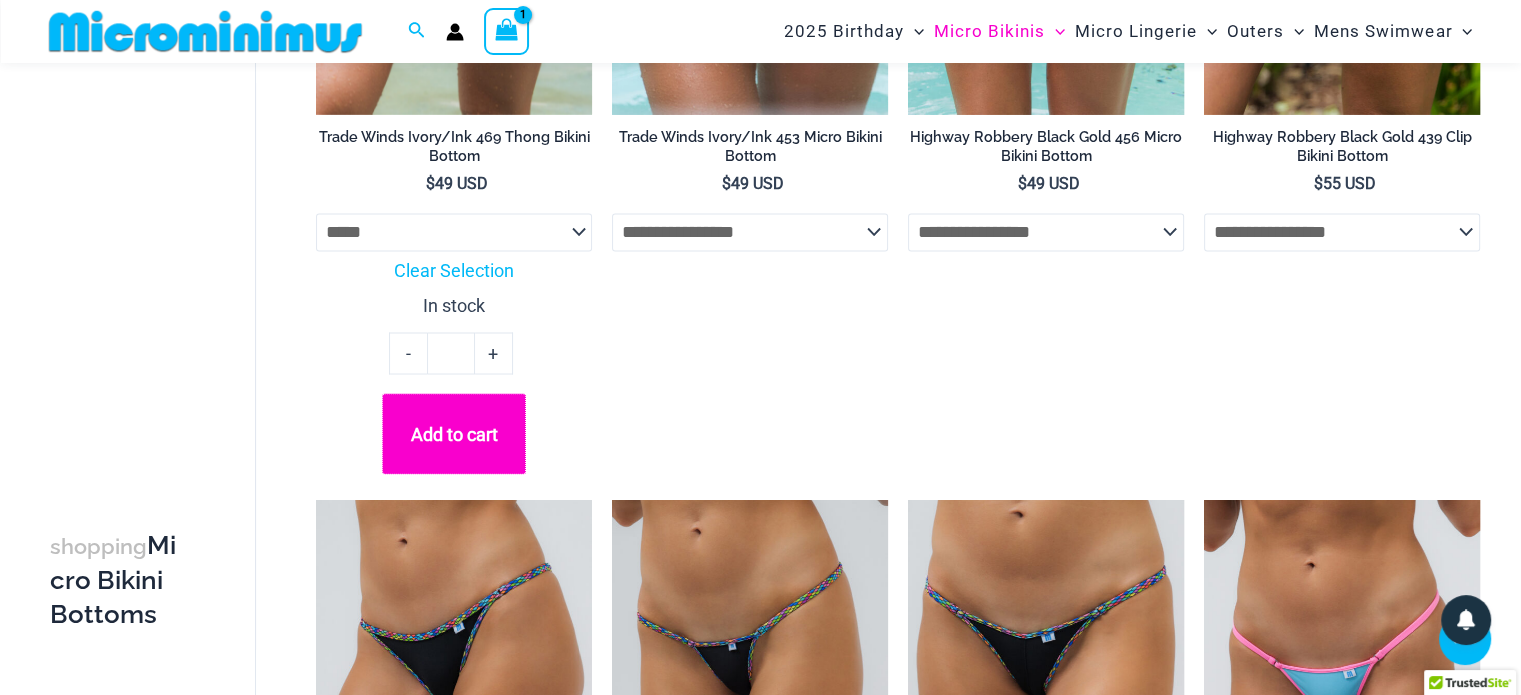 click on "Add to cart" 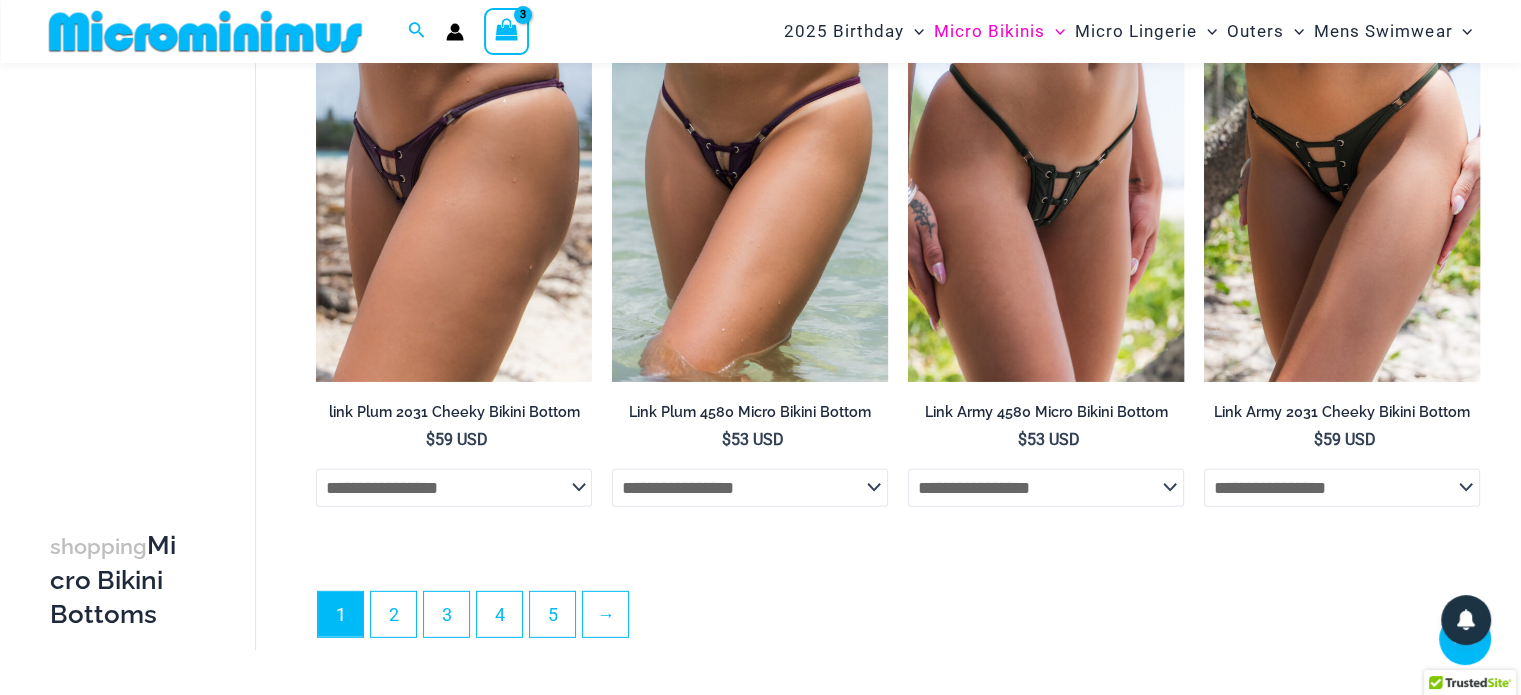 scroll, scrollTop: 6063, scrollLeft: 0, axis: vertical 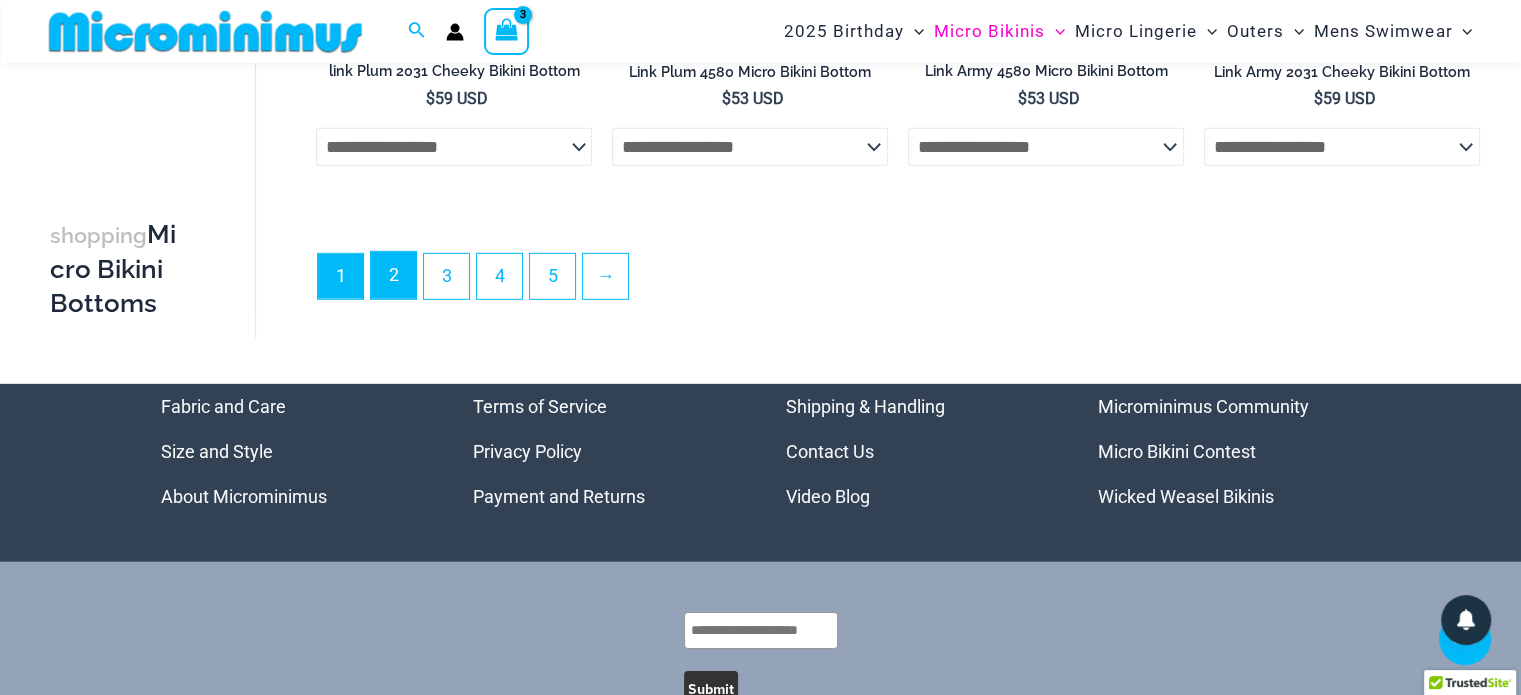 click on "2" at bounding box center (393, 275) 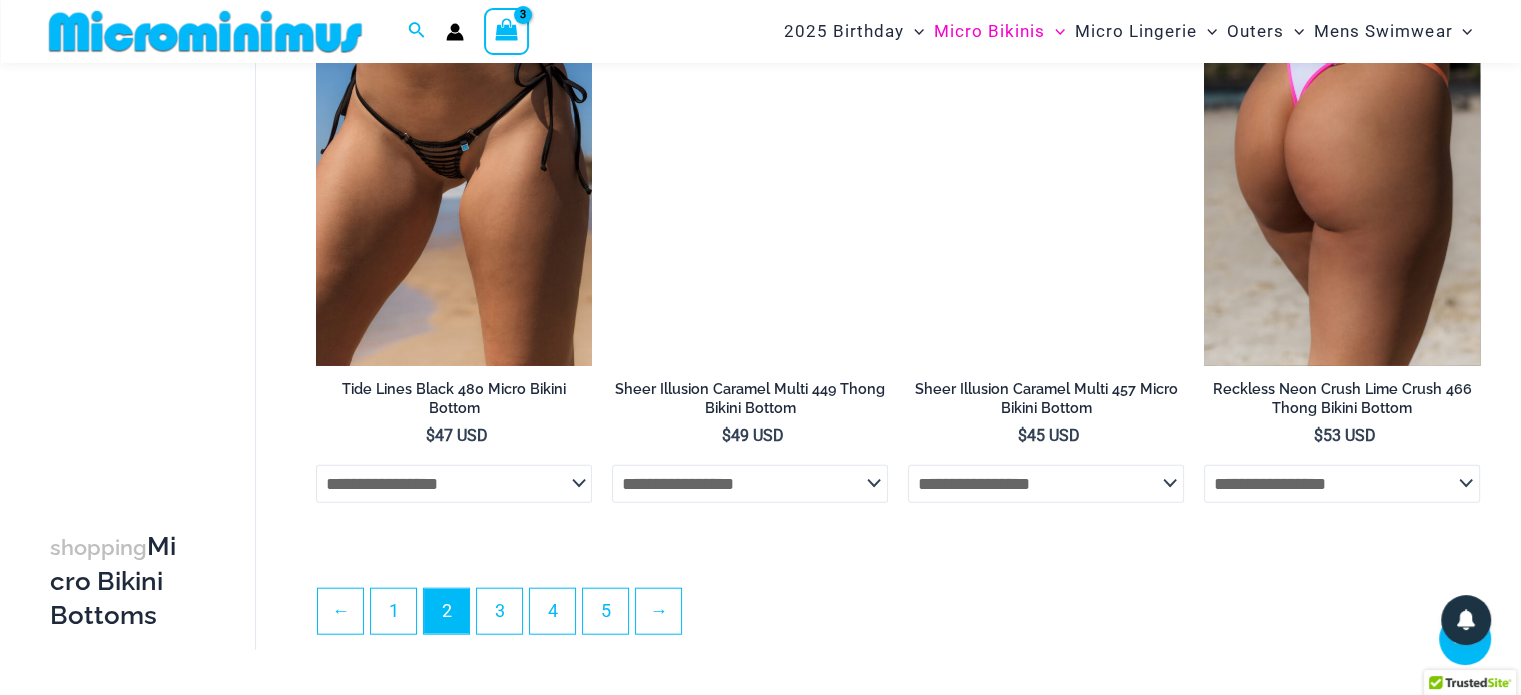 scroll, scrollTop: 4781, scrollLeft: 0, axis: vertical 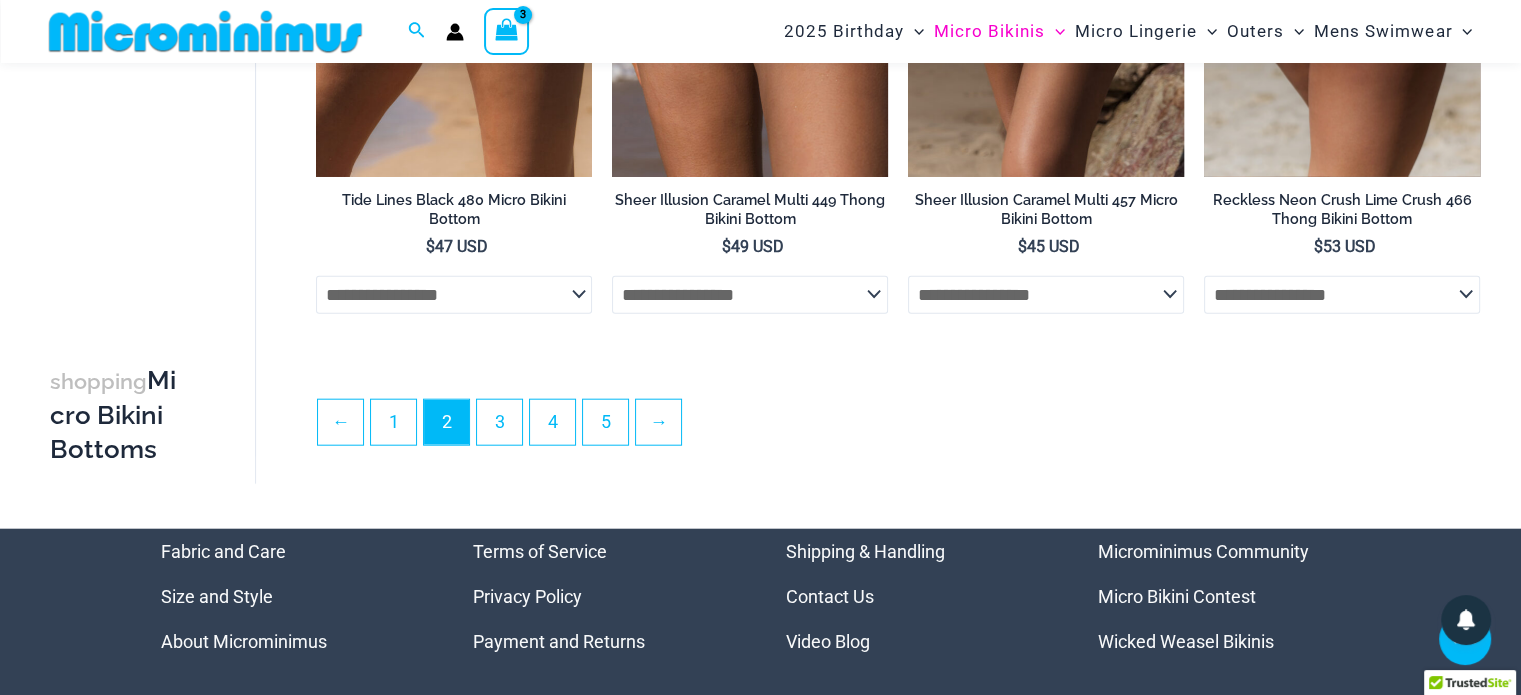 type on "**********" 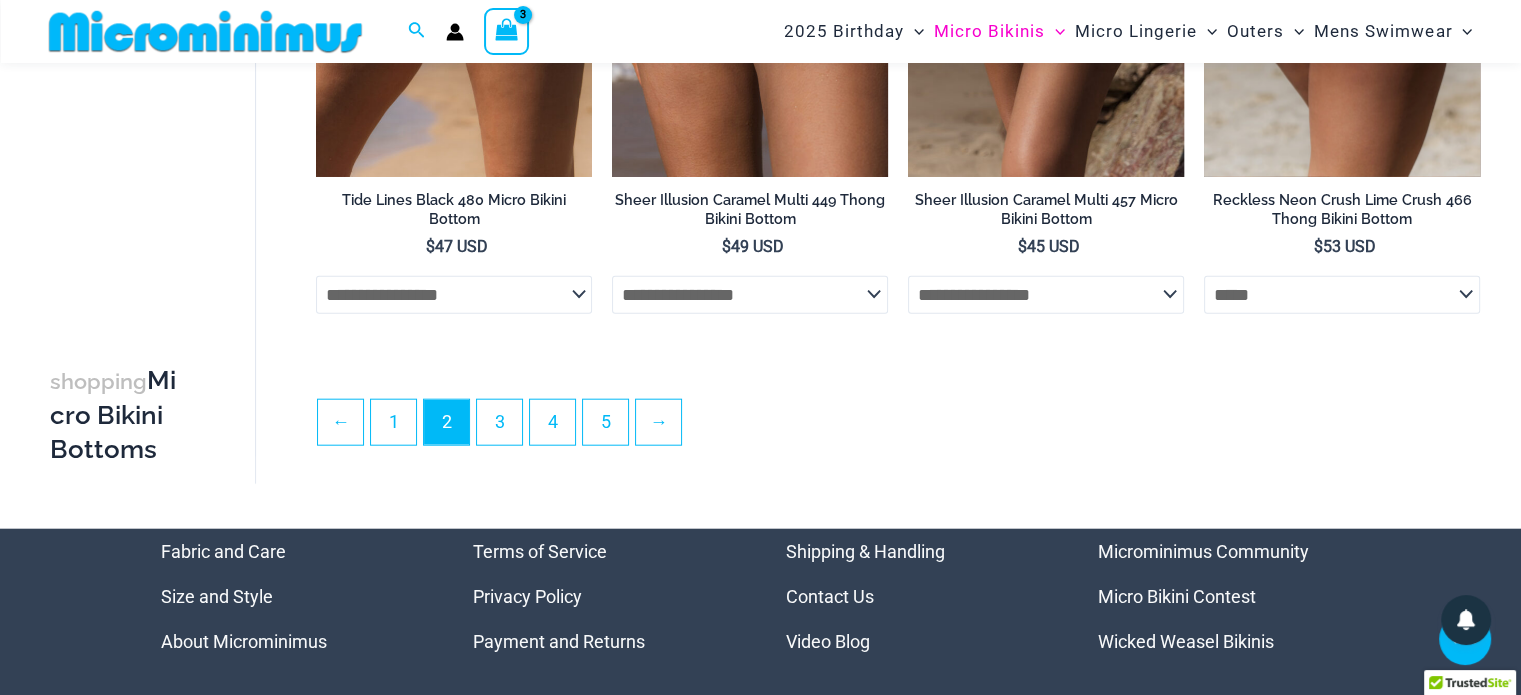 click on "**********" 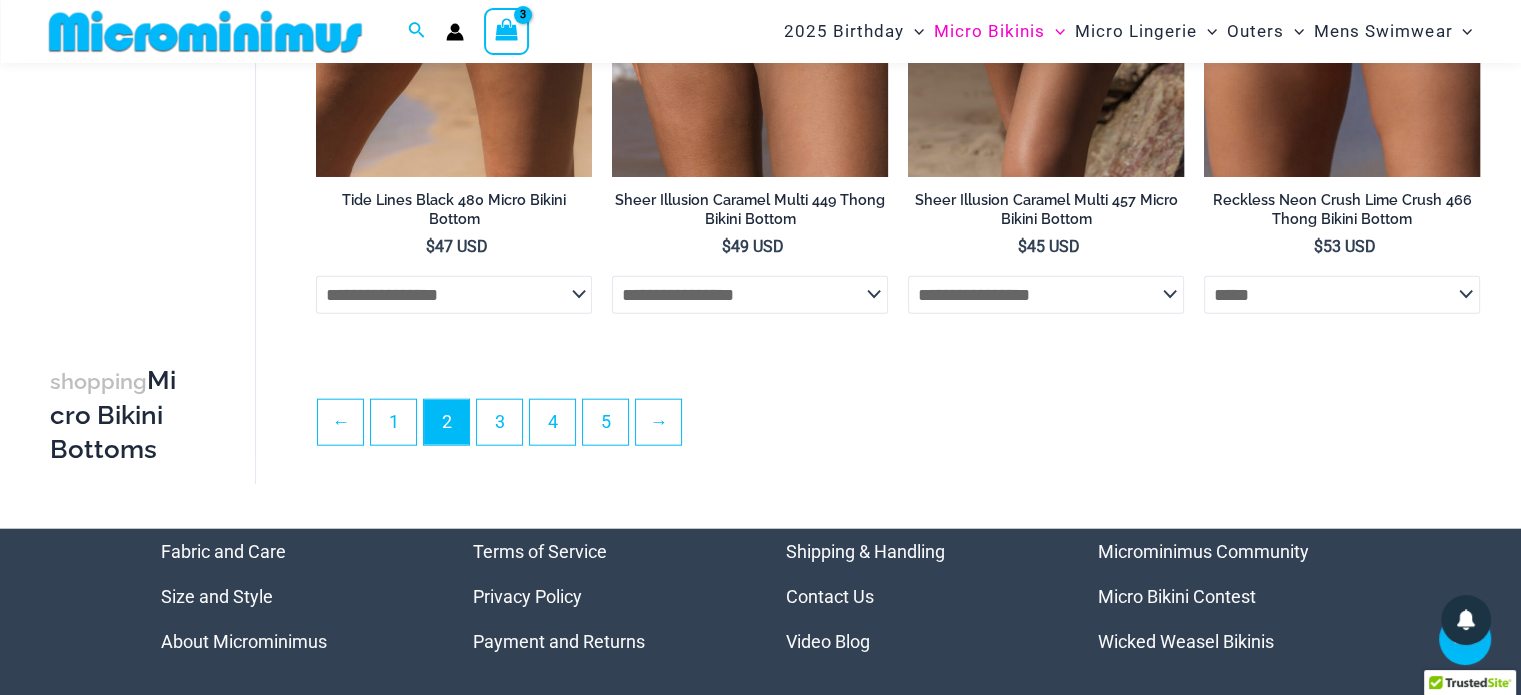 select on "*****" 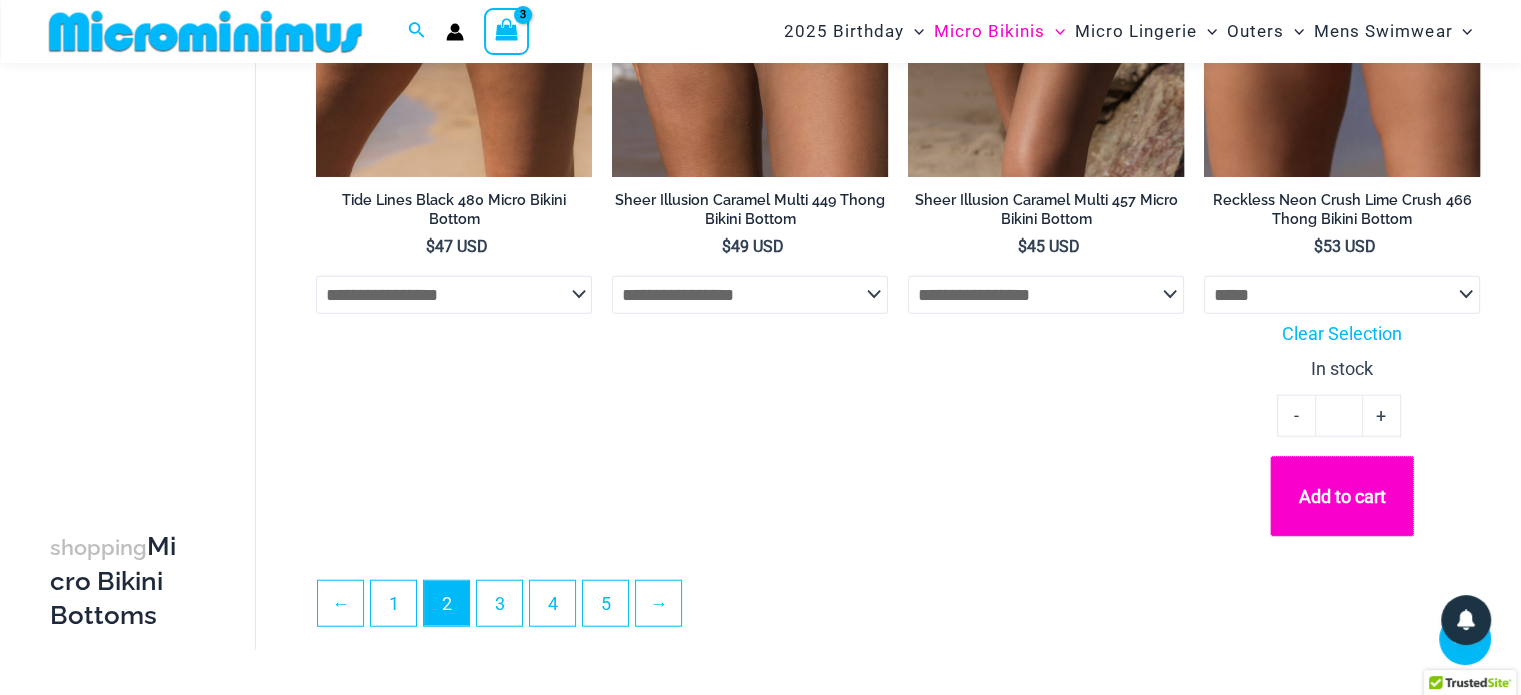 click on "Add to cart" 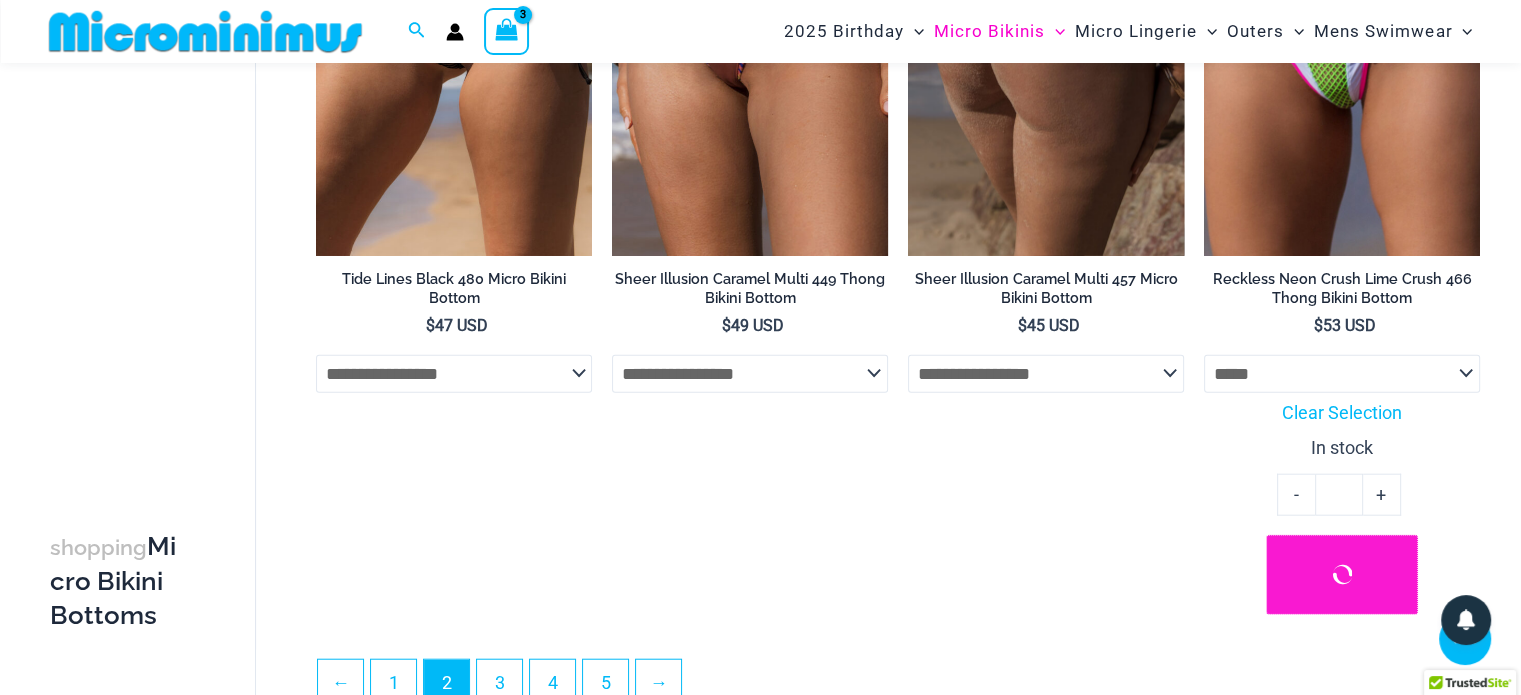 scroll, scrollTop: 4881, scrollLeft: 0, axis: vertical 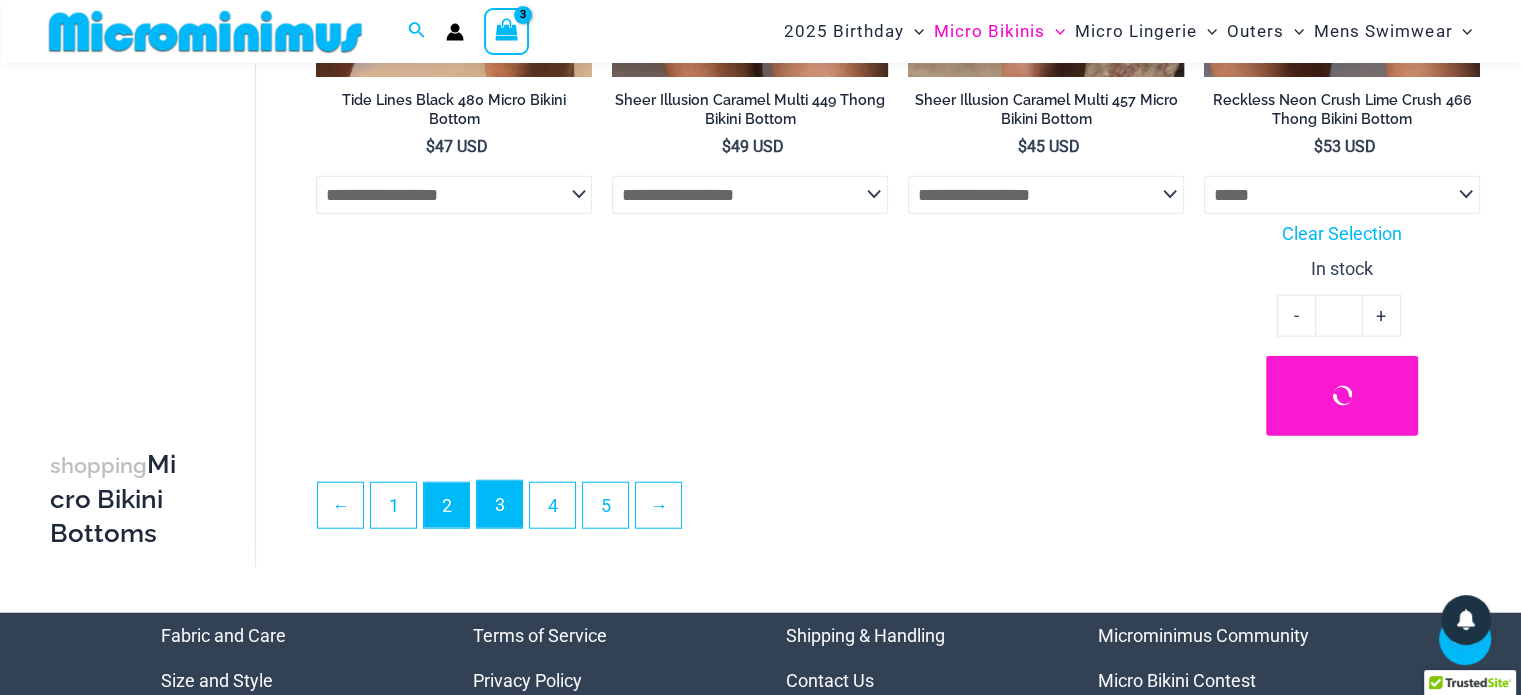 click on "3" at bounding box center [499, 504] 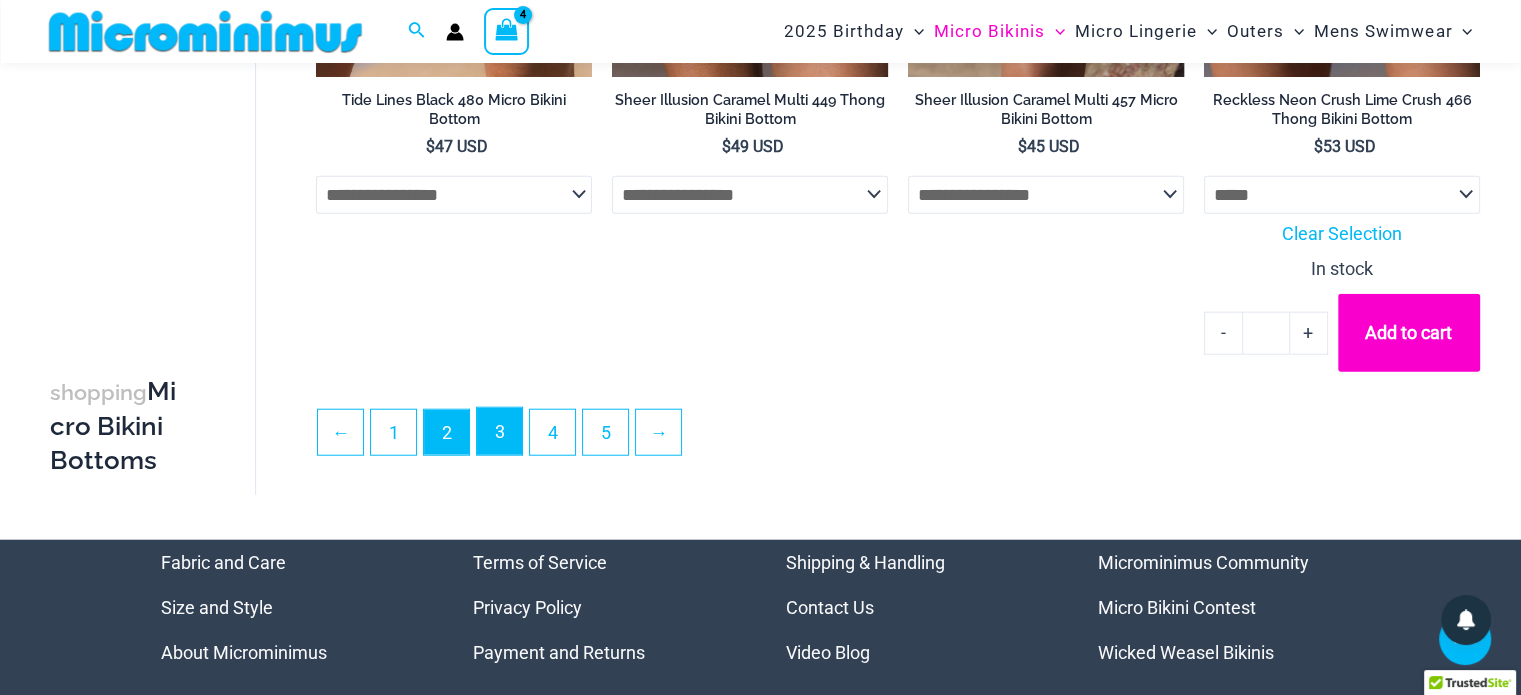 click on "3" at bounding box center [499, 431] 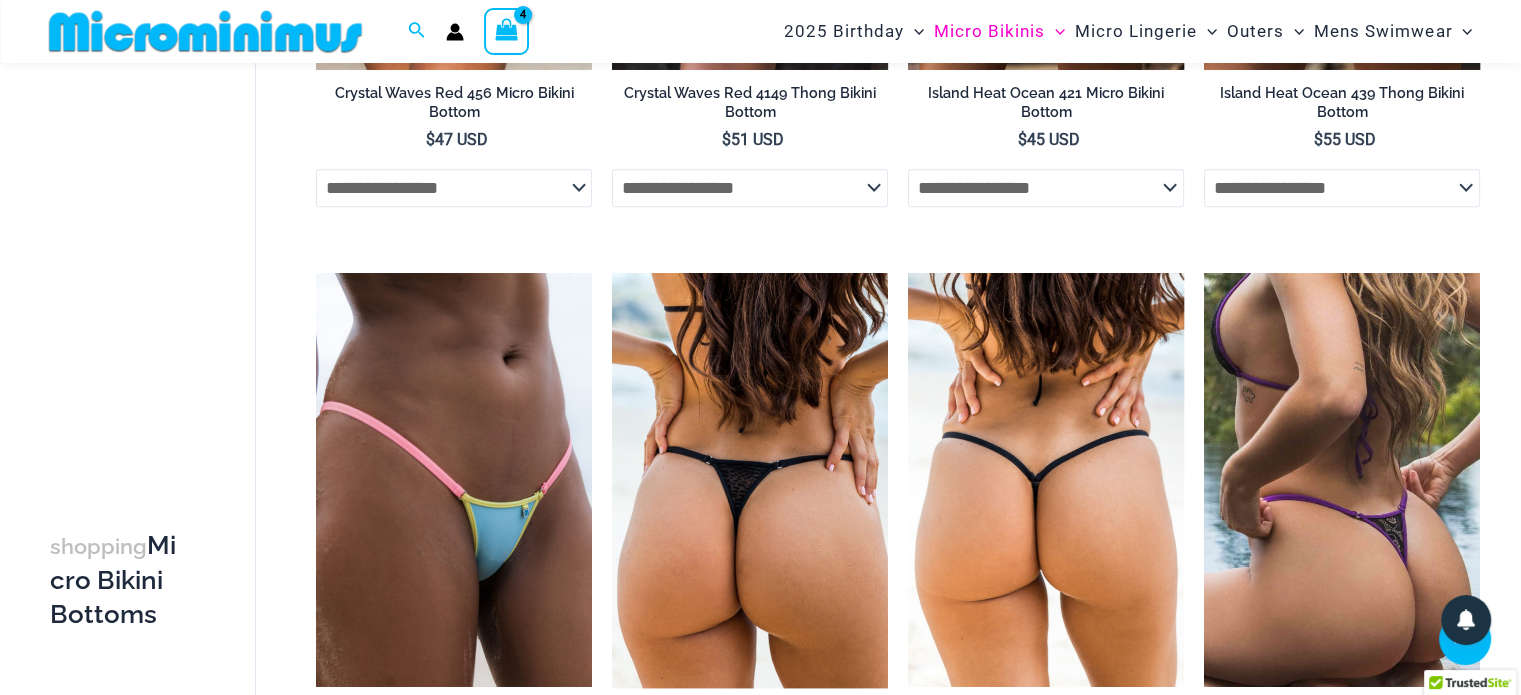 scroll, scrollTop: 1583, scrollLeft: 0, axis: vertical 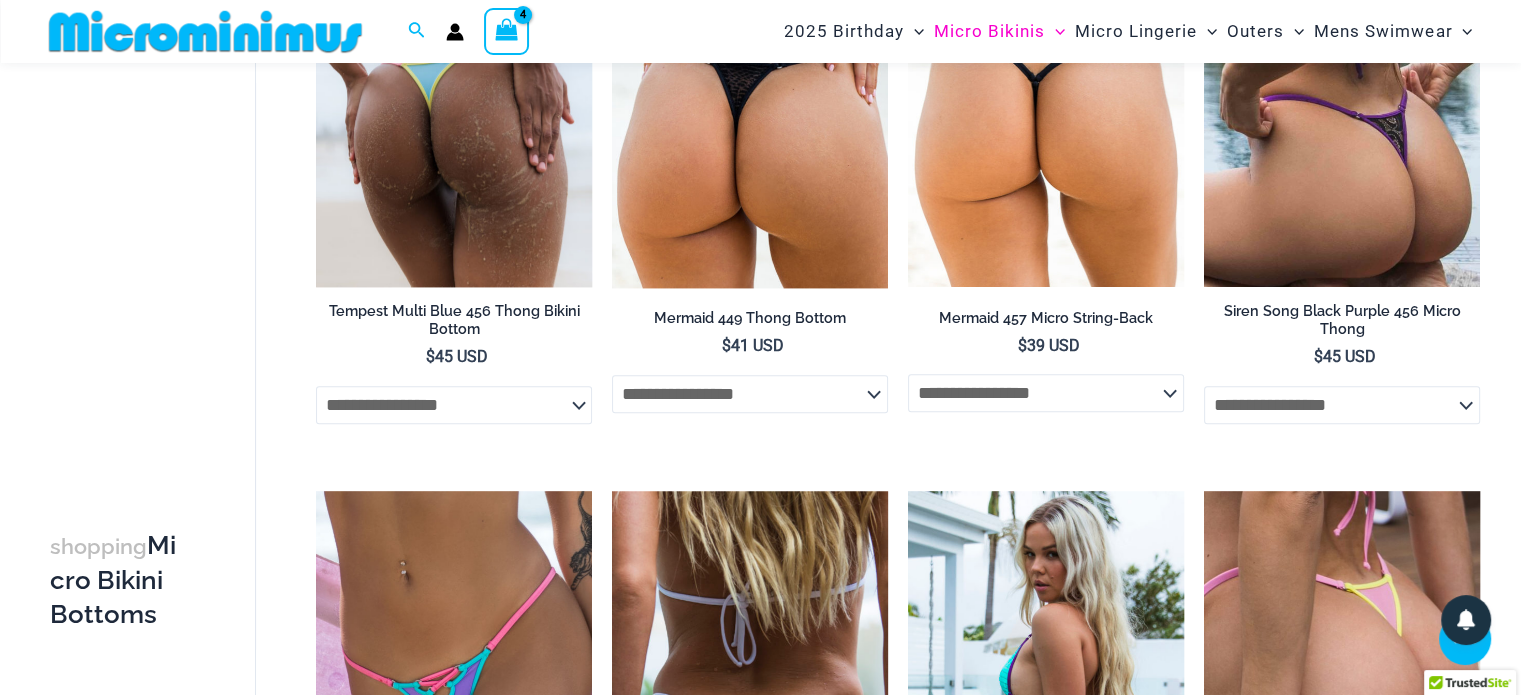 type on "**********" 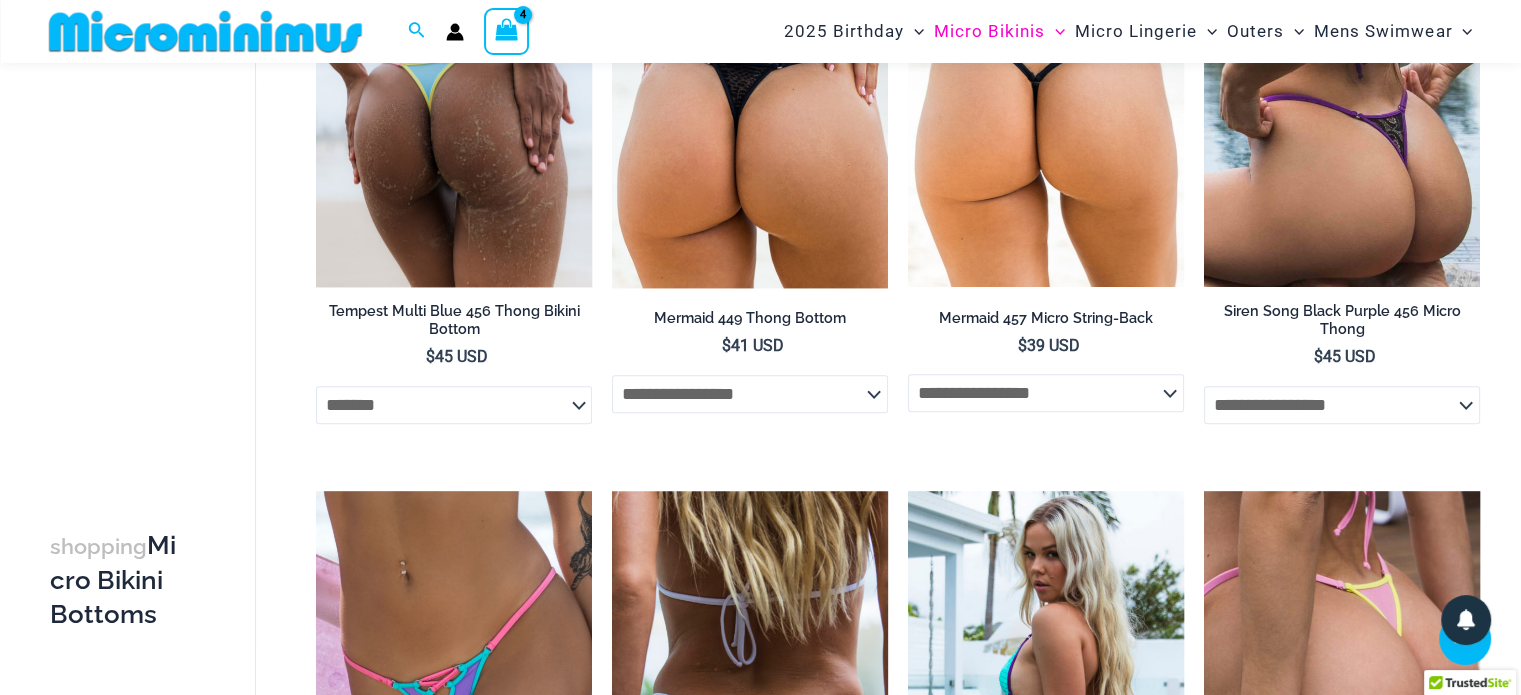 click on "**********" 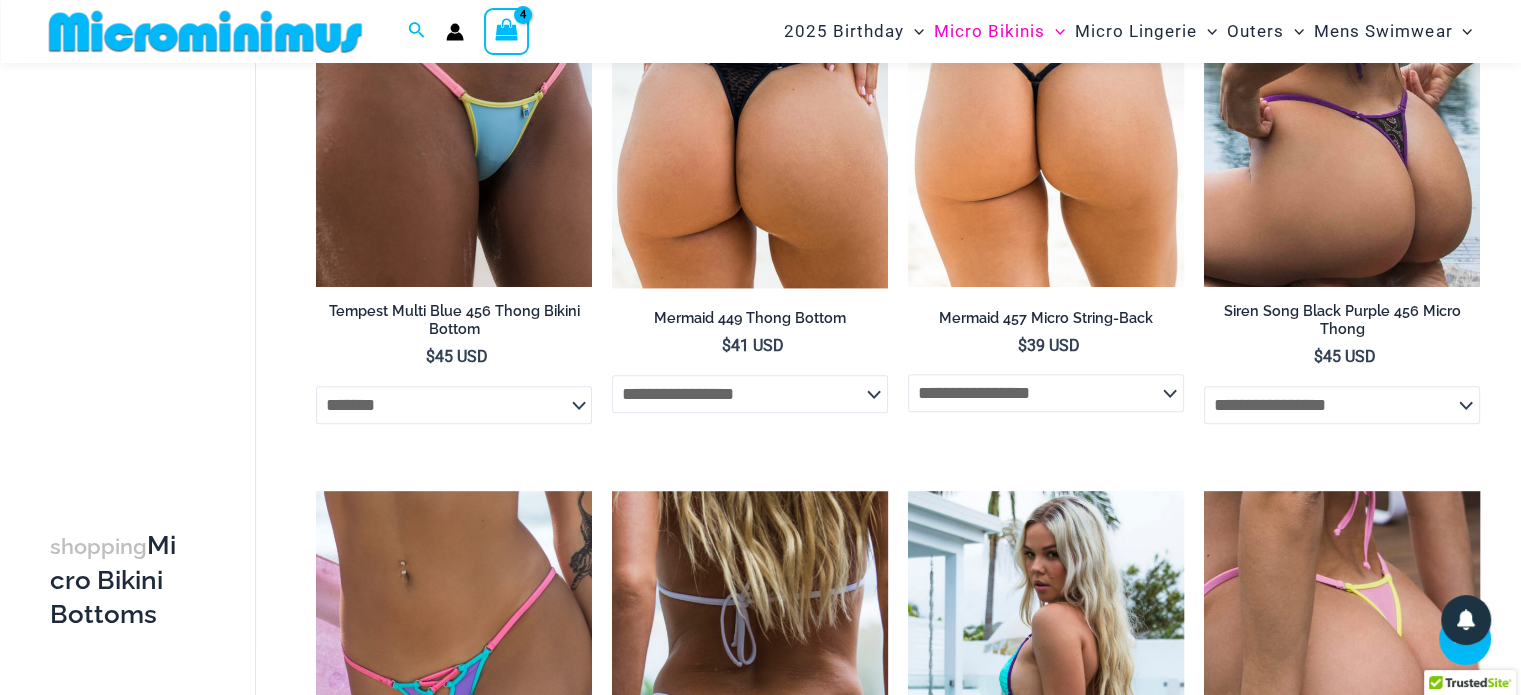 select on "*******" 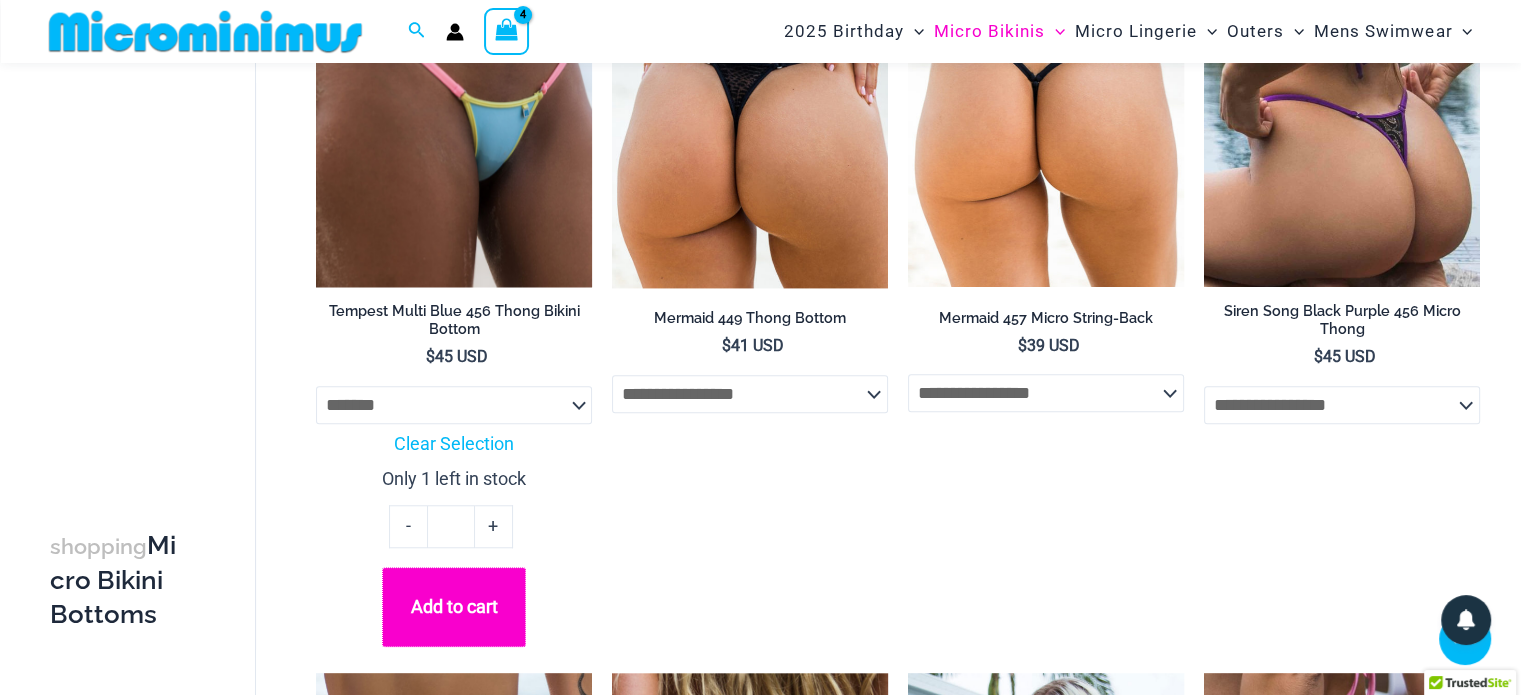 click on "Add to cart" 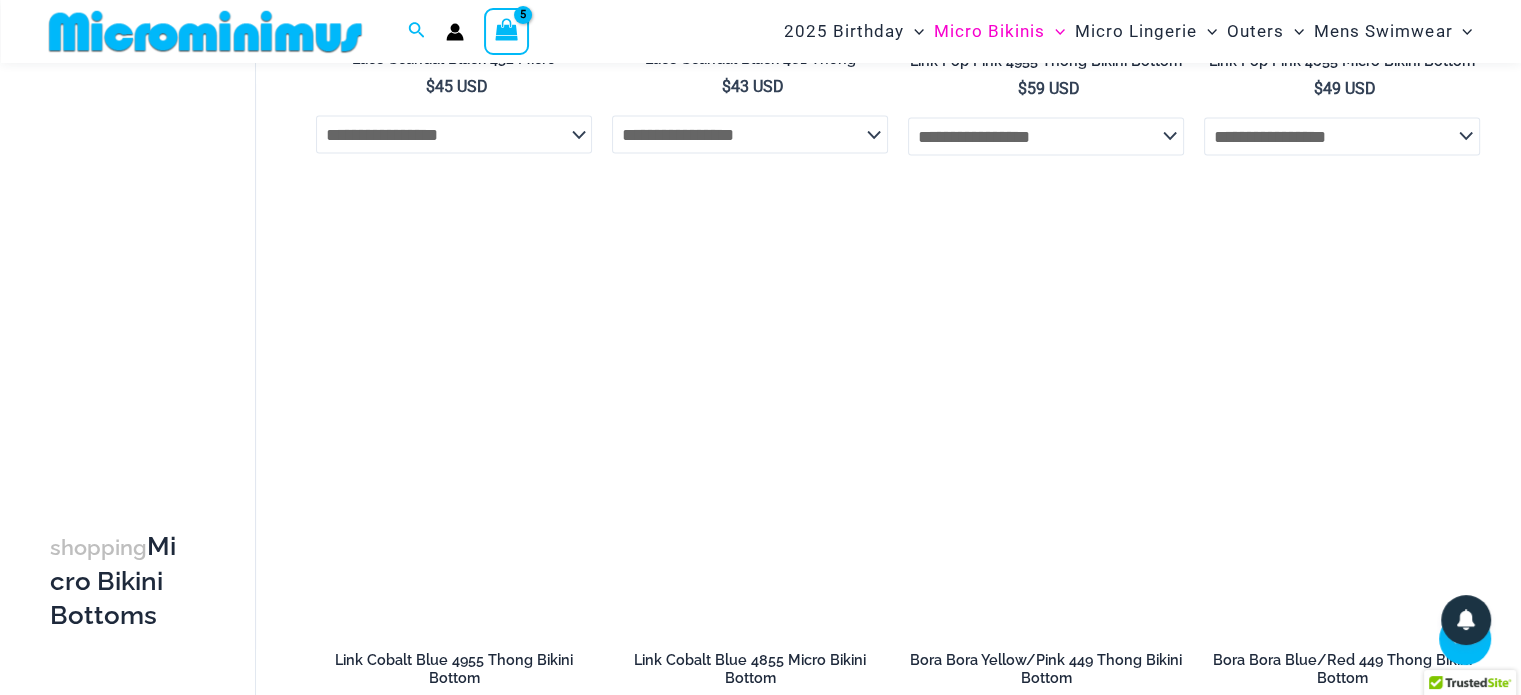scroll, scrollTop: 4382, scrollLeft: 0, axis: vertical 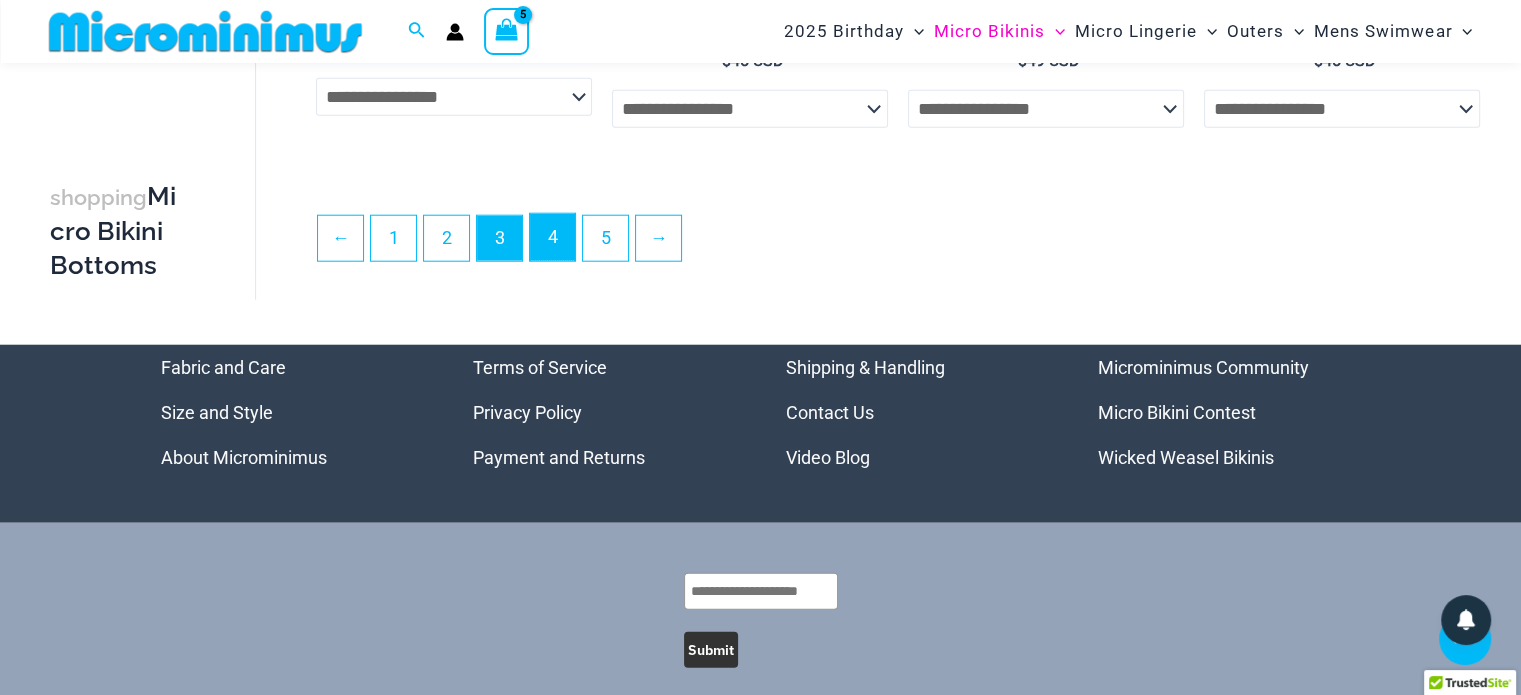 click on "4" at bounding box center [552, 237] 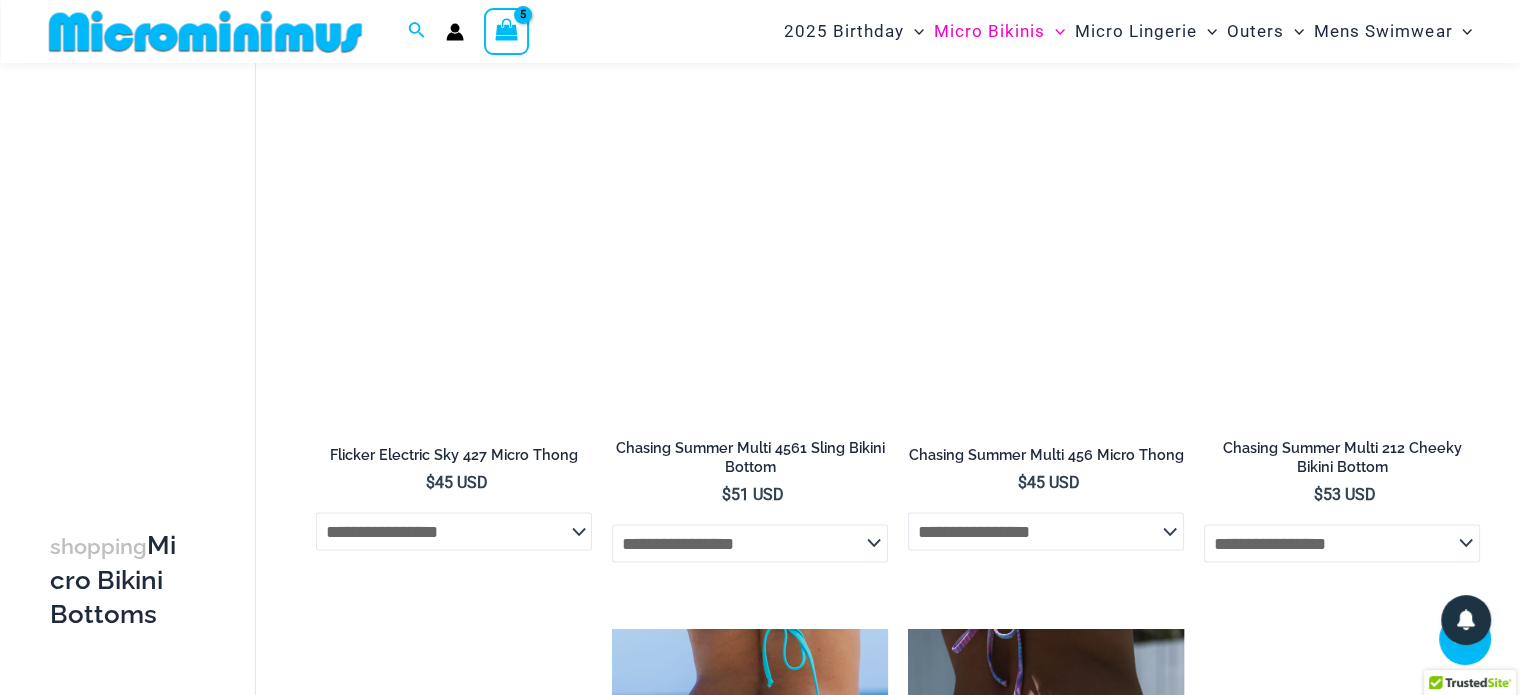scroll, scrollTop: 3383, scrollLeft: 0, axis: vertical 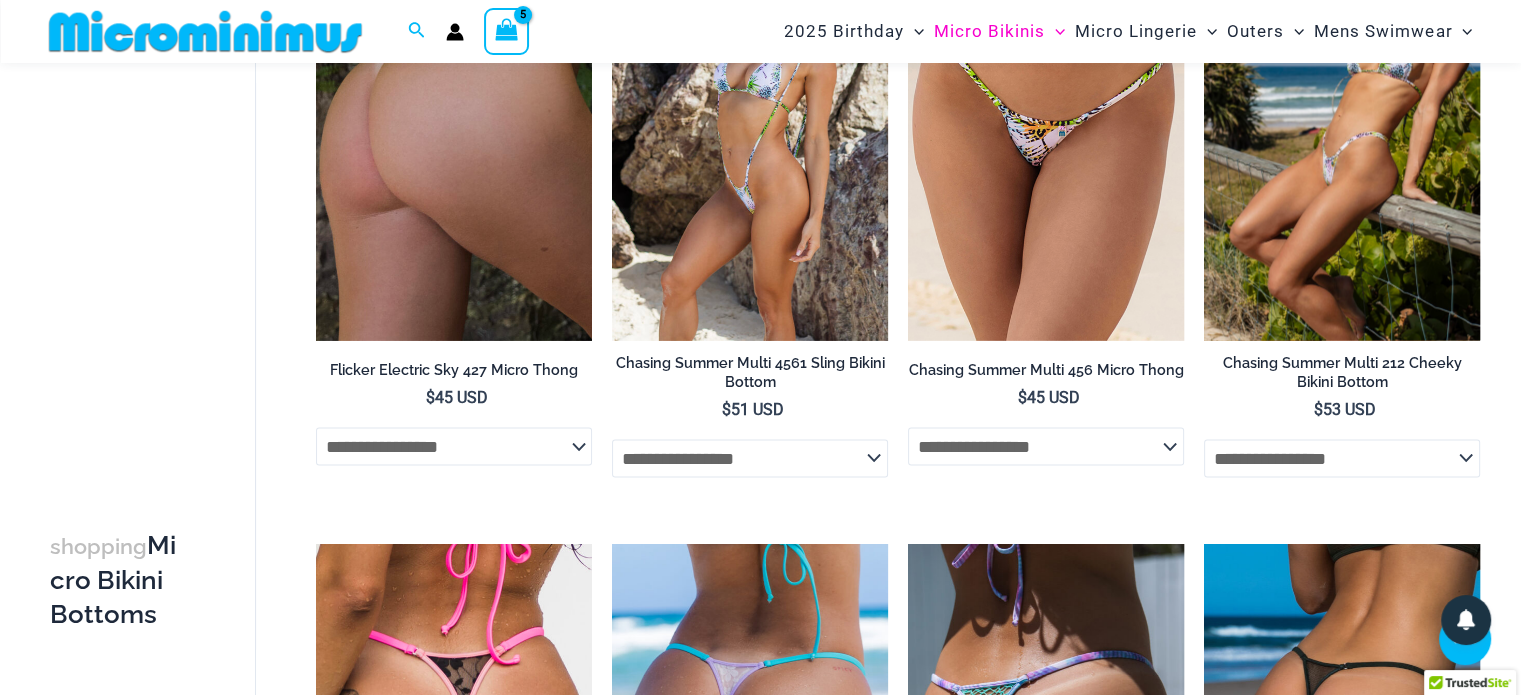 type on "**********" 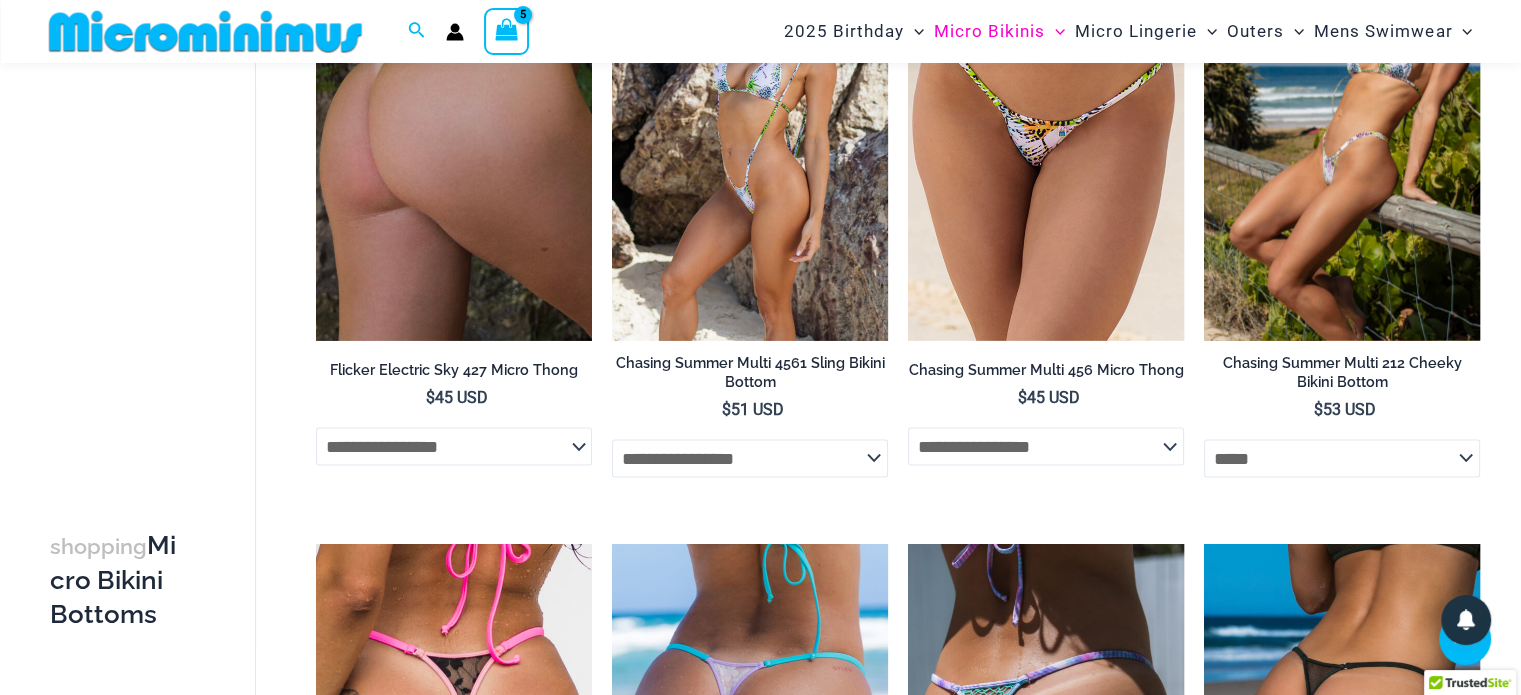 click on "**********" 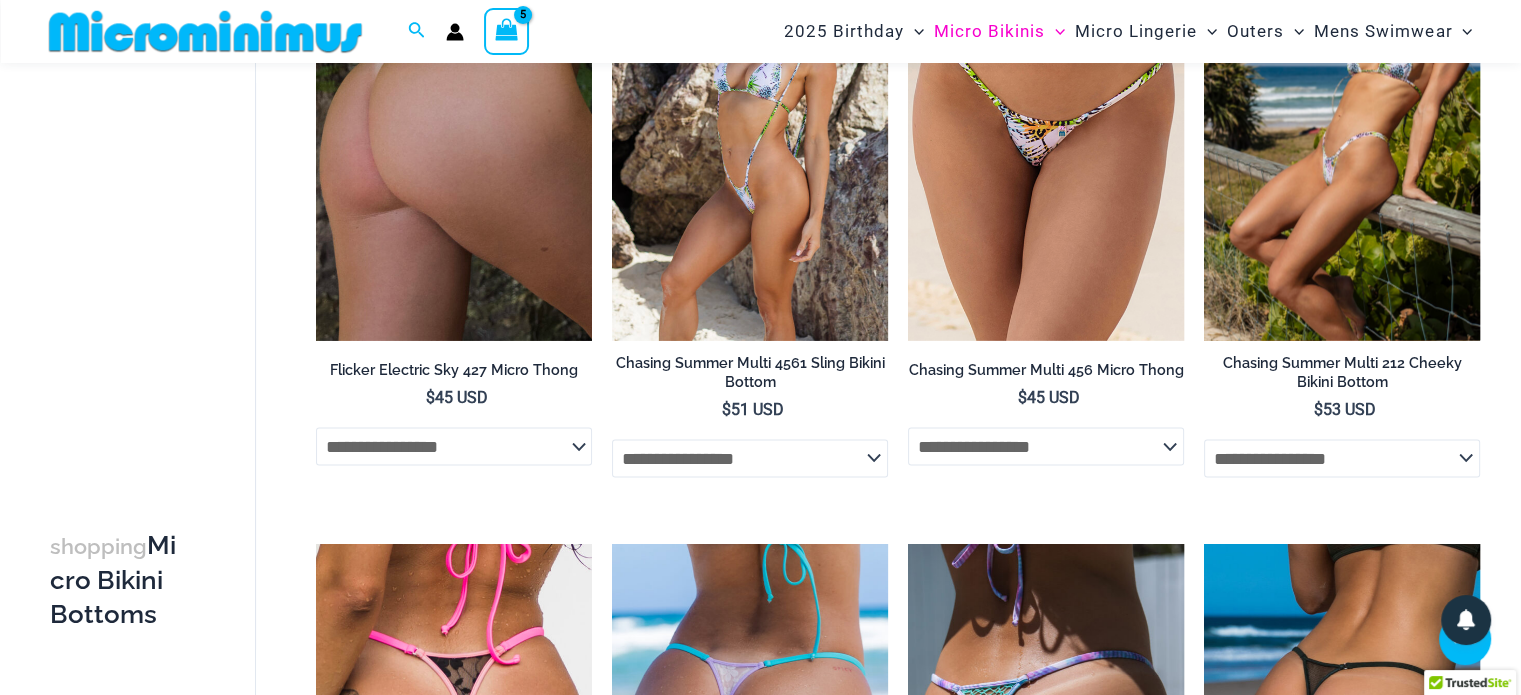 select on "*****" 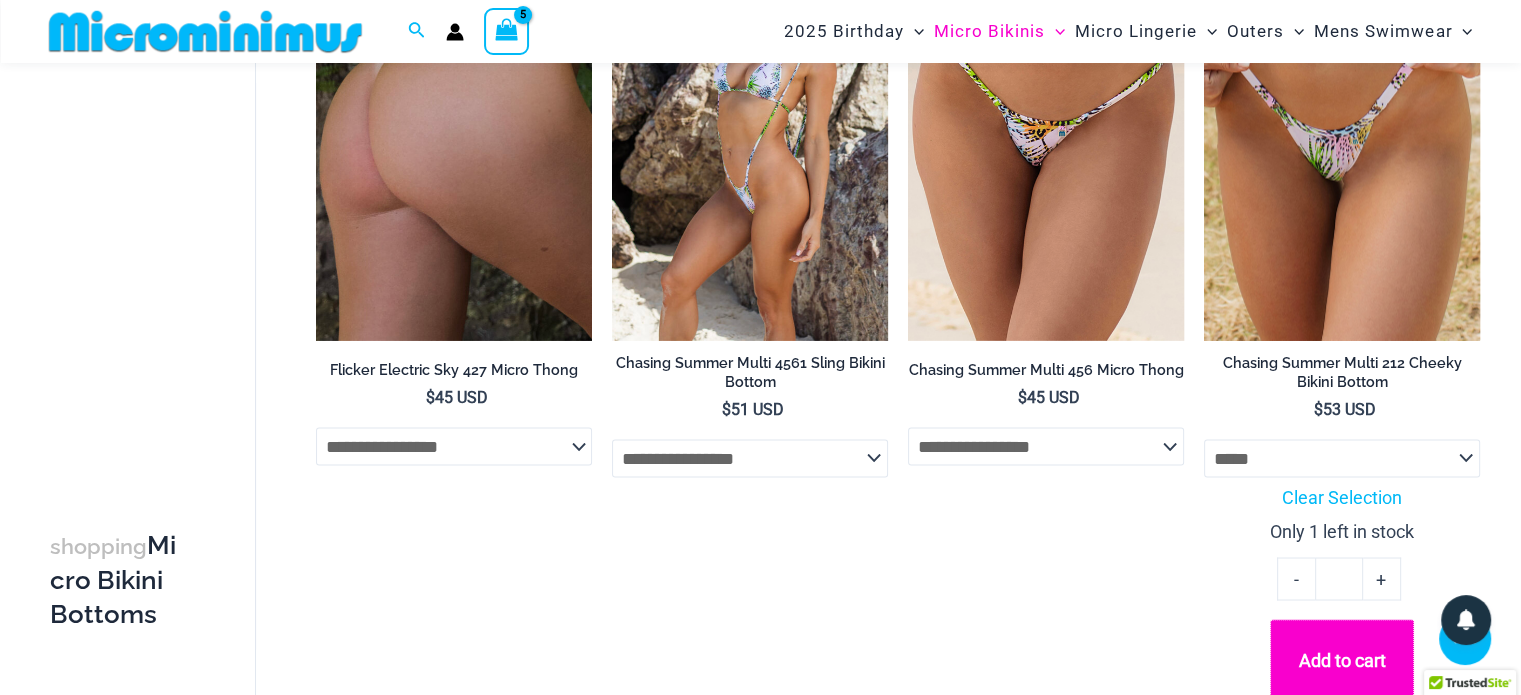 click on "Add to cart" 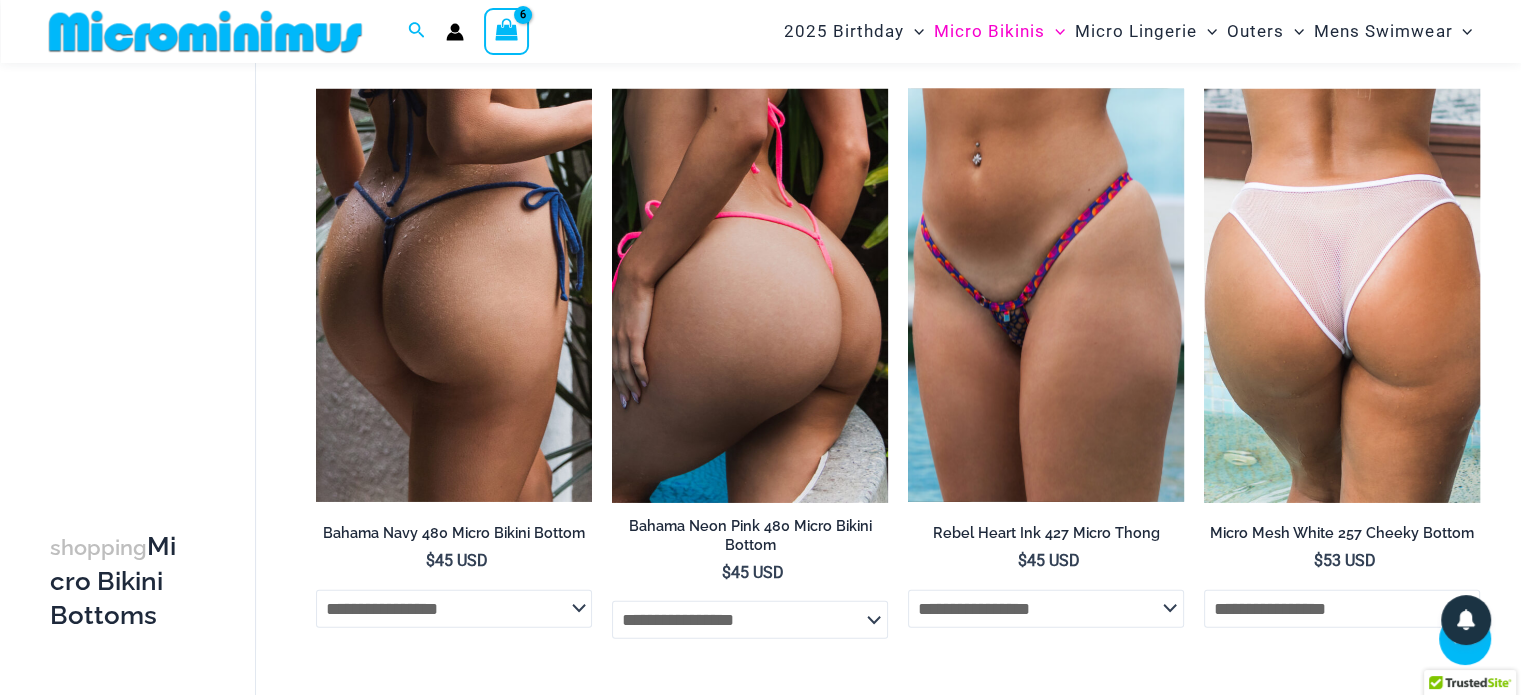 scroll, scrollTop: 4883, scrollLeft: 0, axis: vertical 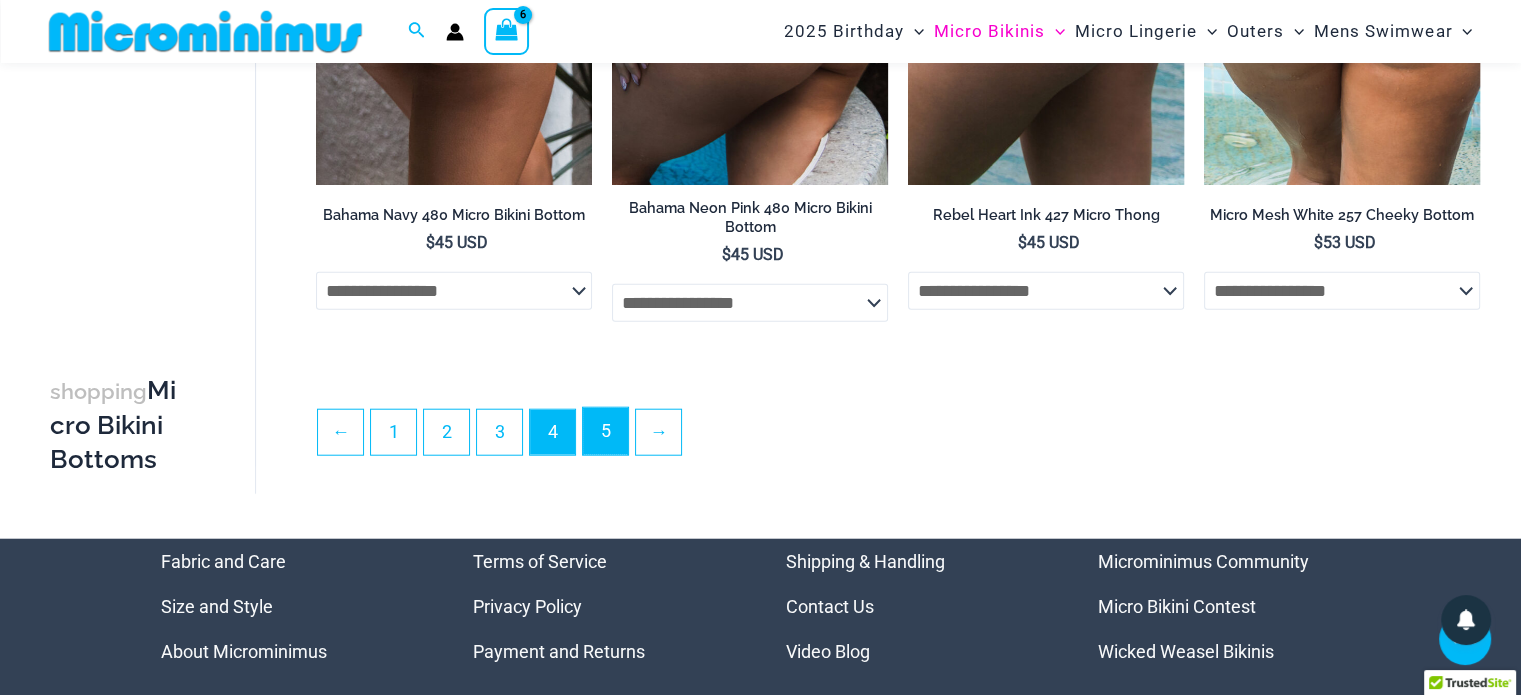 click on "5" at bounding box center [605, 431] 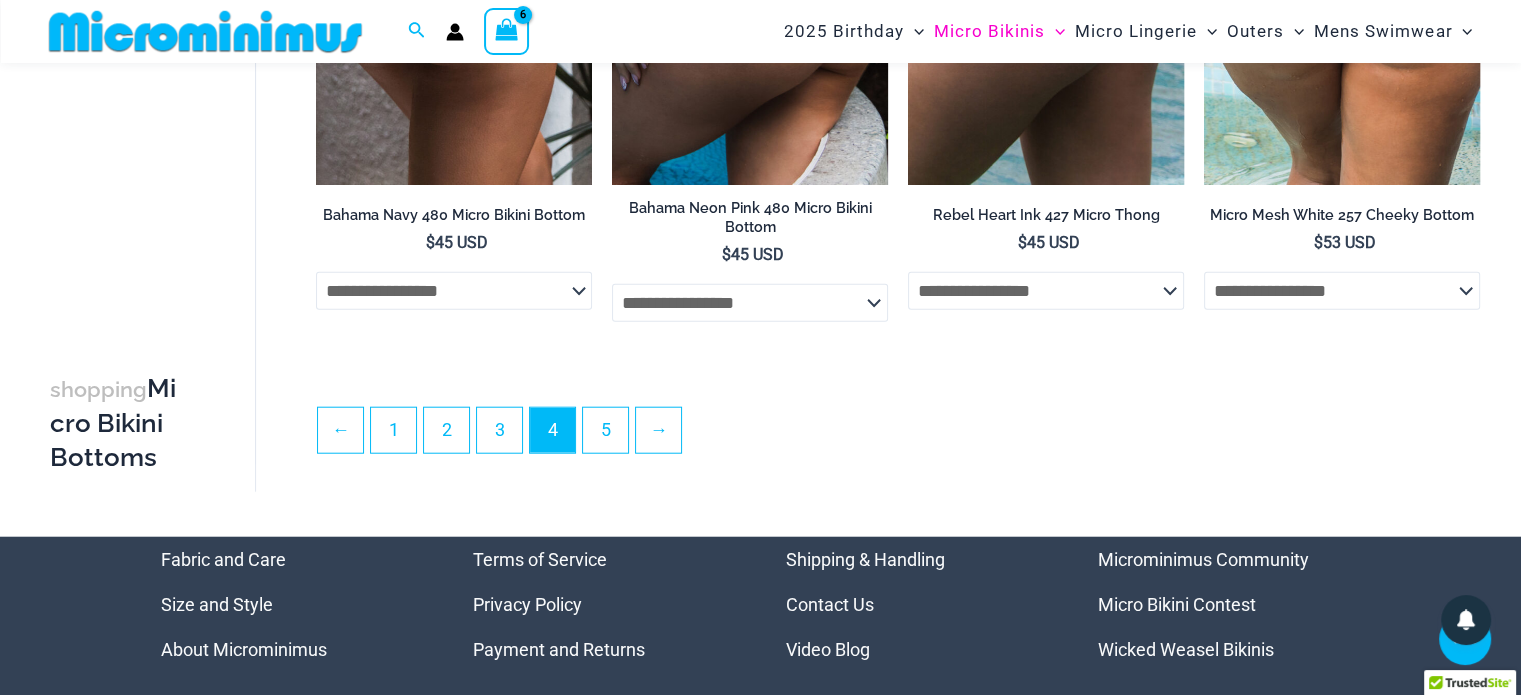 scroll, scrollTop: 4847, scrollLeft: 0, axis: vertical 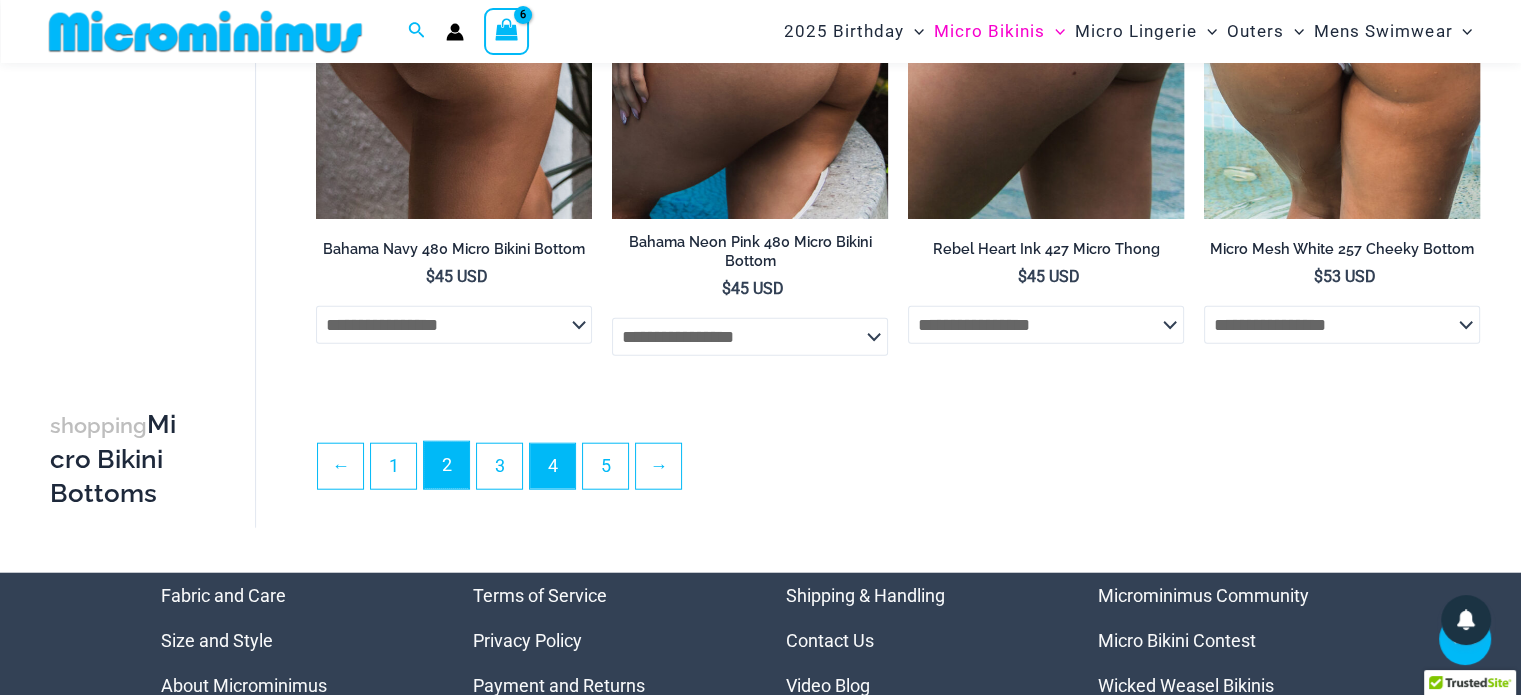 click on "2" at bounding box center (446, 465) 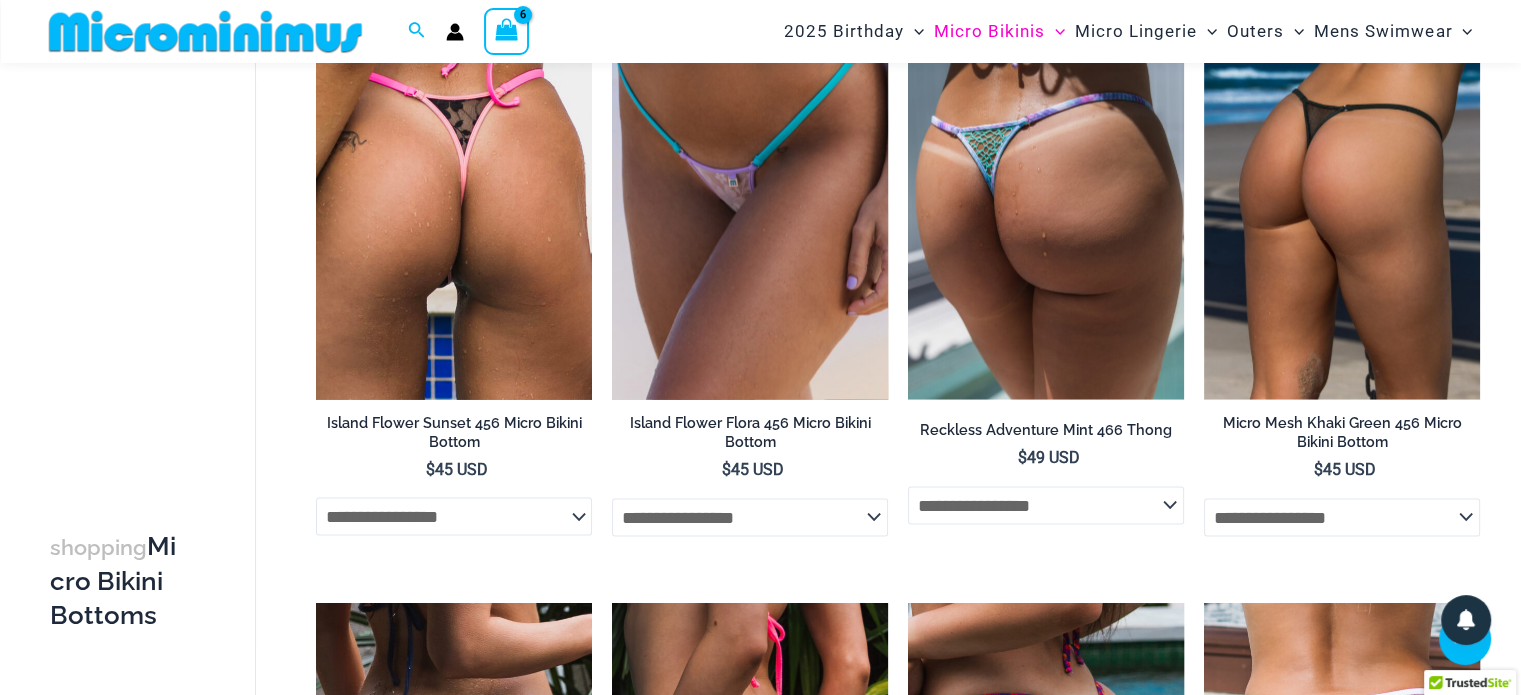 scroll, scrollTop: 3847, scrollLeft: 0, axis: vertical 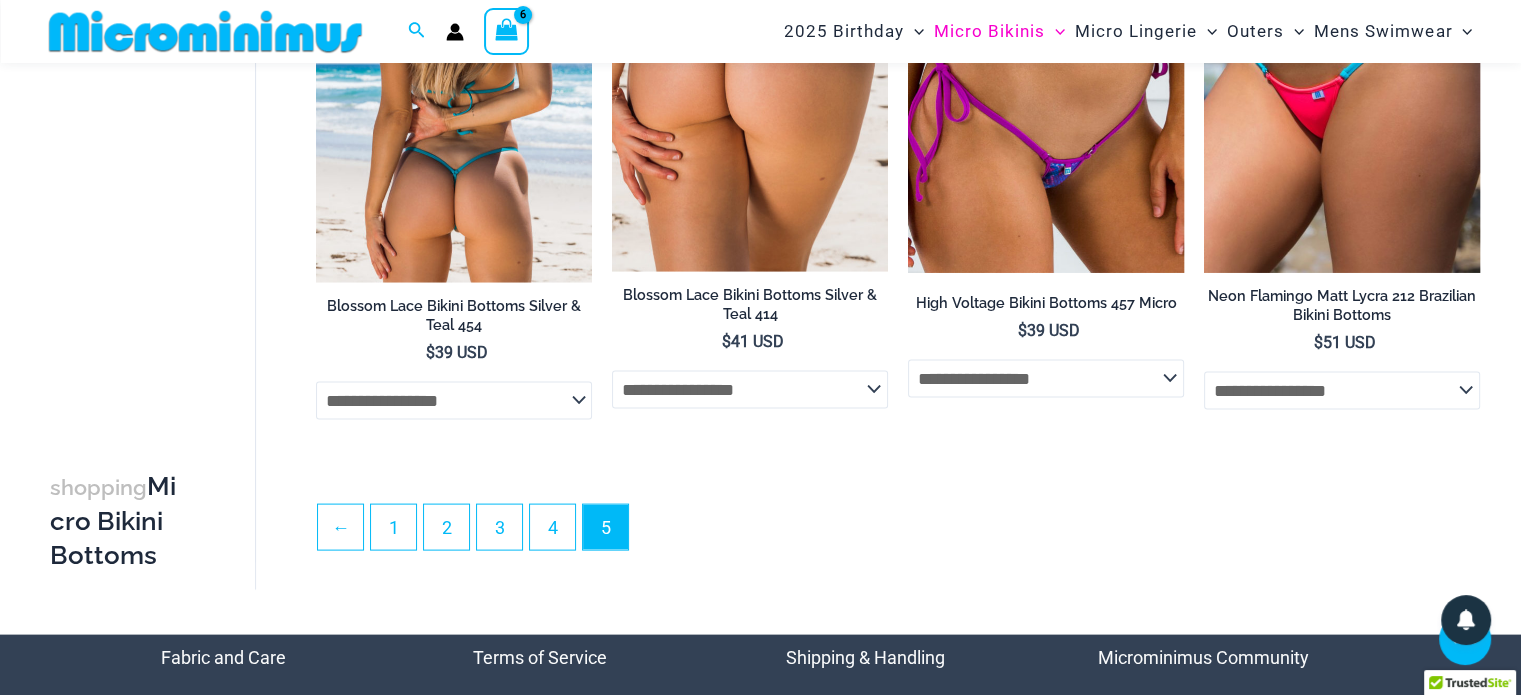 type on "**********" 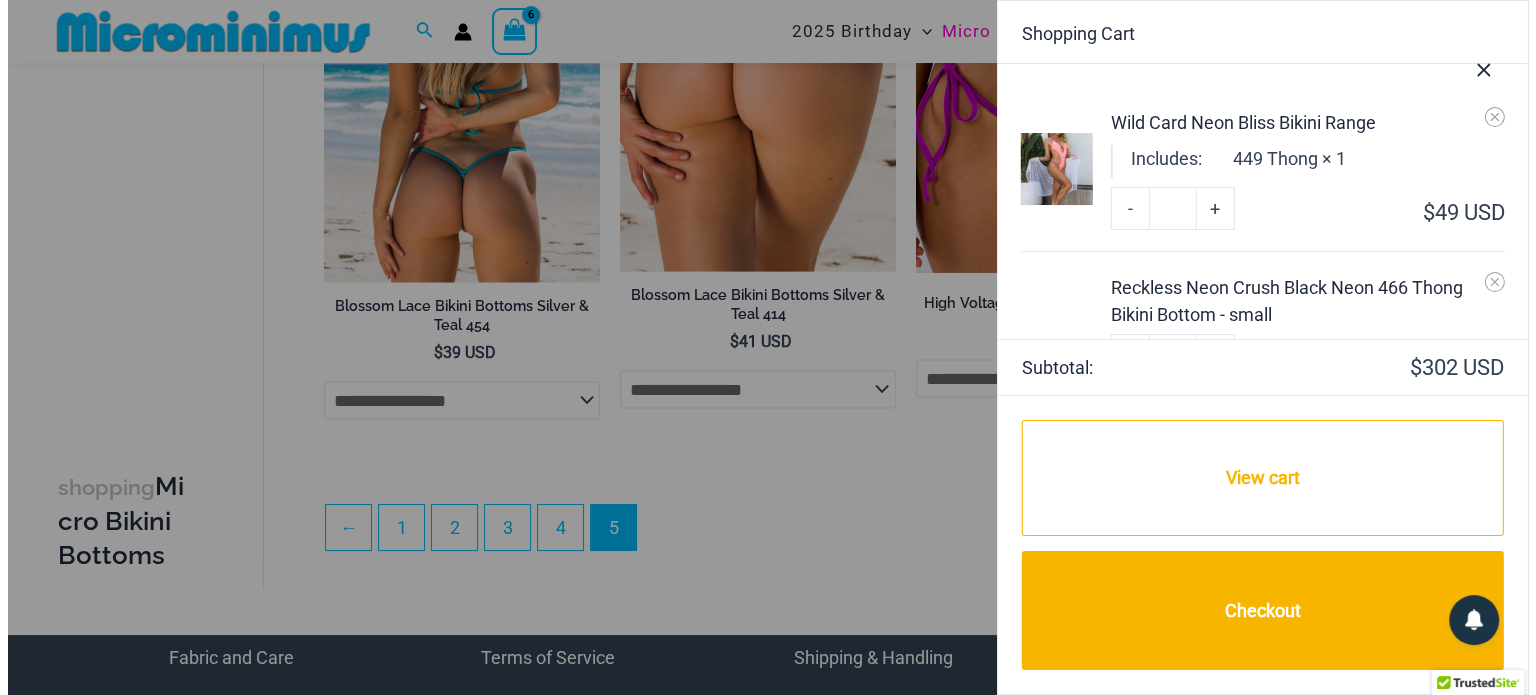 scroll, scrollTop: 4098, scrollLeft: 0, axis: vertical 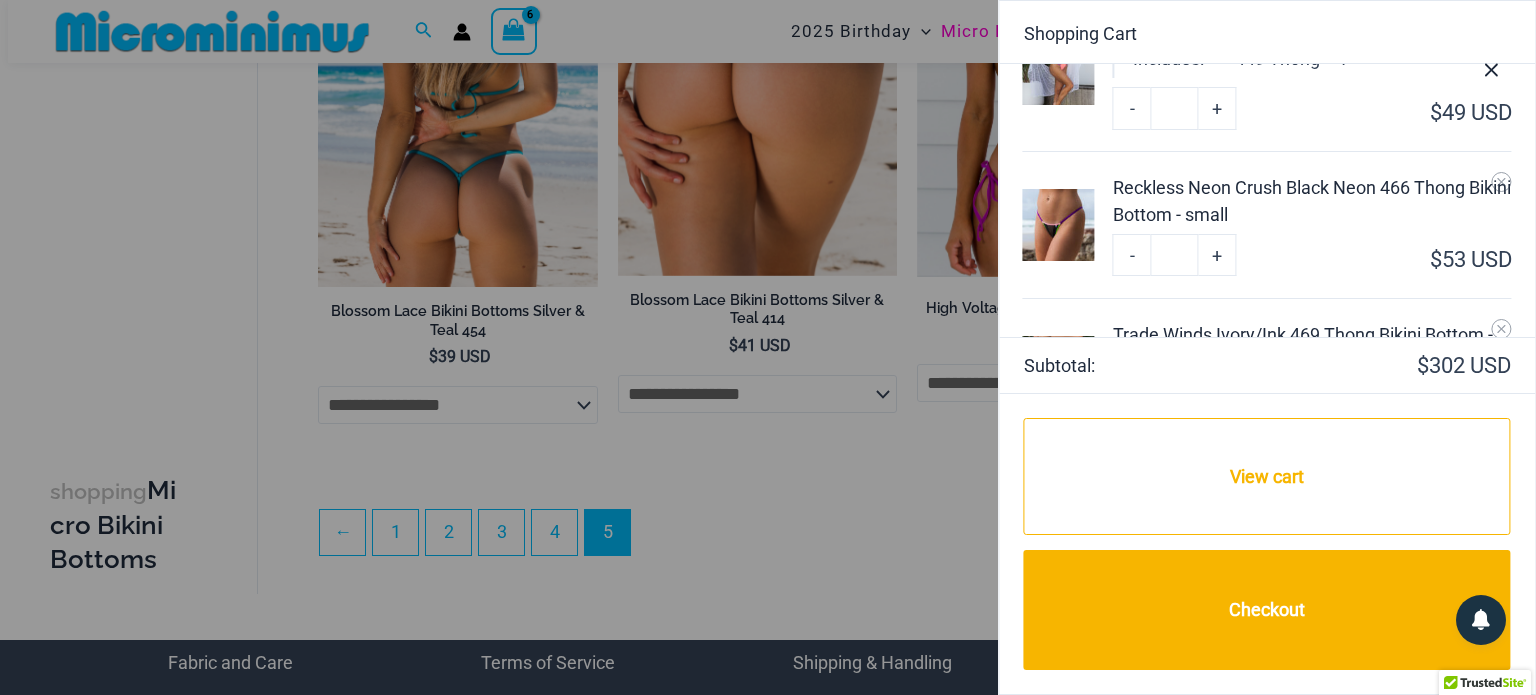 click at bounding box center [1059, 225] 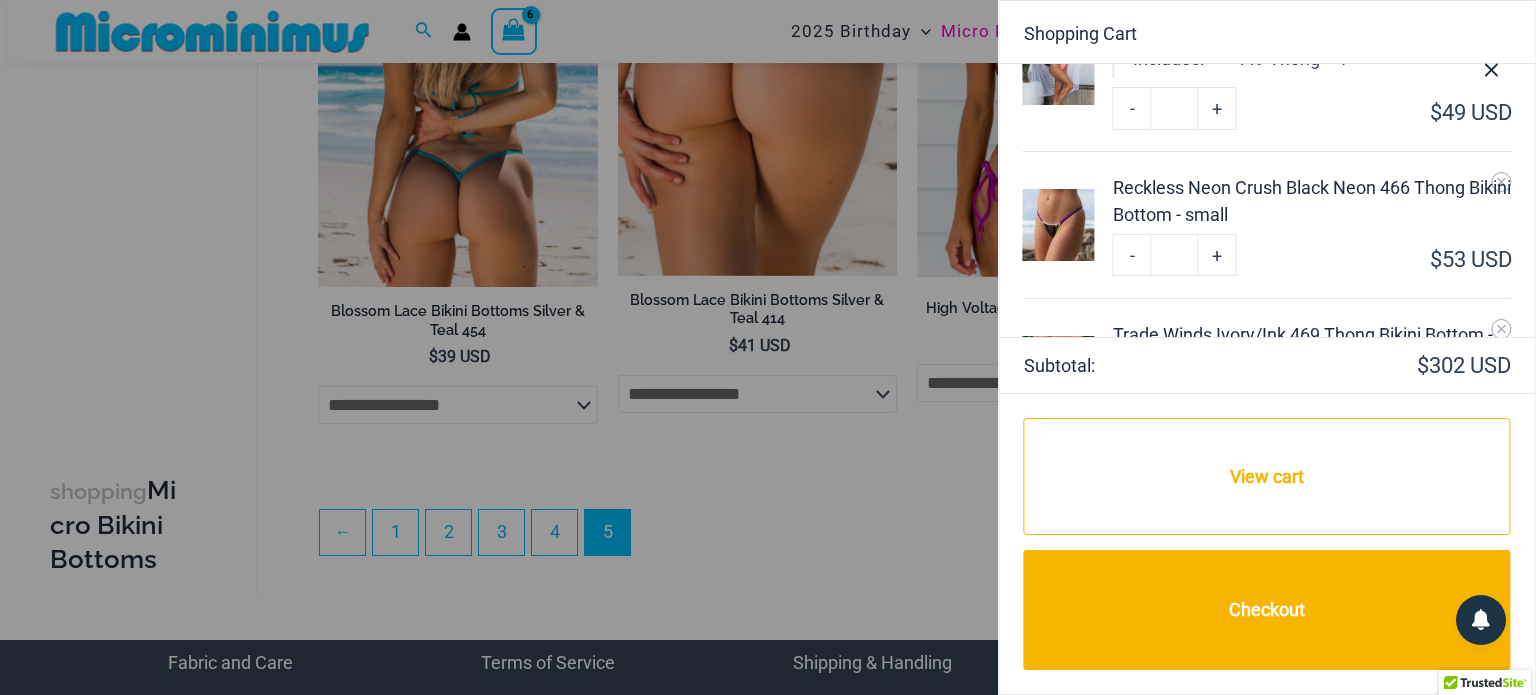 click on "Reckless Neon Crush Black Neon 466 Thong Bikini Bottom - small" at bounding box center [1312, 201] 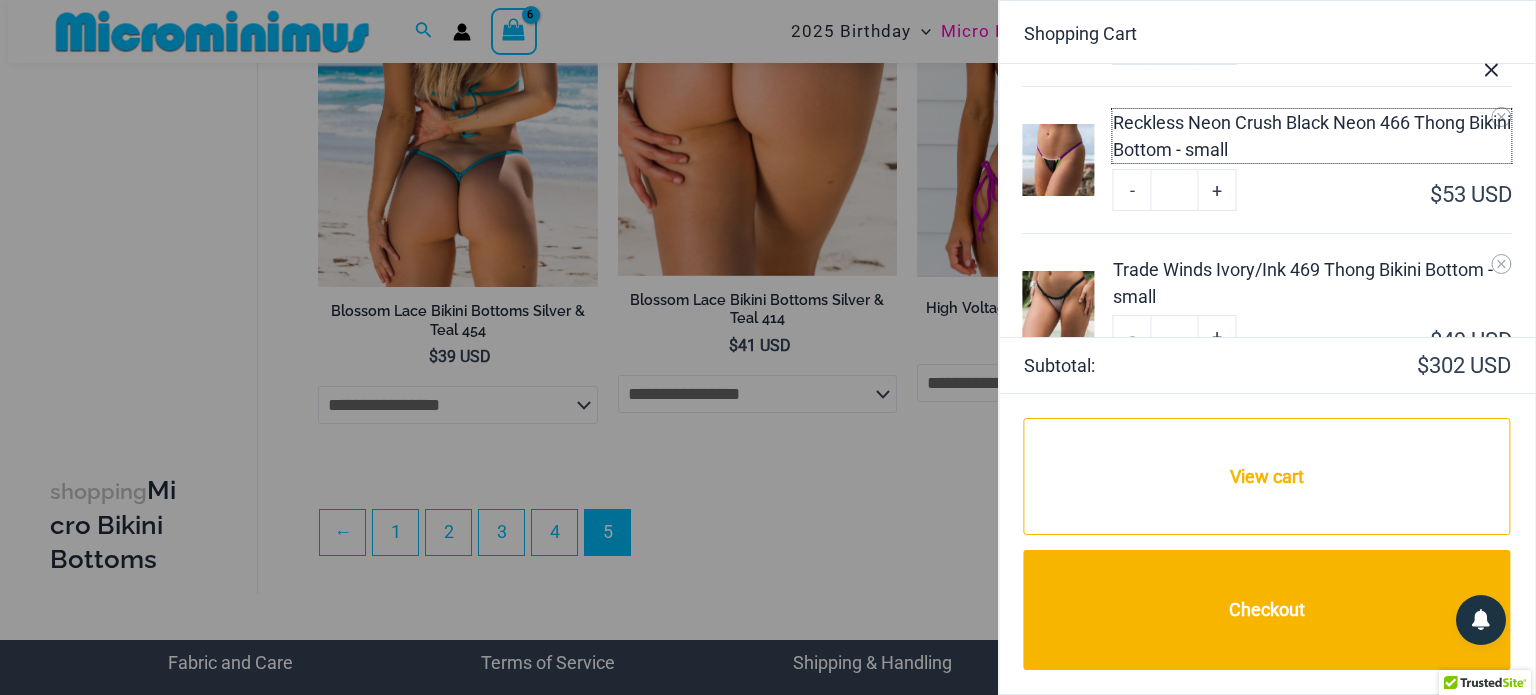 scroll, scrollTop: 200, scrollLeft: 0, axis: vertical 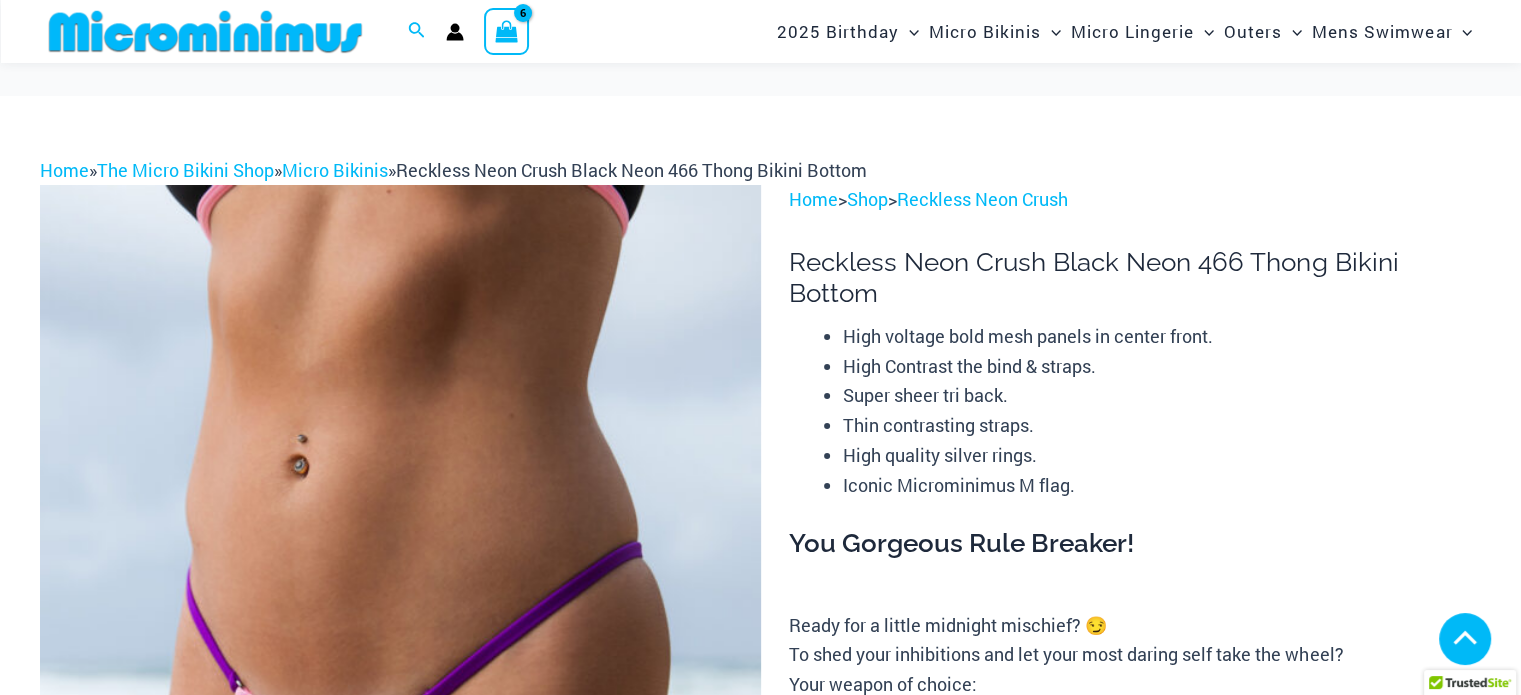 select 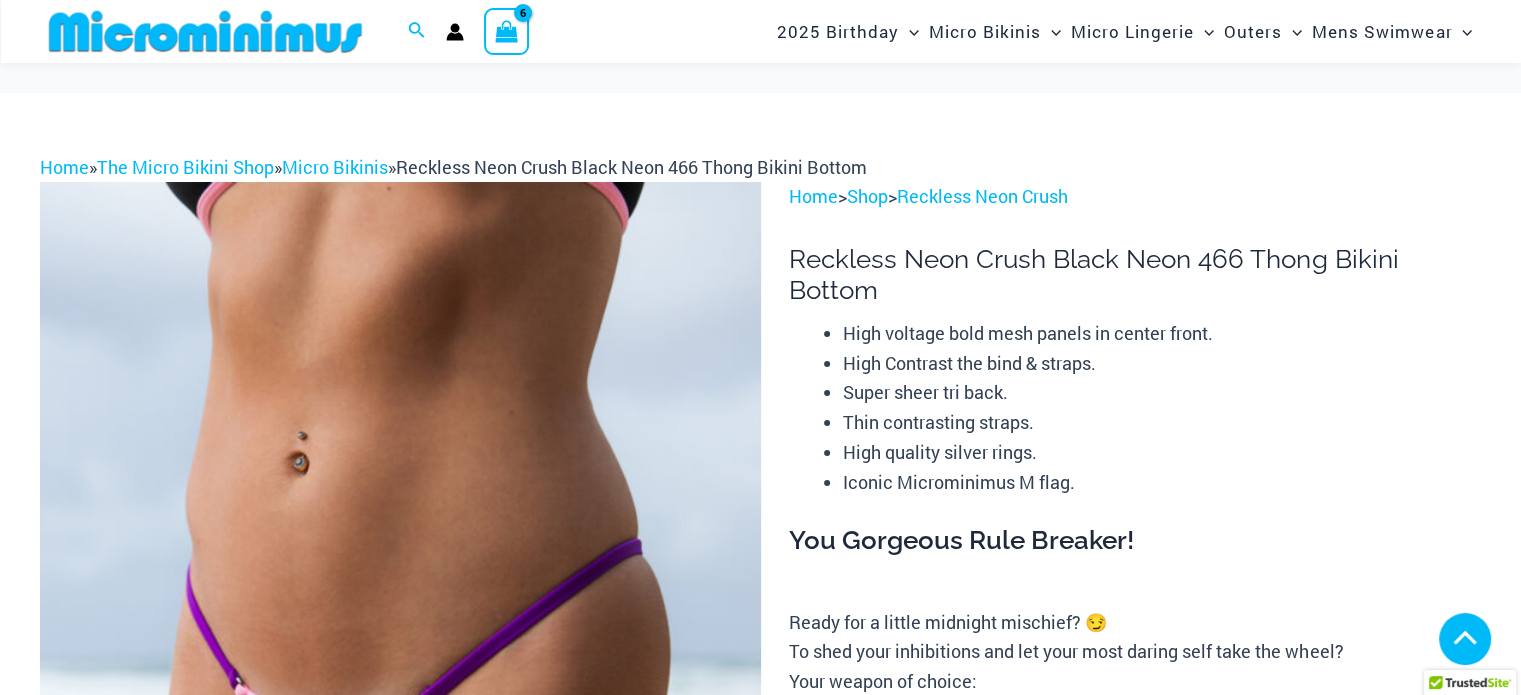 click at bounding box center (647, 1453) 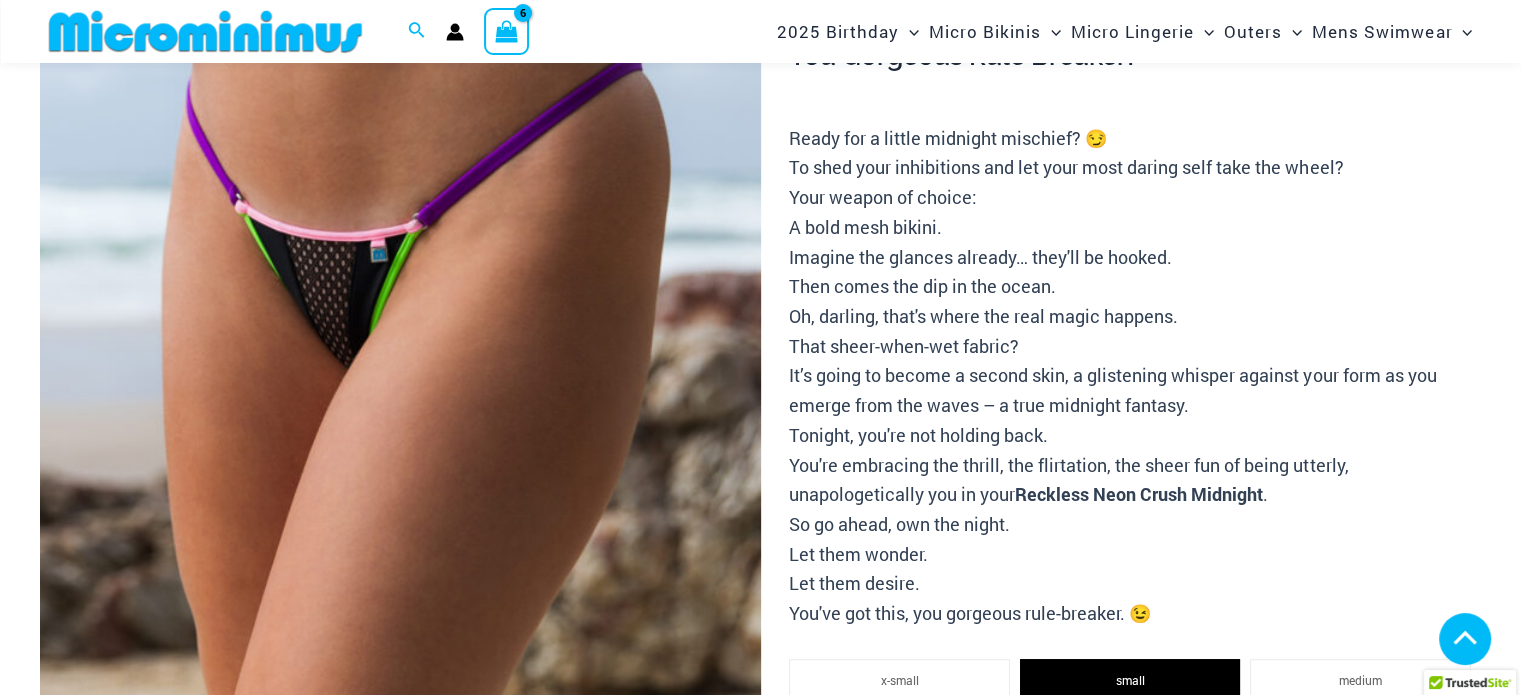 type on "**********" 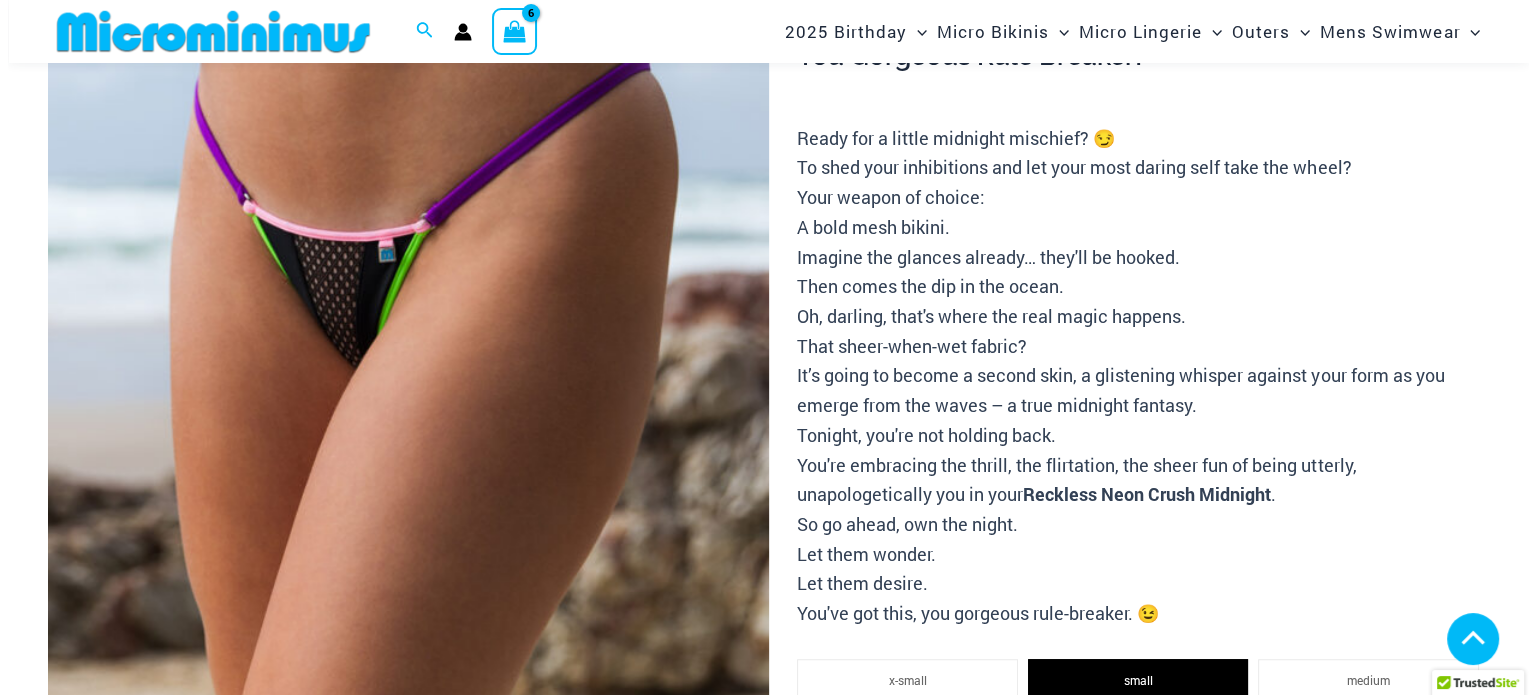 scroll, scrollTop: 184, scrollLeft: 0, axis: vertical 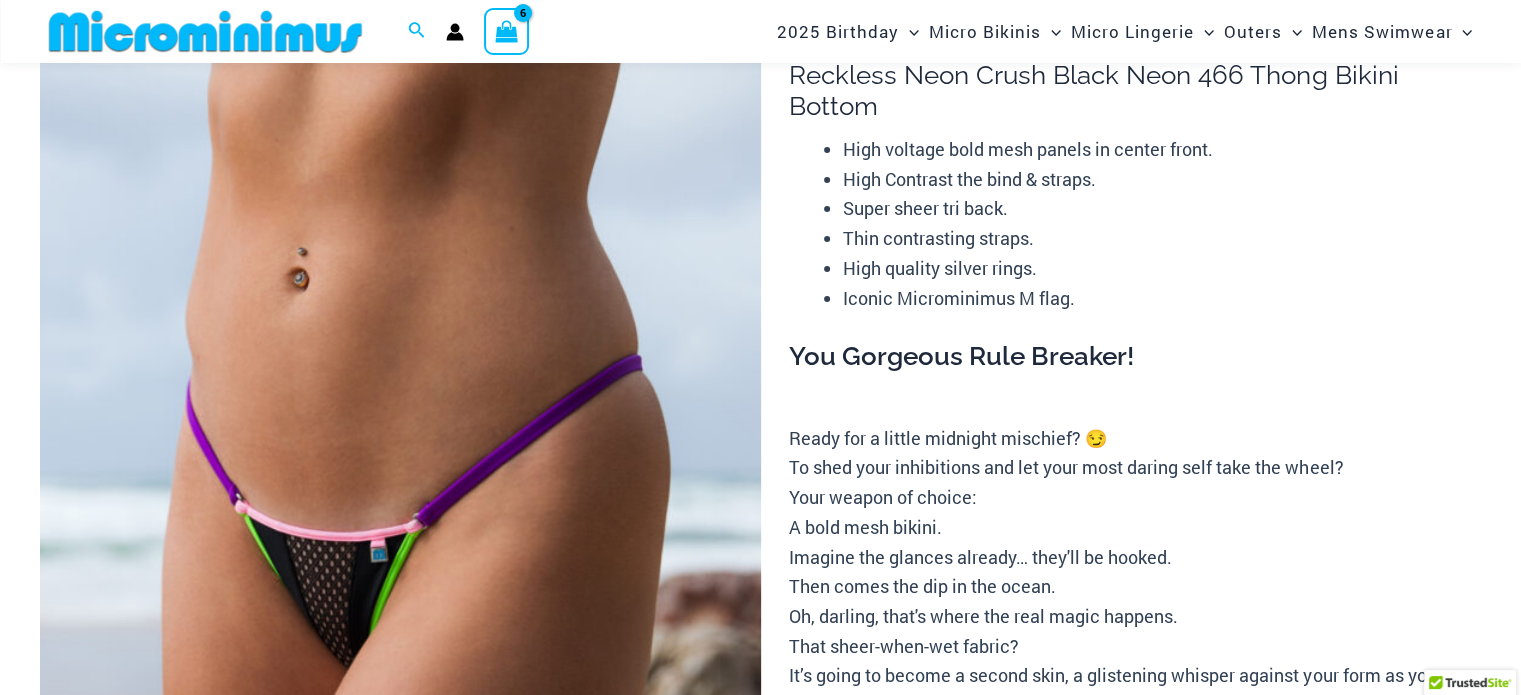 click 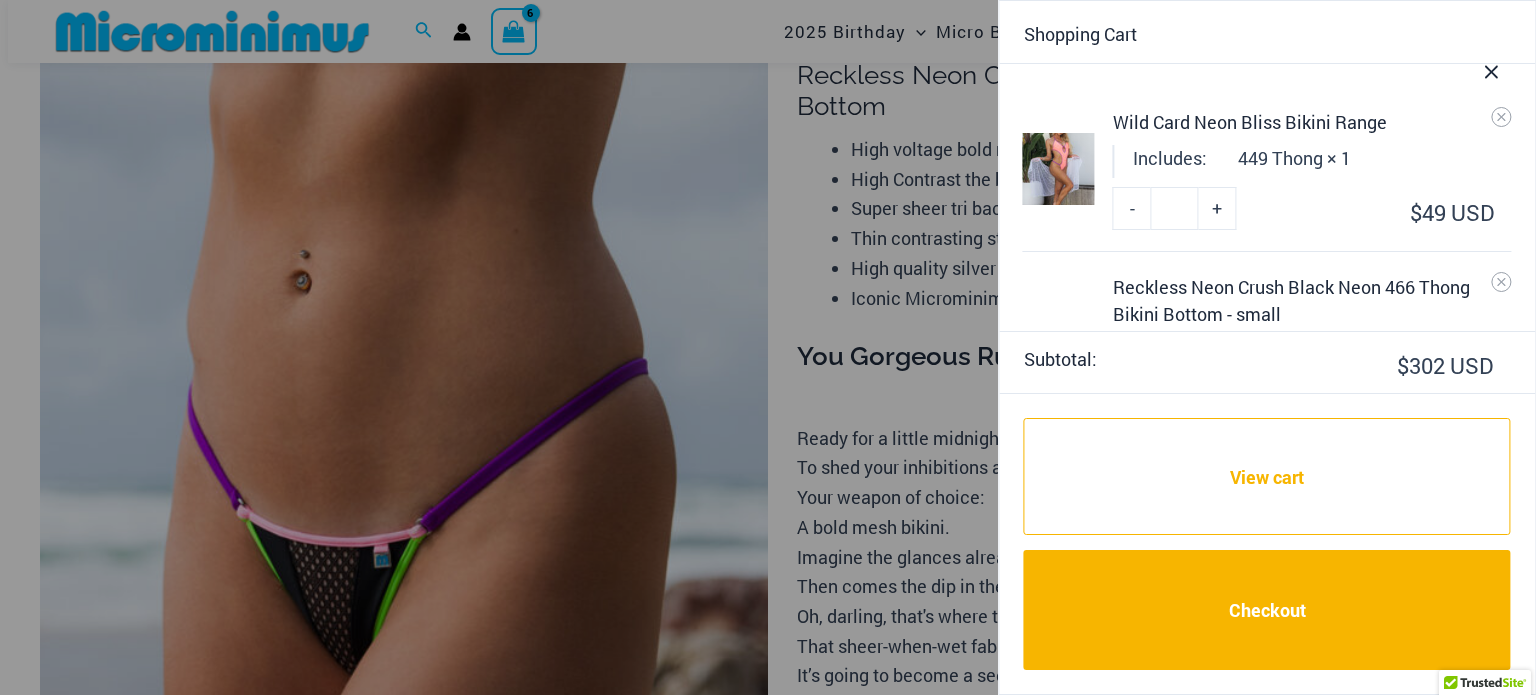scroll, scrollTop: 300, scrollLeft: 0, axis: vertical 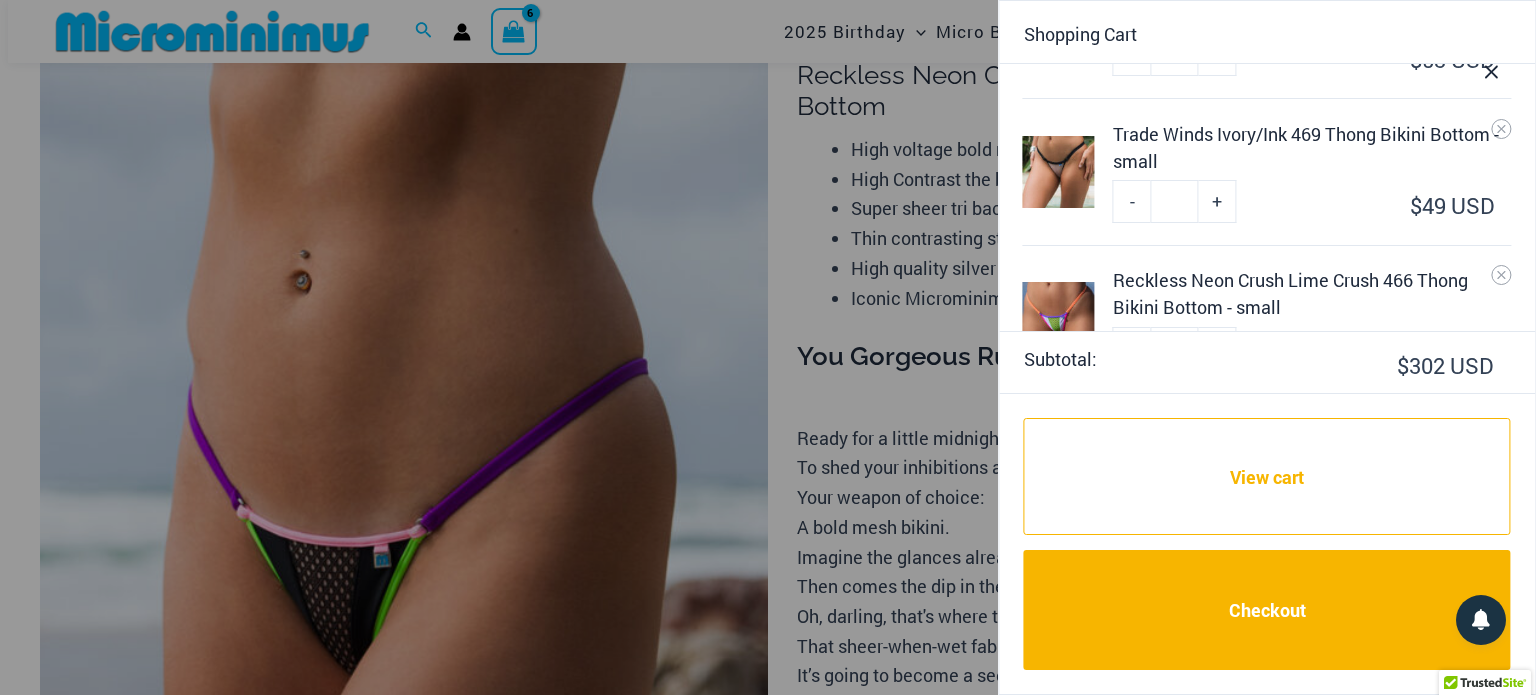 click on "Trade Winds Ivory/Ink 469 Thong Bikini Bottom - small" at bounding box center [1312, 148] 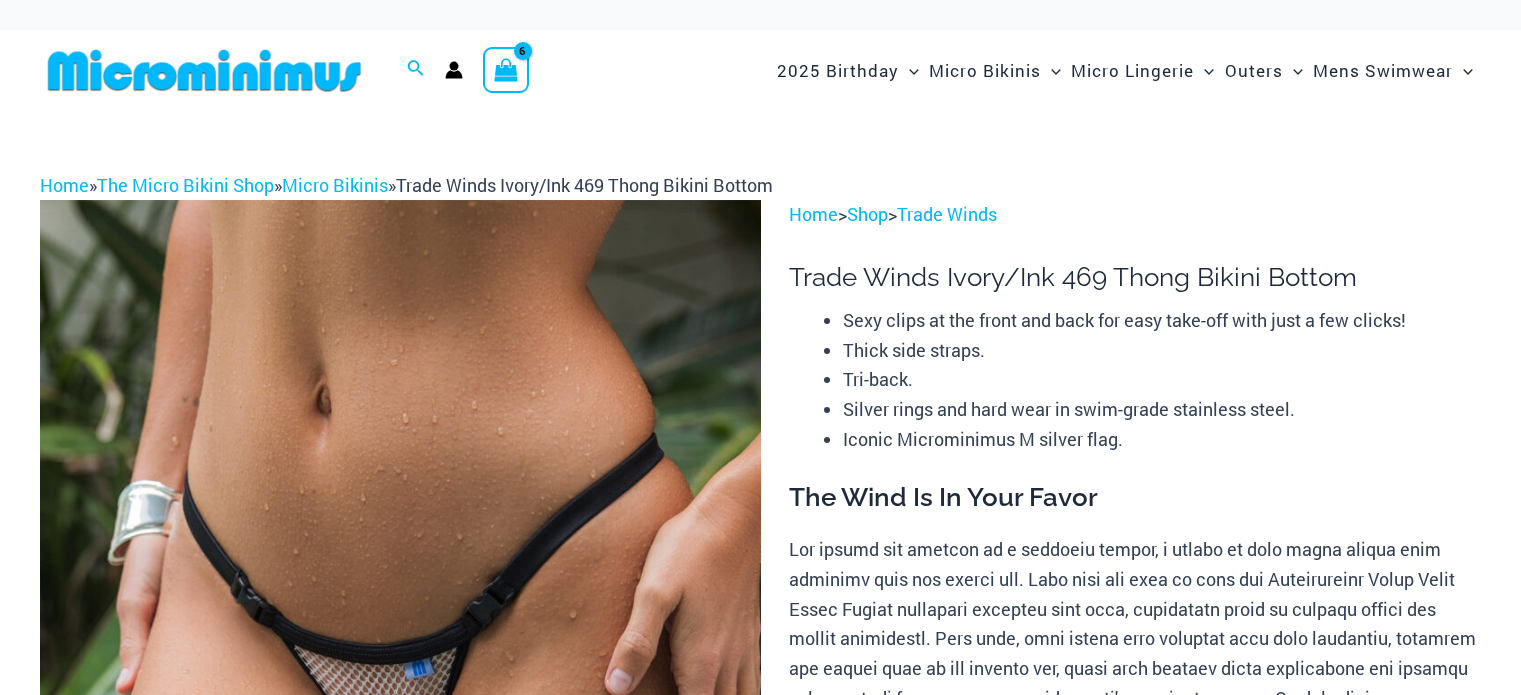 scroll, scrollTop: 0, scrollLeft: 0, axis: both 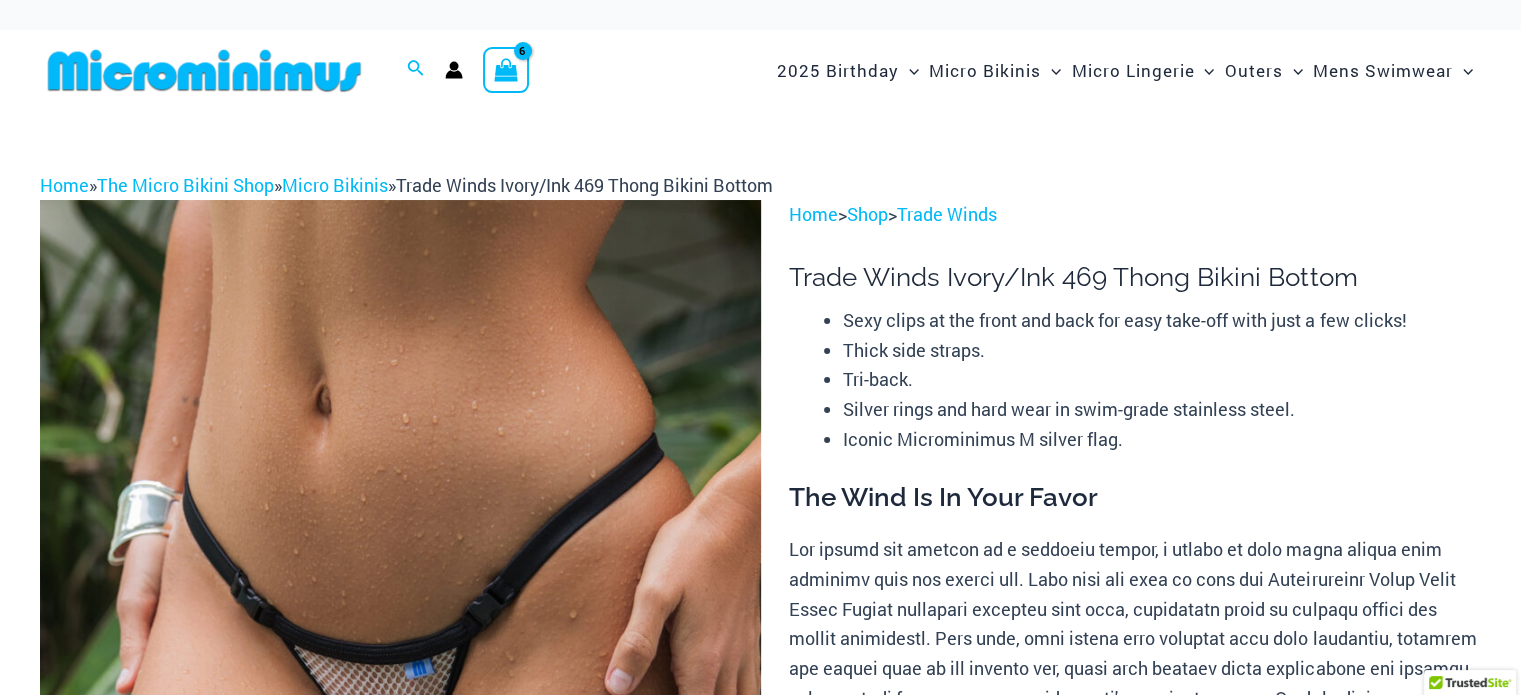 select 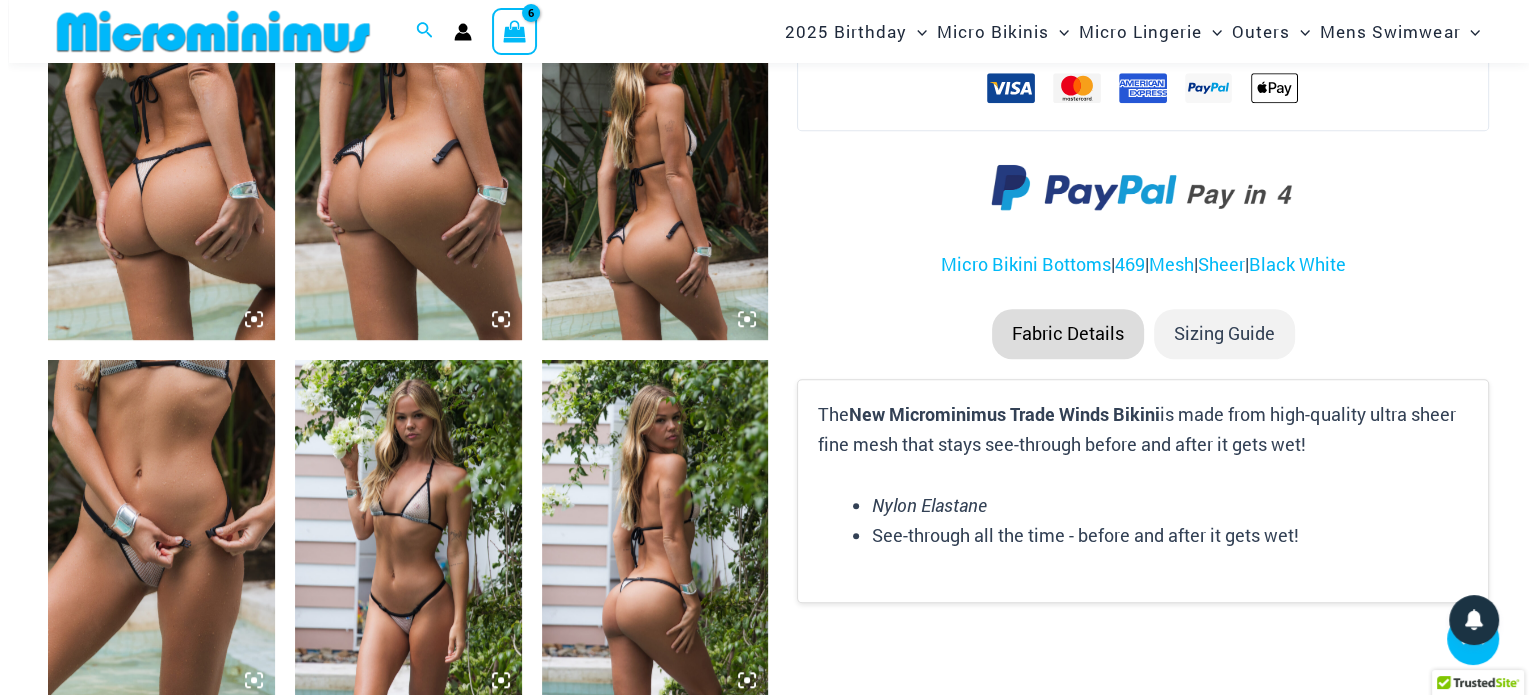 scroll, scrollTop: 1200, scrollLeft: 0, axis: vertical 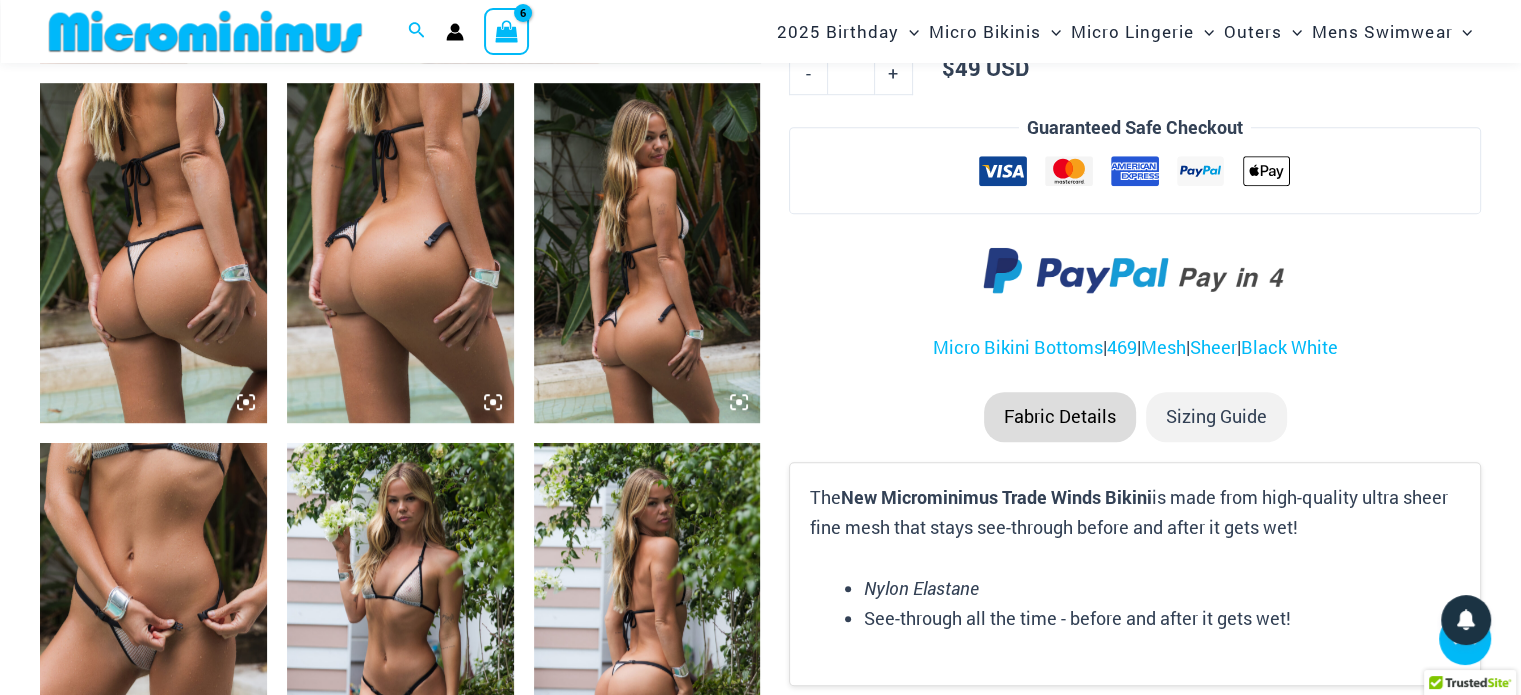 type on "**********" 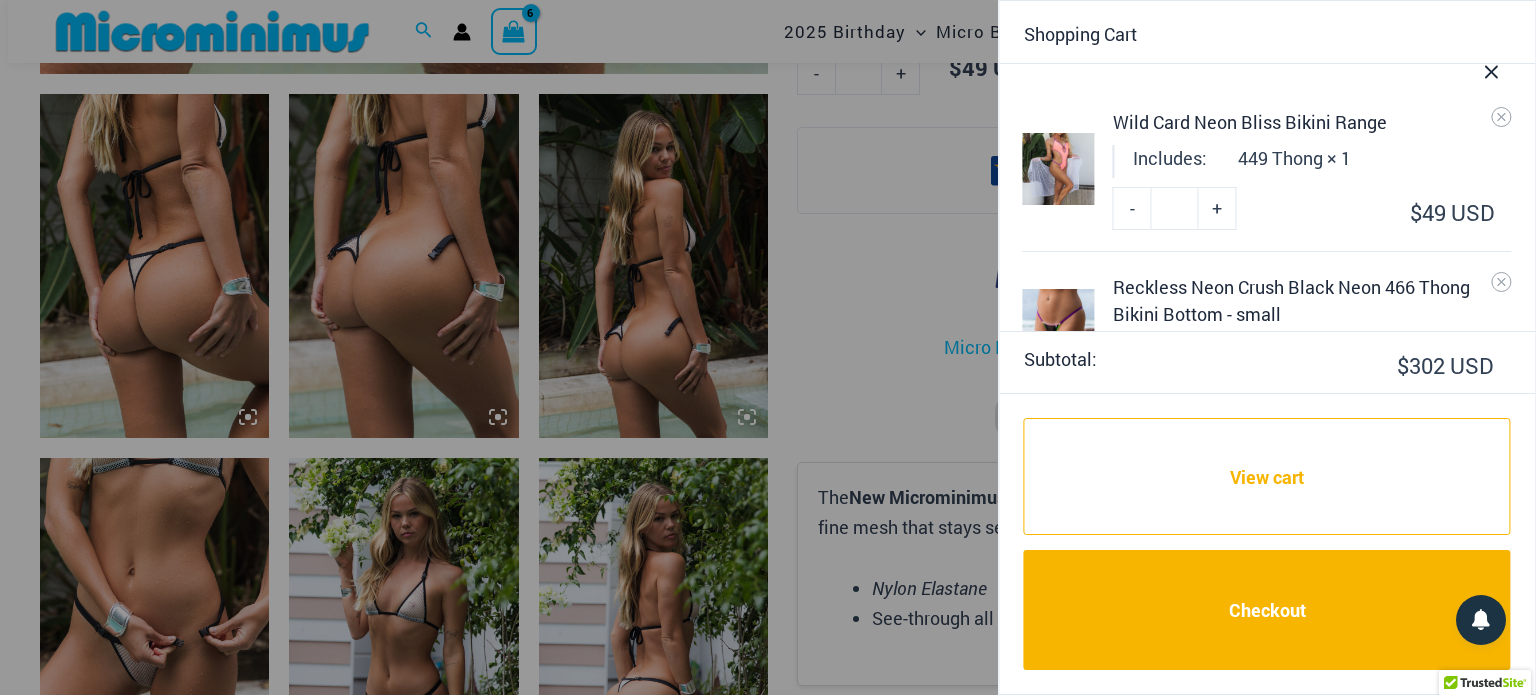 scroll, scrollTop: 200, scrollLeft: 0, axis: vertical 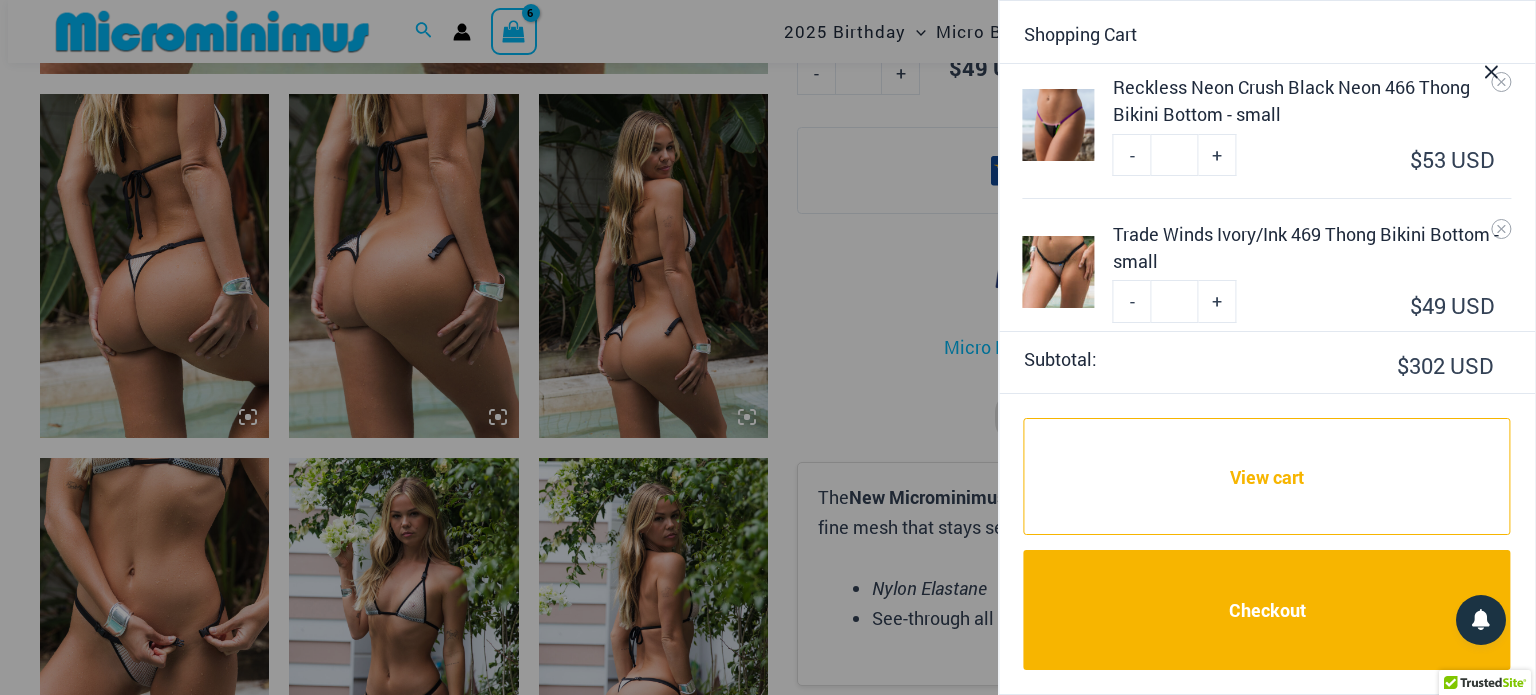 click on "Reckless Neon Crush Black Neon 466 Thong Bikini Bottom - small" at bounding box center [1312, 101] 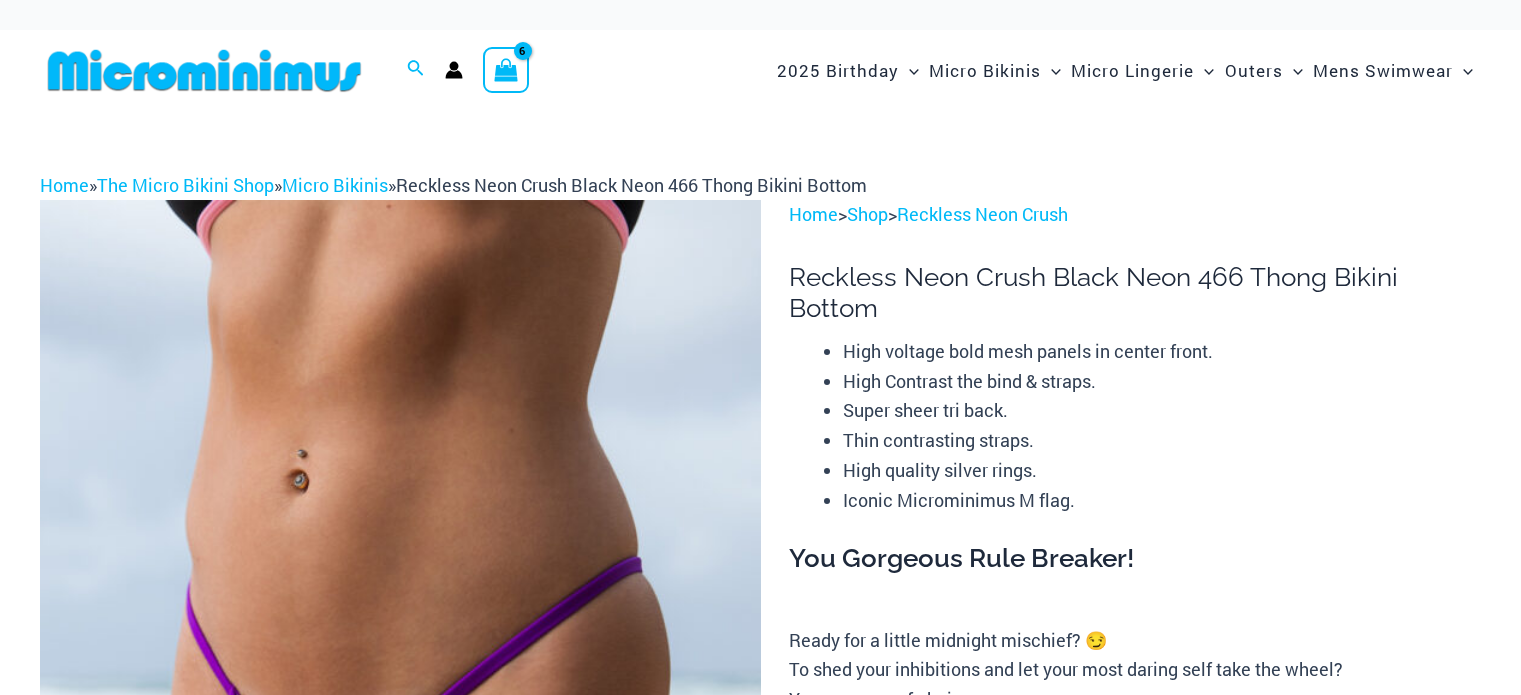 scroll, scrollTop: 0, scrollLeft: 0, axis: both 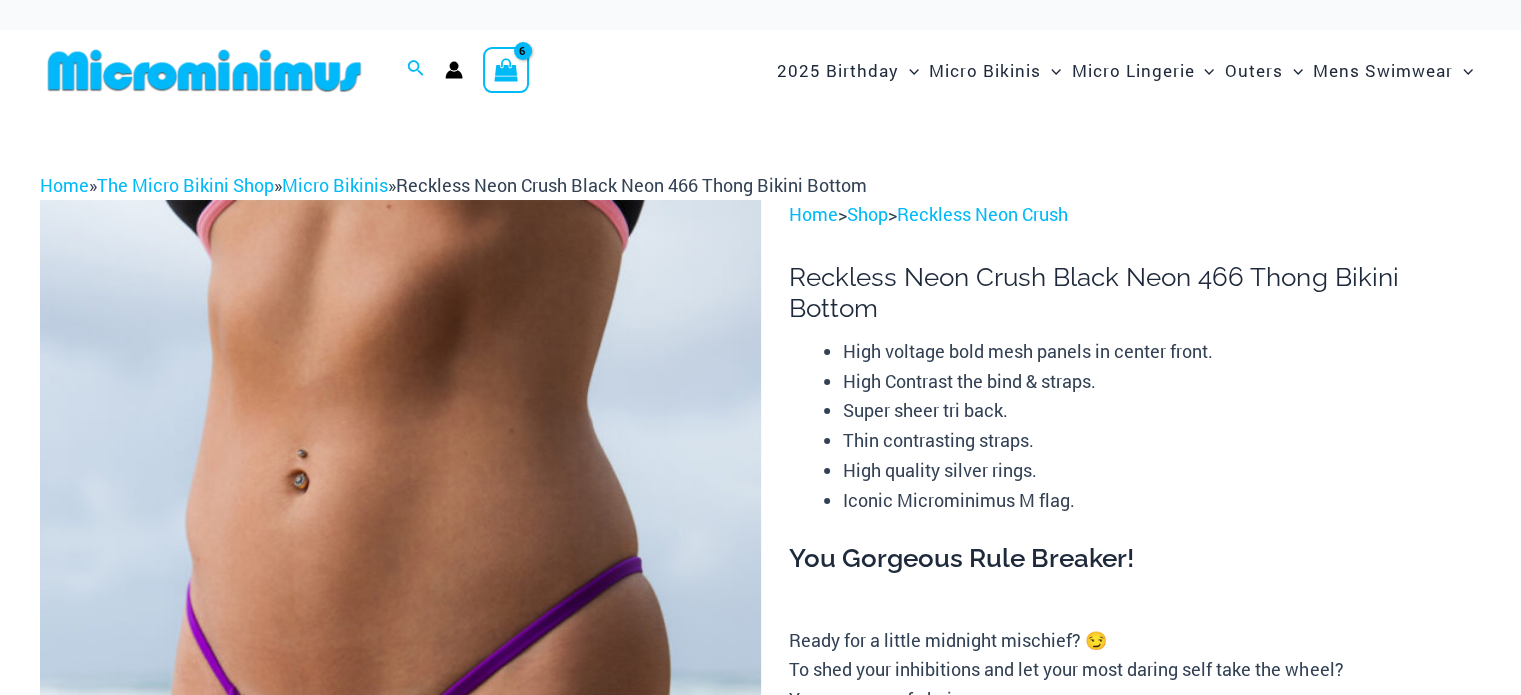 select 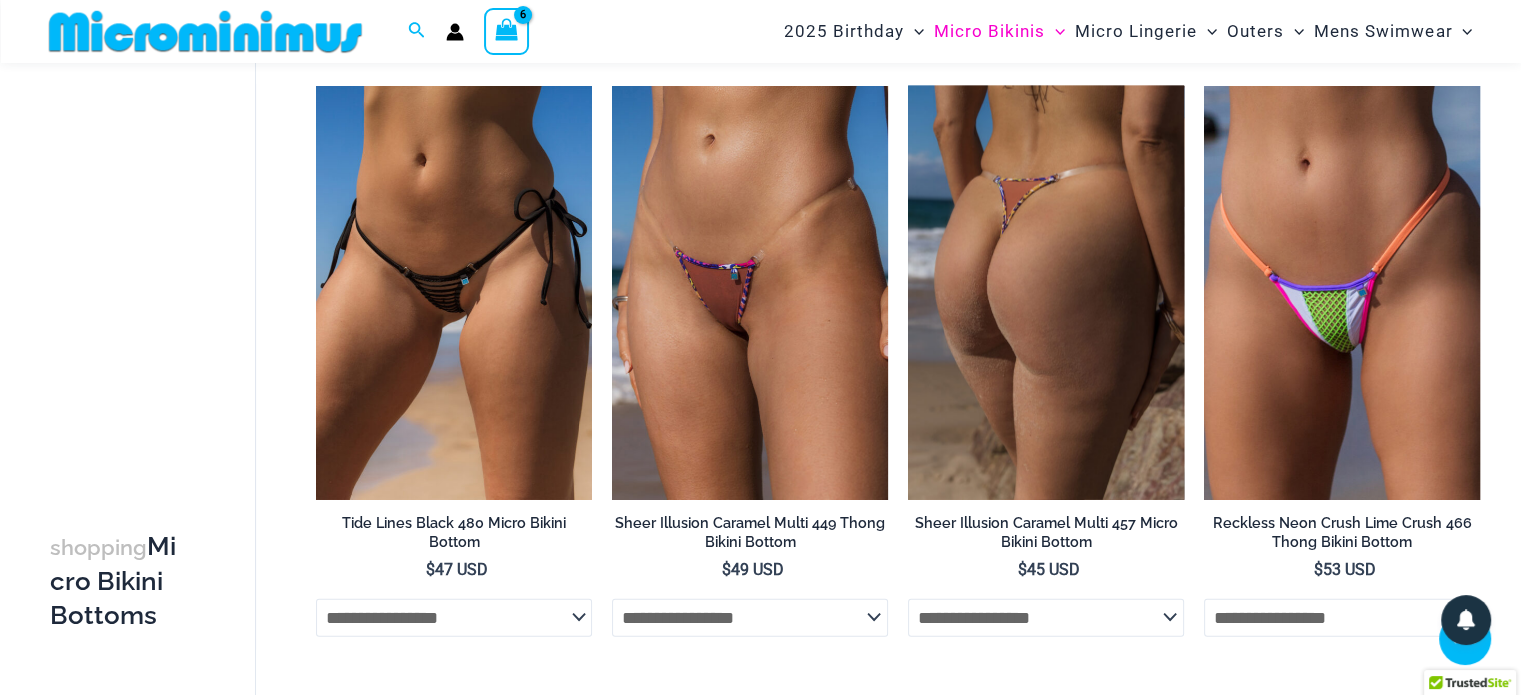 scroll, scrollTop: 4796, scrollLeft: 0, axis: vertical 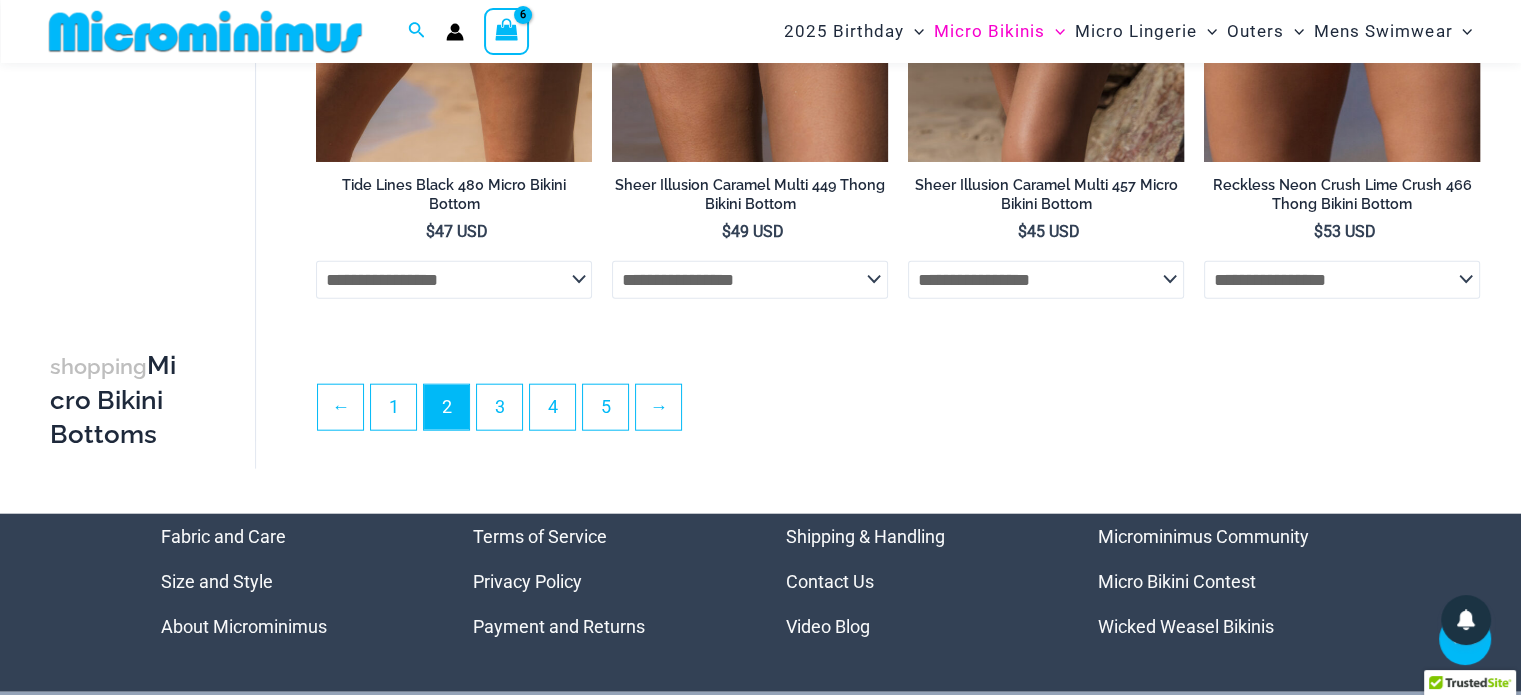 type on "**********" 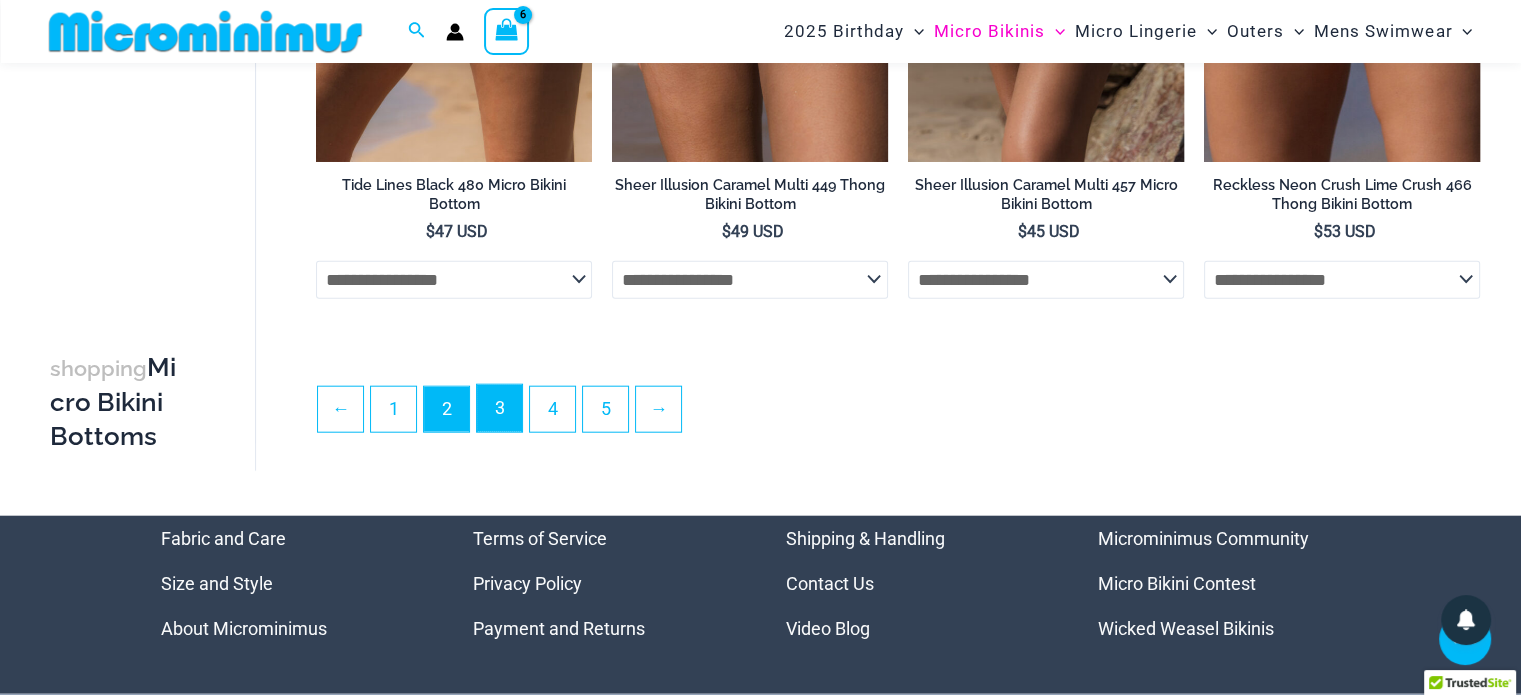 click on "3" at bounding box center [499, 408] 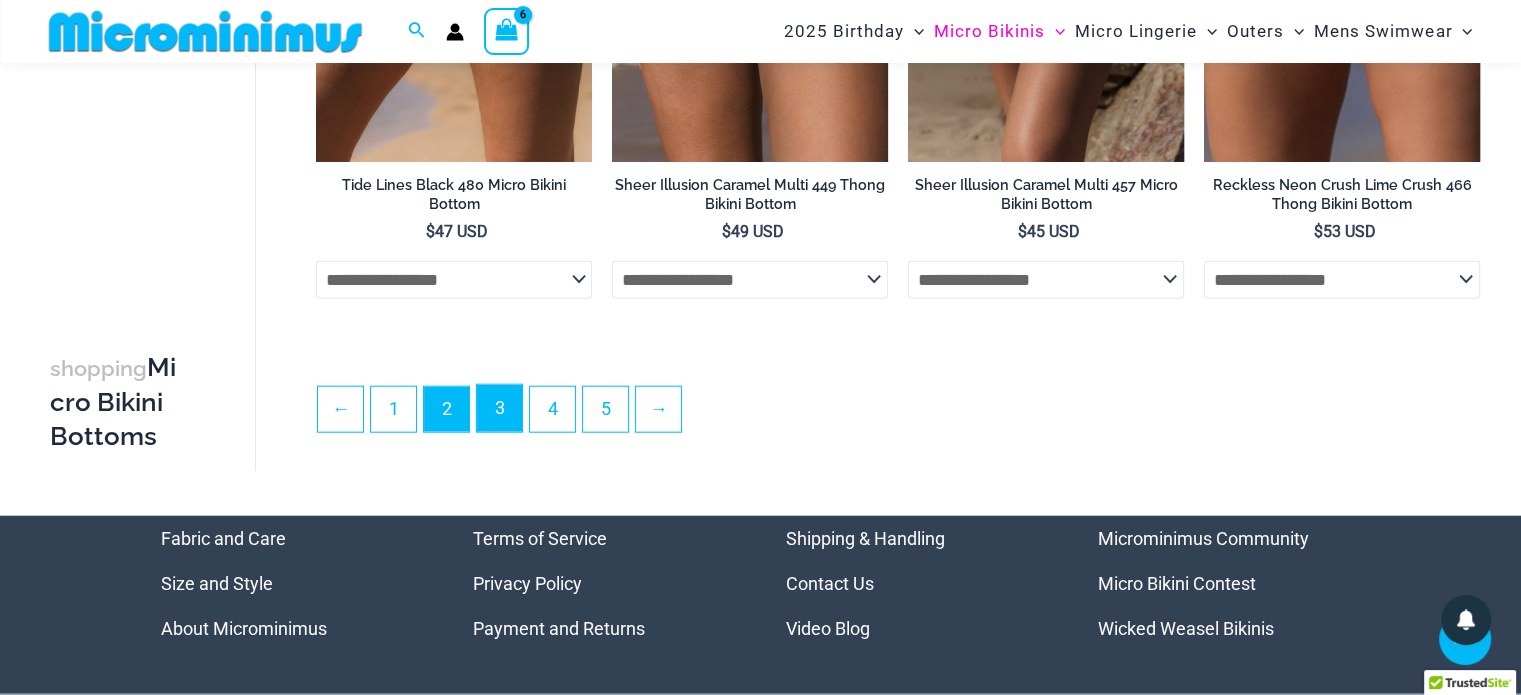 scroll, scrollTop: 4396, scrollLeft: 0, axis: vertical 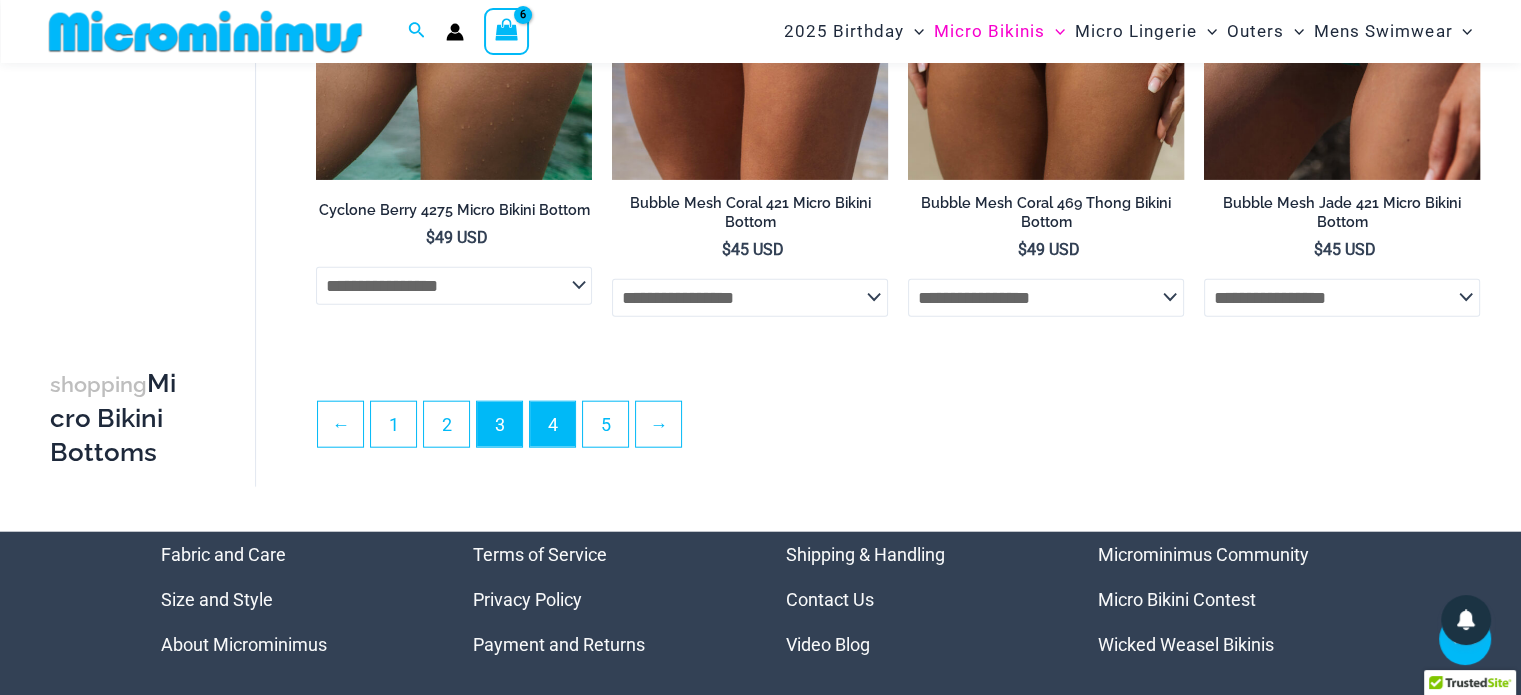 type on "**********" 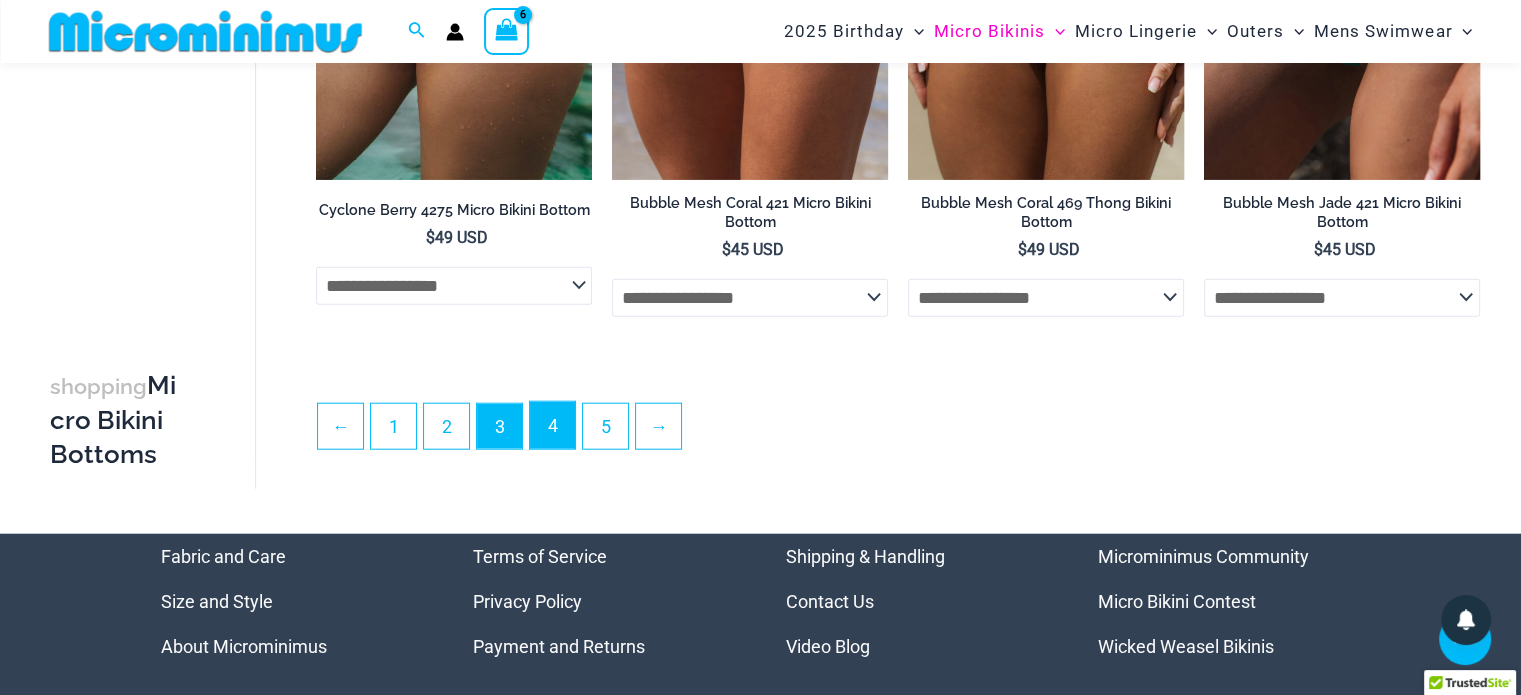 click on "4" at bounding box center [552, 425] 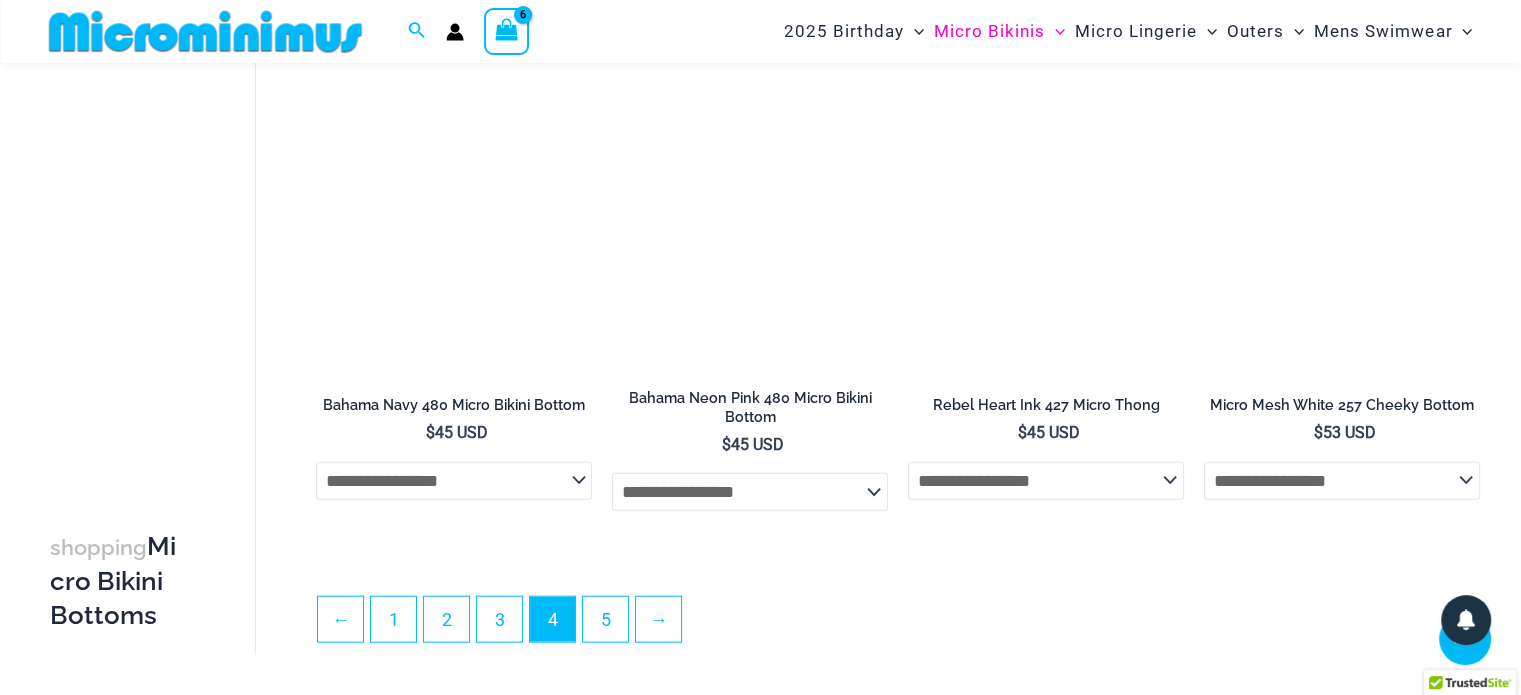 scroll, scrollTop: 4800, scrollLeft: 0, axis: vertical 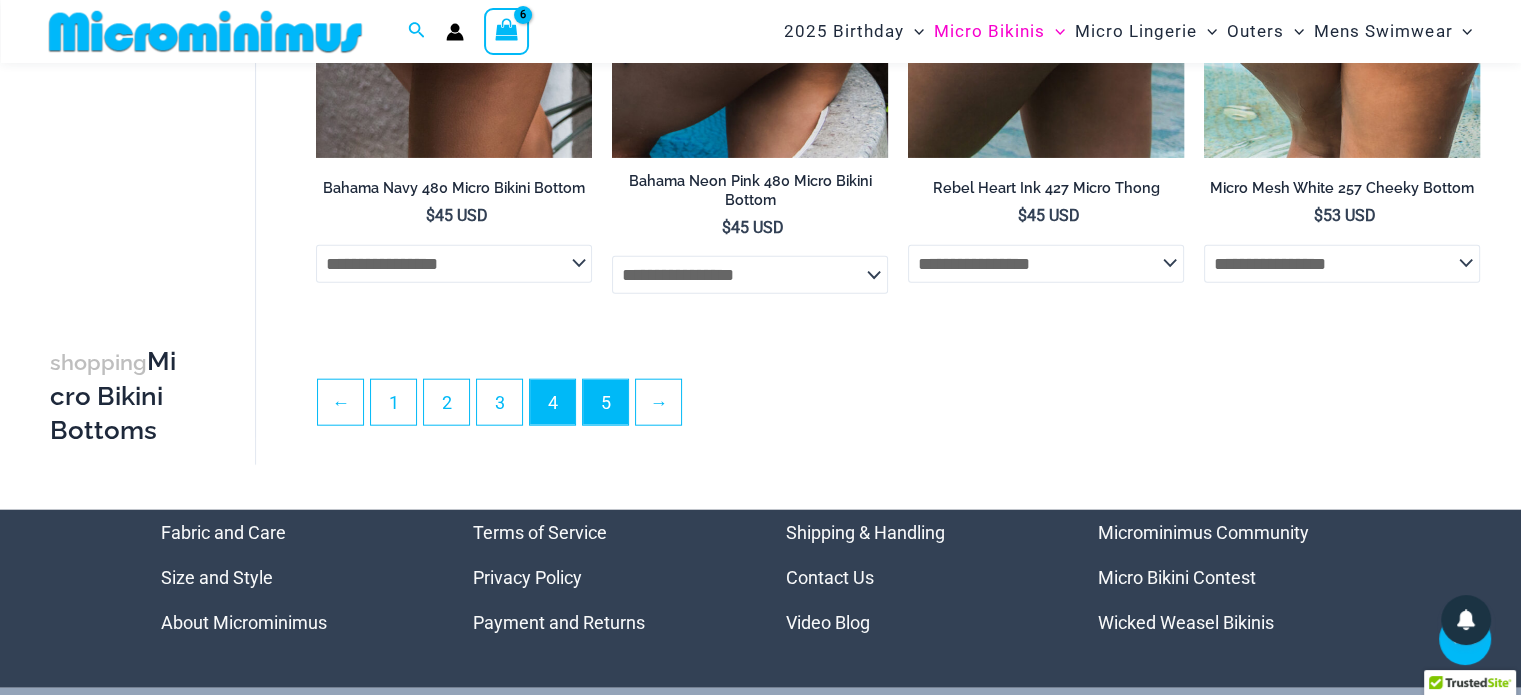 type on "**********" 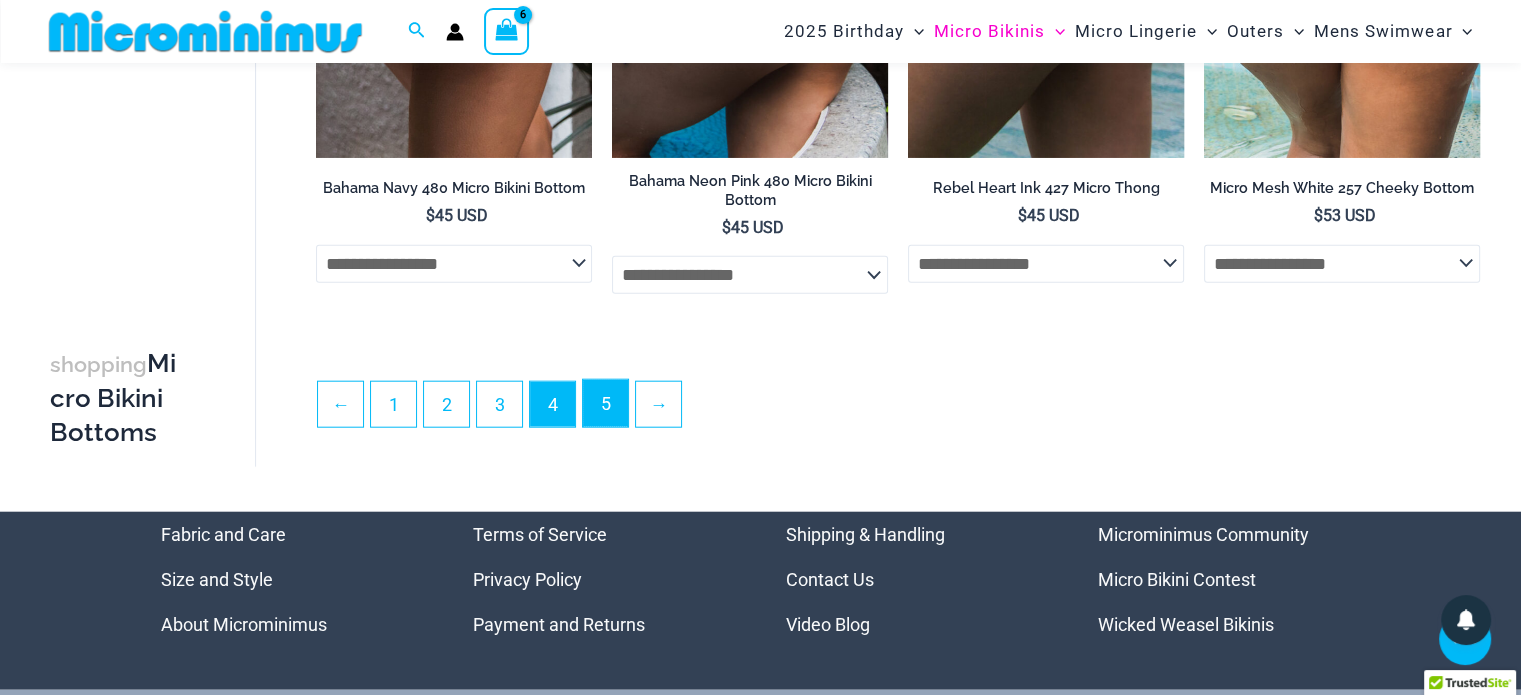 click on "5" at bounding box center [605, 403] 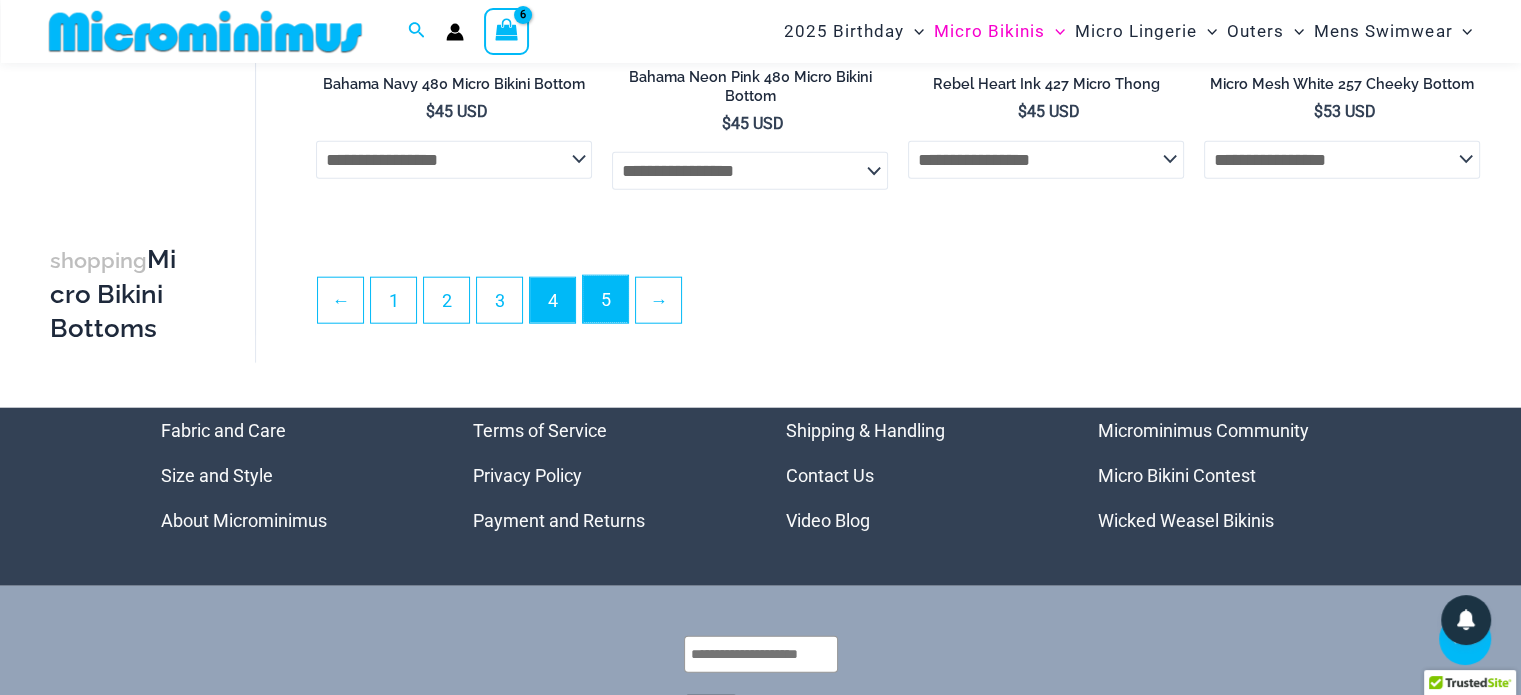 scroll, scrollTop: 5068, scrollLeft: 0, axis: vertical 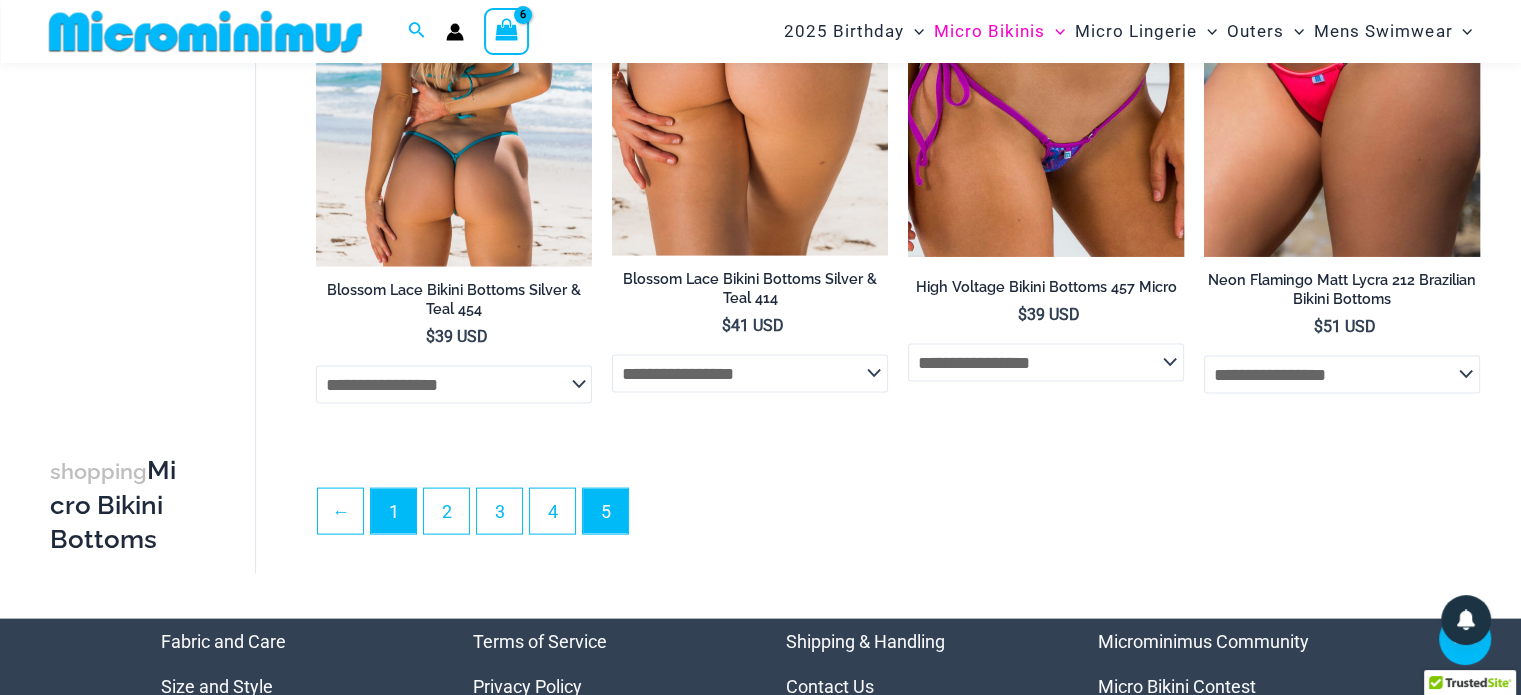 type on "**********" 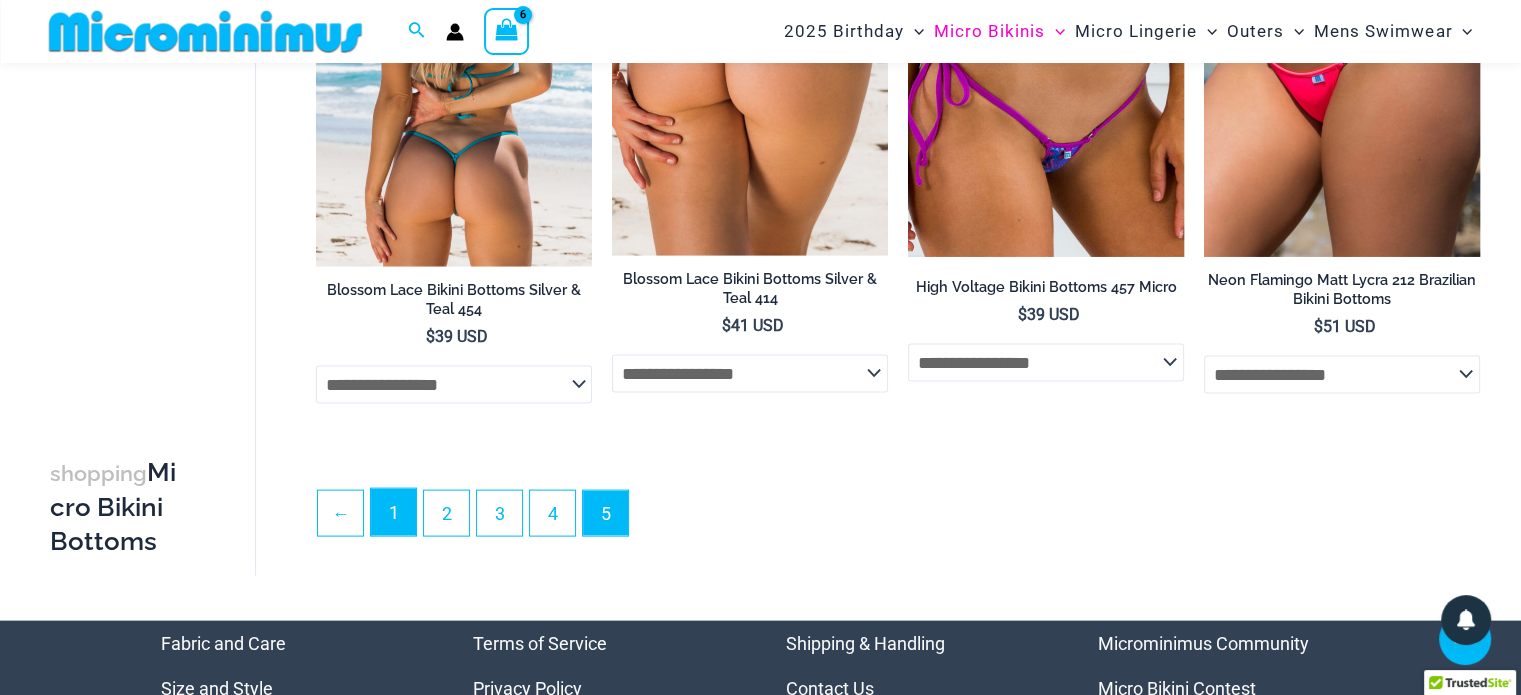 click on "1" at bounding box center [393, 512] 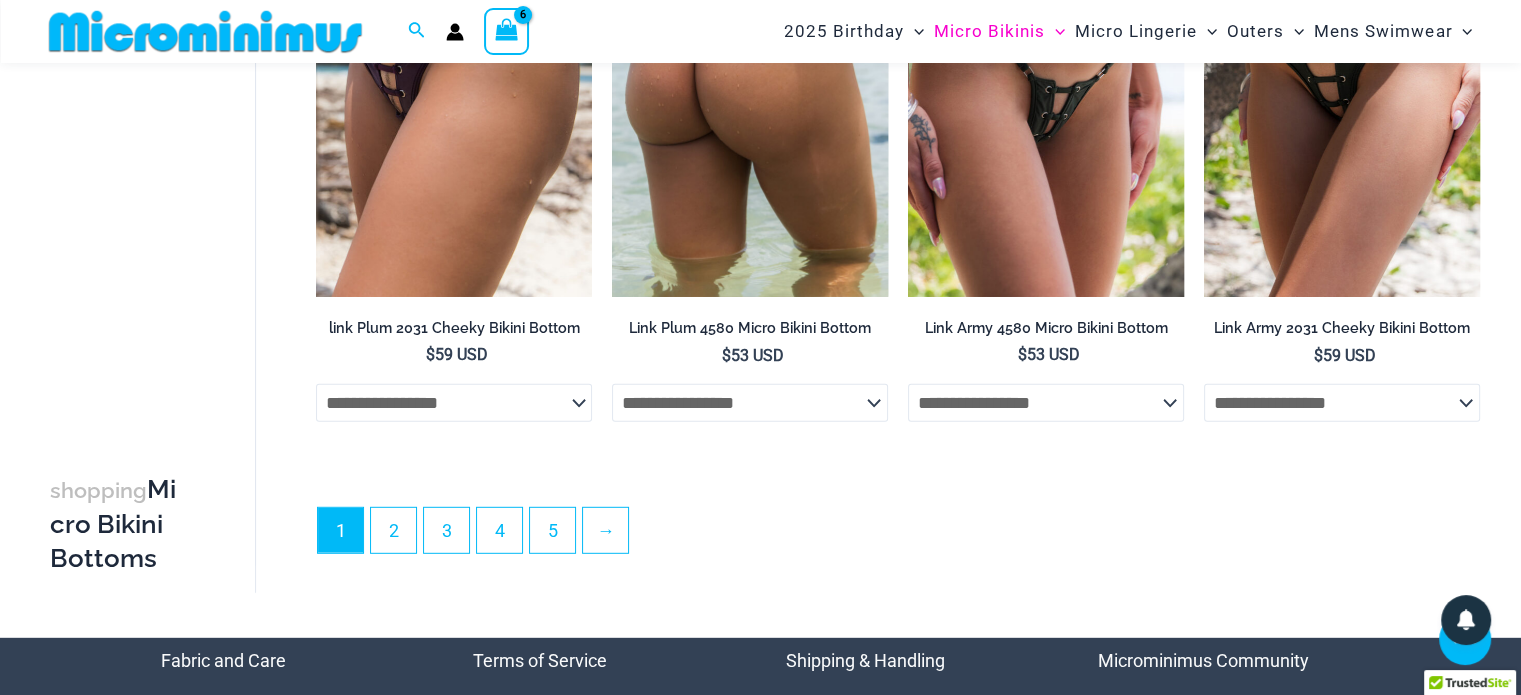 scroll, scrollTop: 5593, scrollLeft: 0, axis: vertical 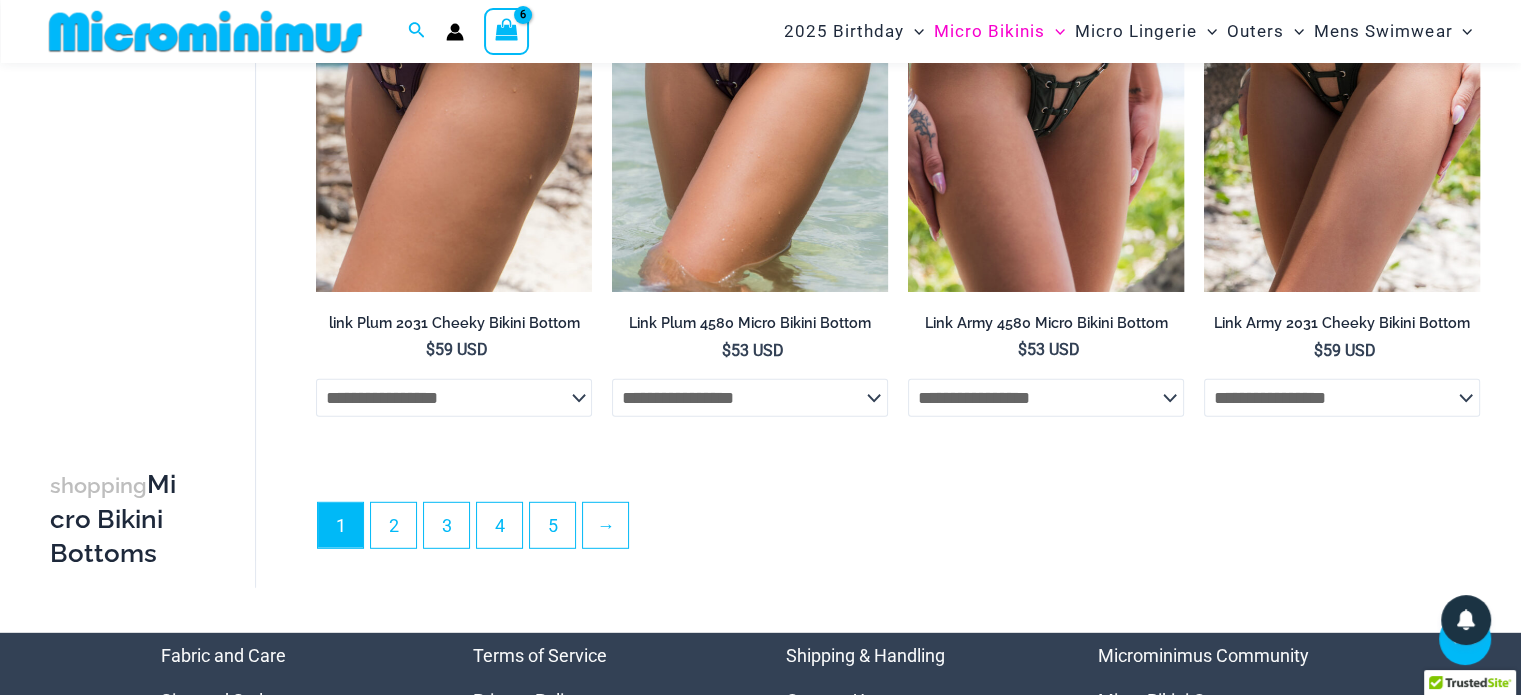 type on "**********" 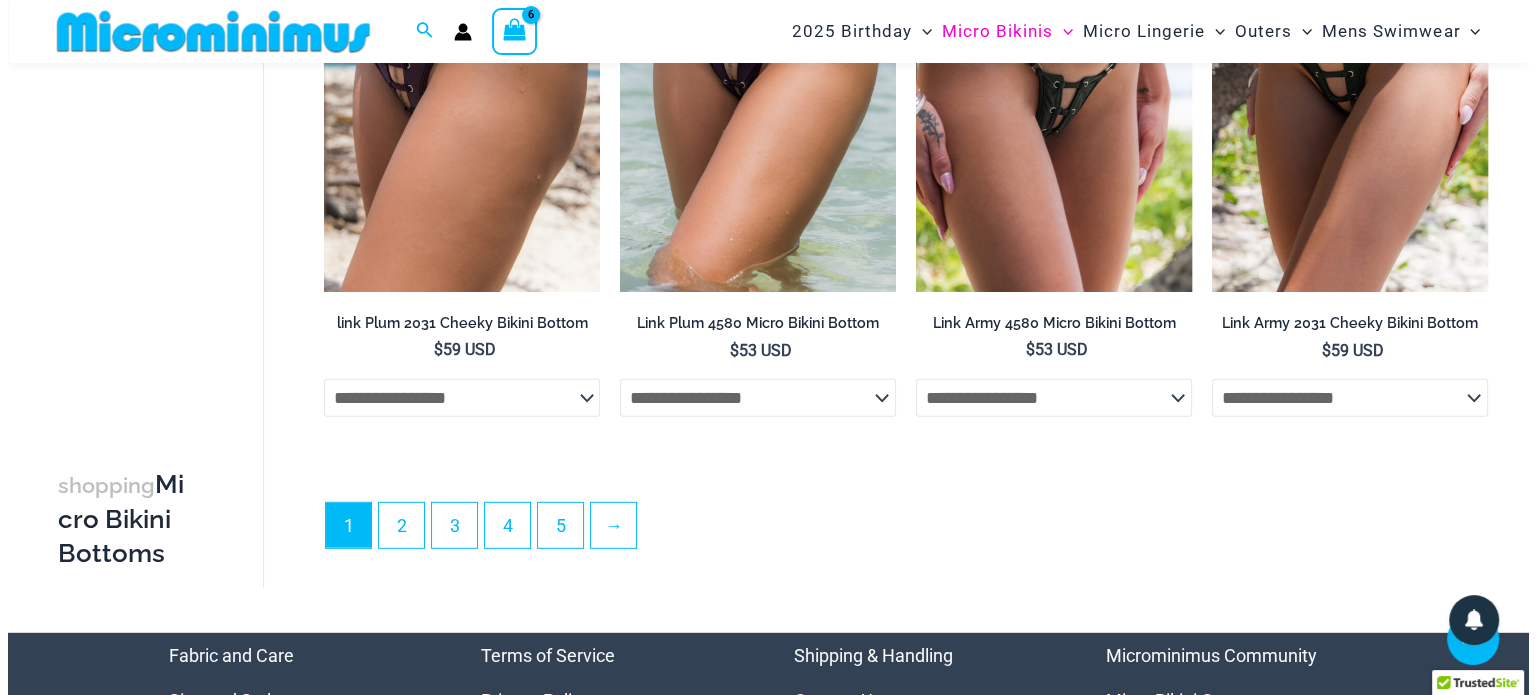 scroll, scrollTop: 5627, scrollLeft: 0, axis: vertical 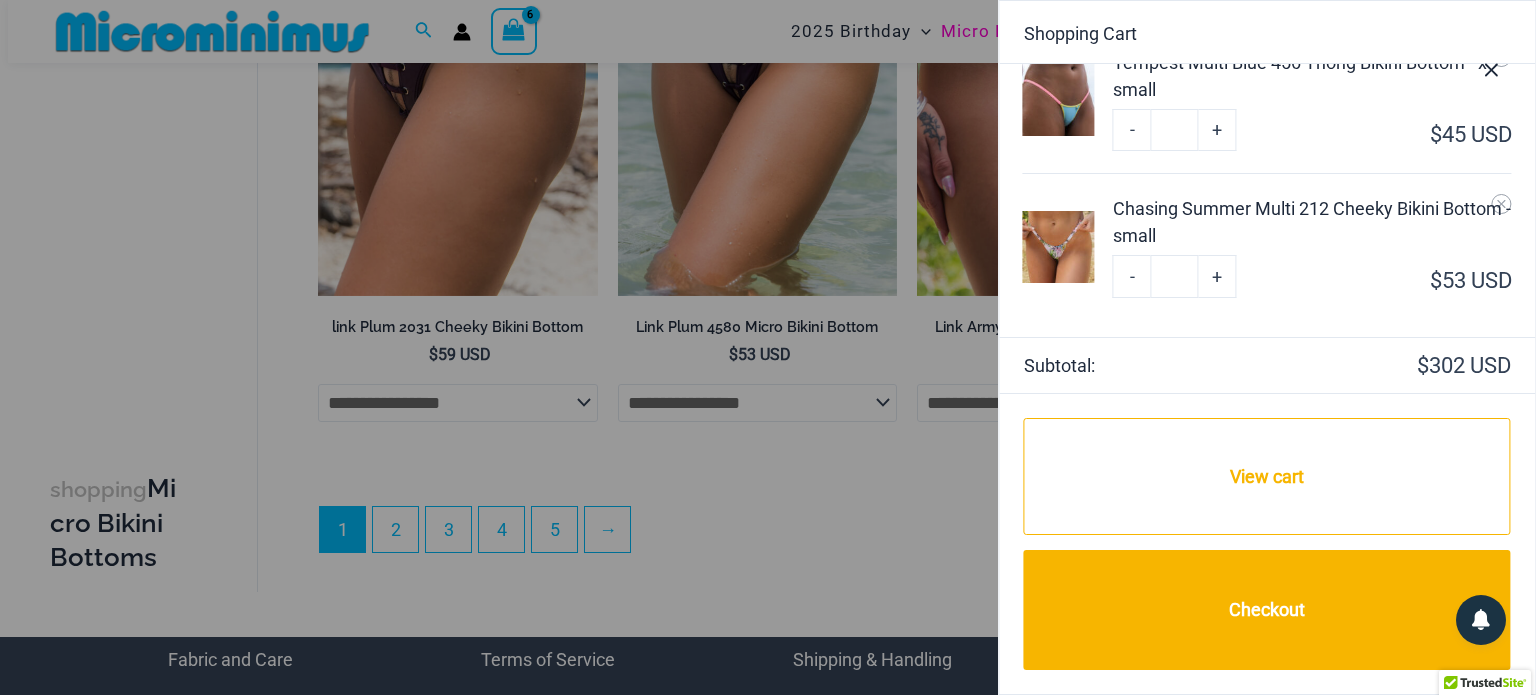 click on "Chasing Summer Multi 212 Cheeky Bikini Bottom - small" at bounding box center [1312, 222] 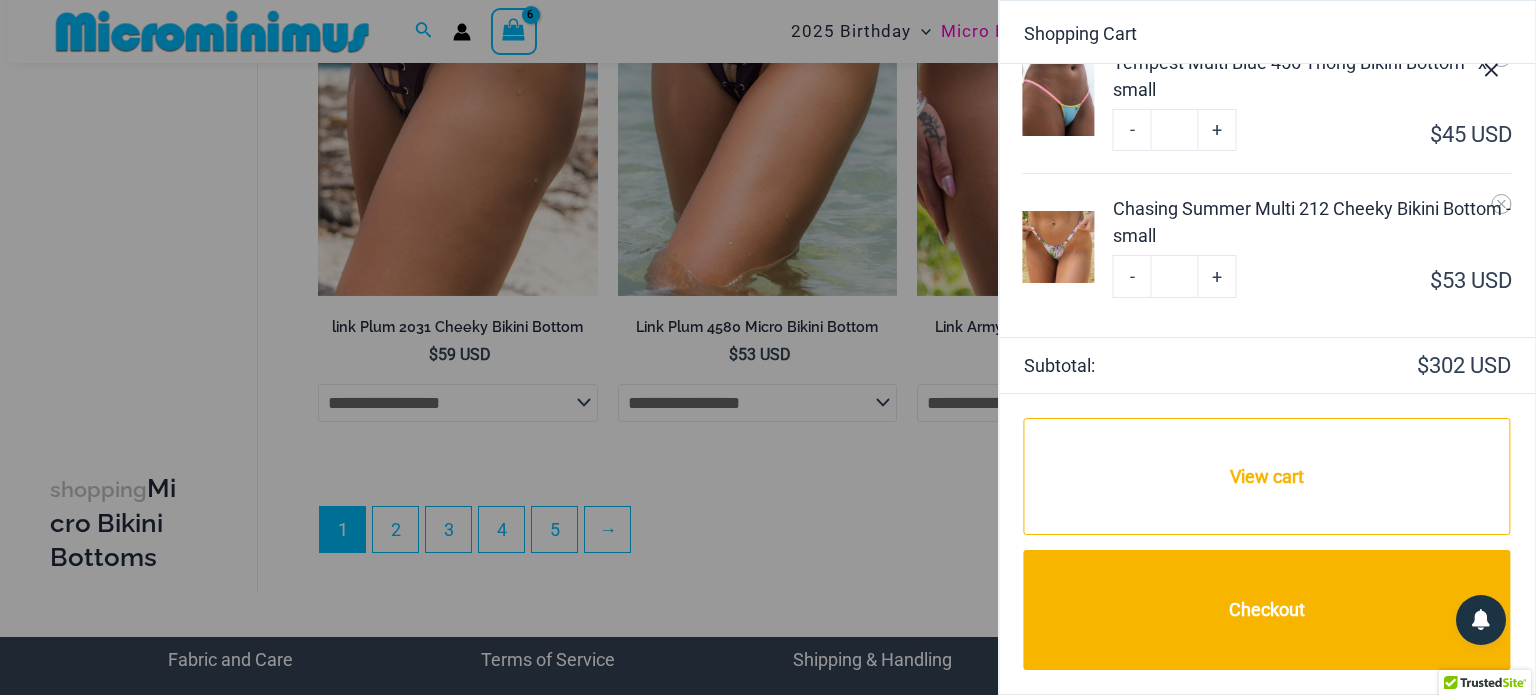 click on "Chasing Summer Multi 212 Cheeky Bikini Bottom - small" at bounding box center [1312, 222] 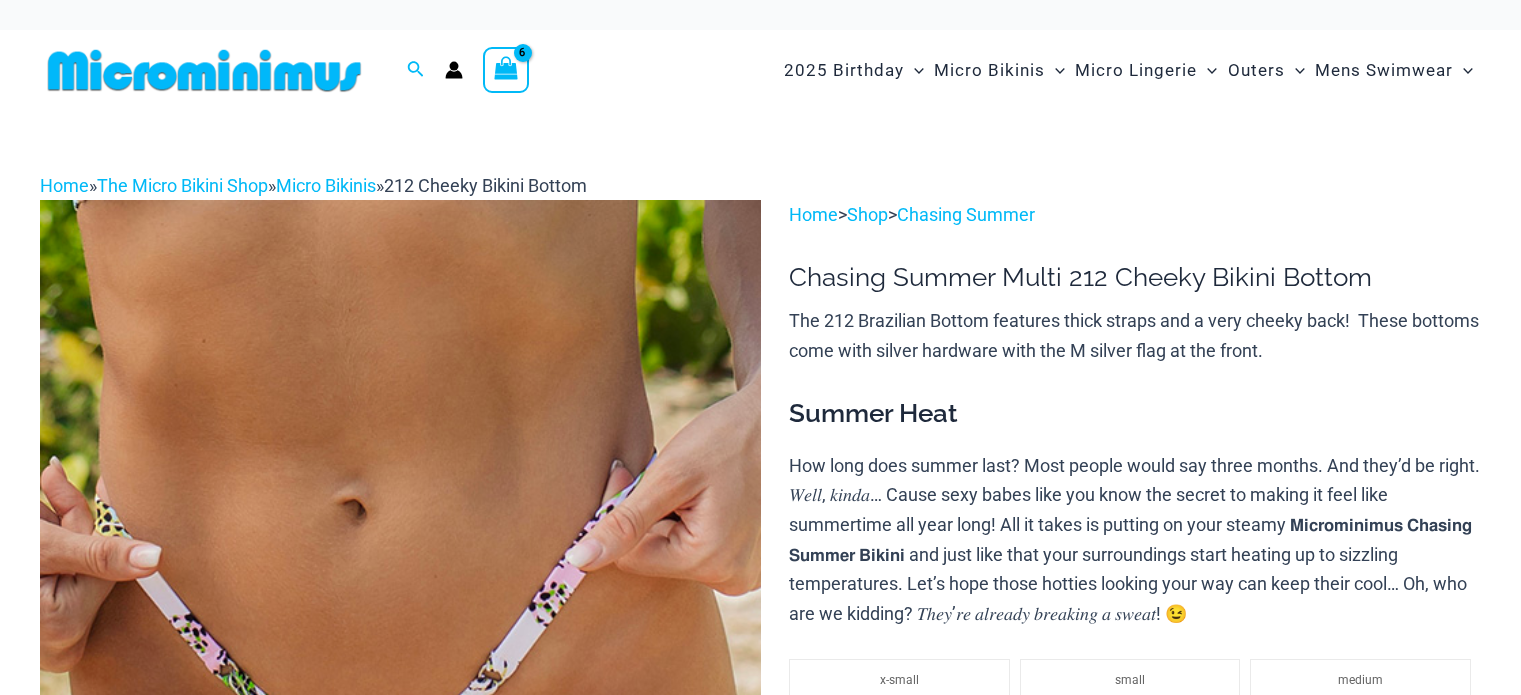 scroll, scrollTop: 0, scrollLeft: 0, axis: both 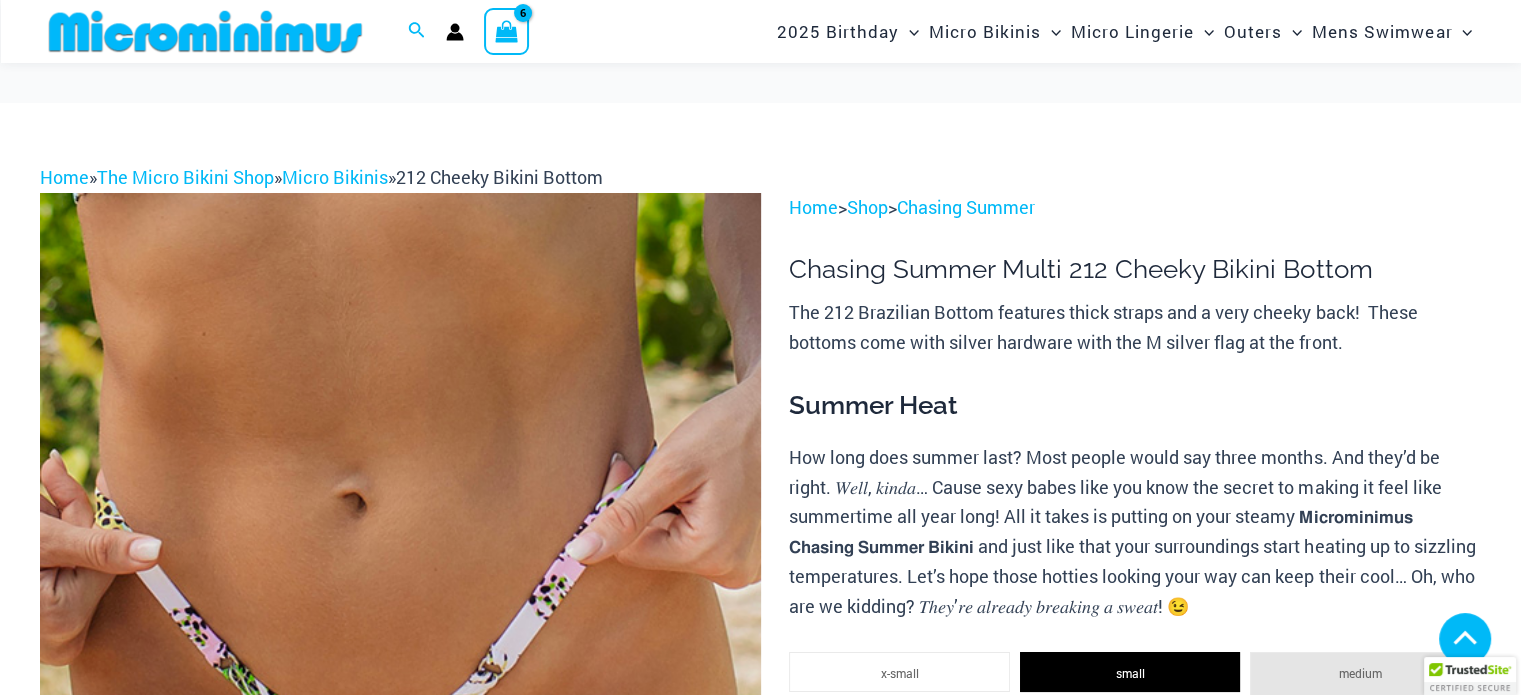 select 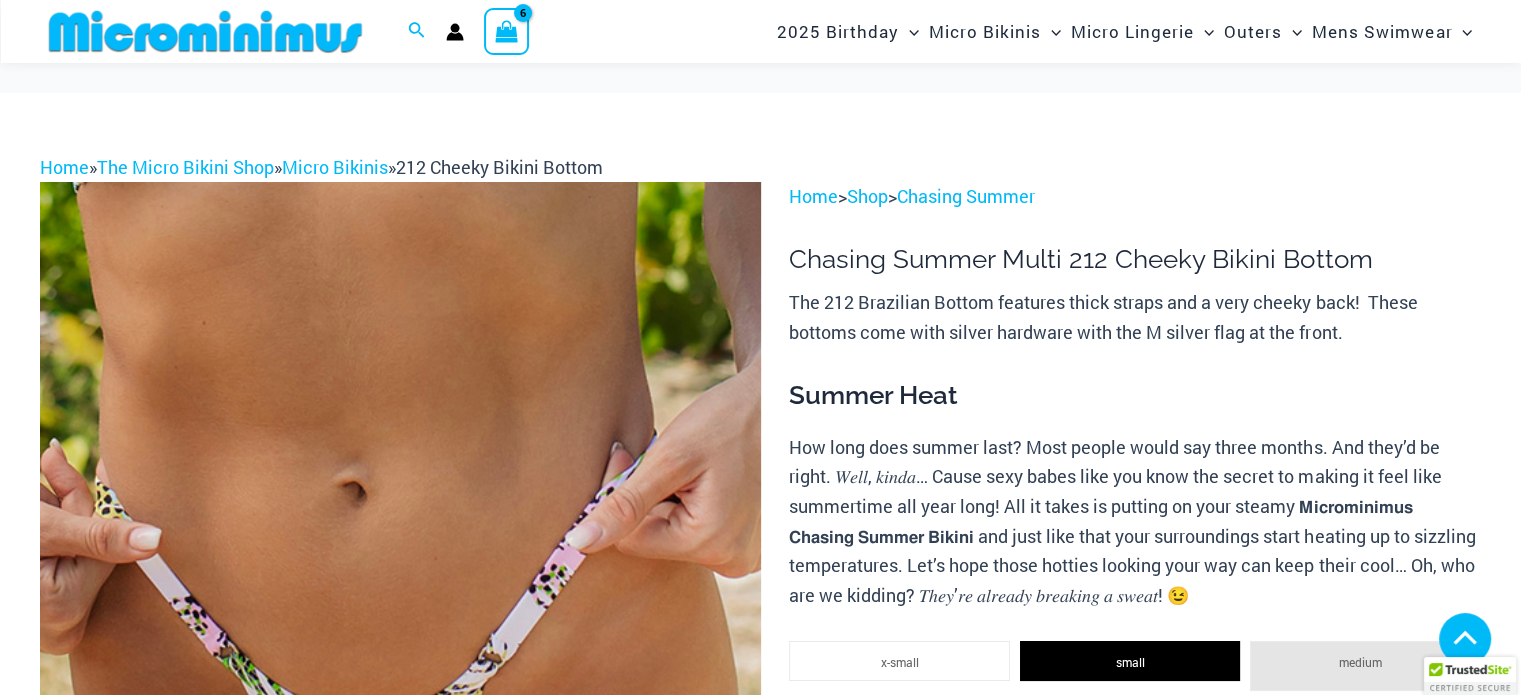 type on "**********" 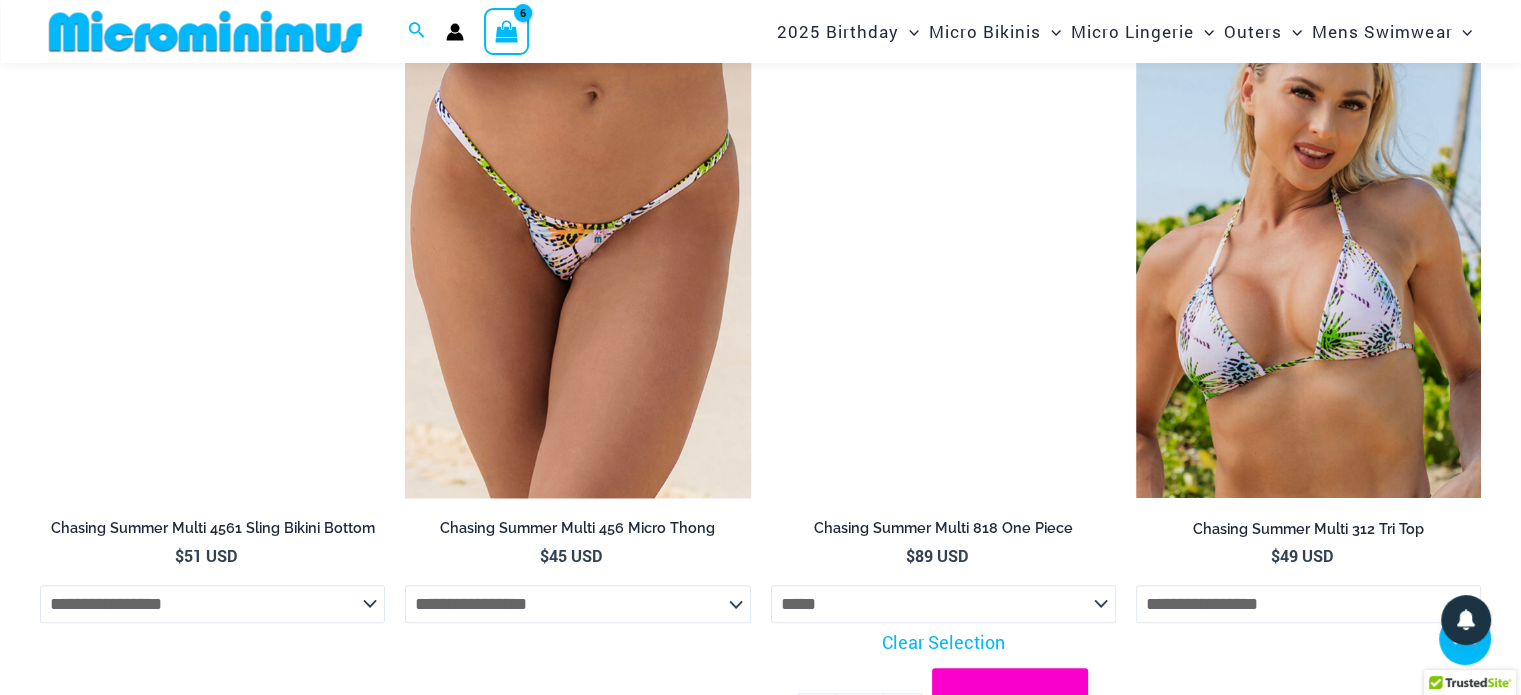 scroll, scrollTop: 2092, scrollLeft: 0, axis: vertical 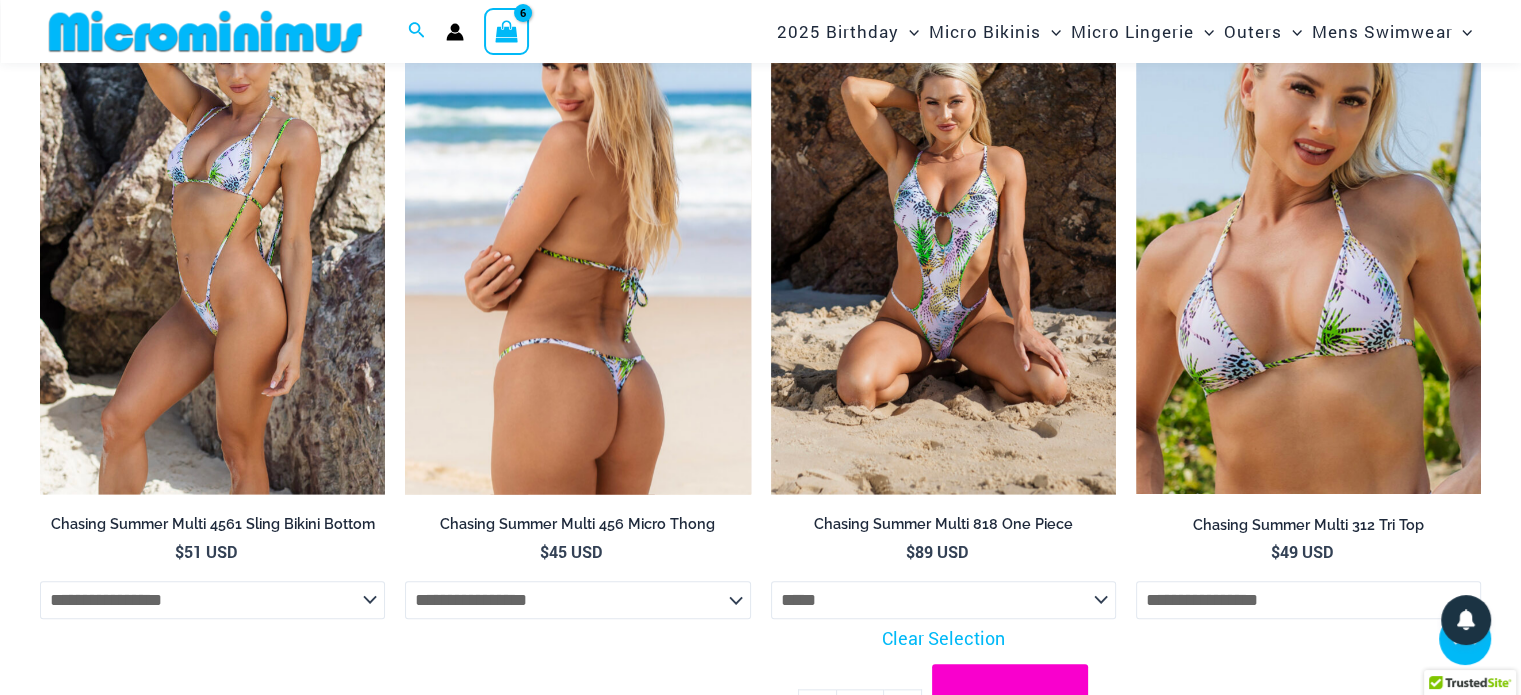 click at bounding box center (577, 235) 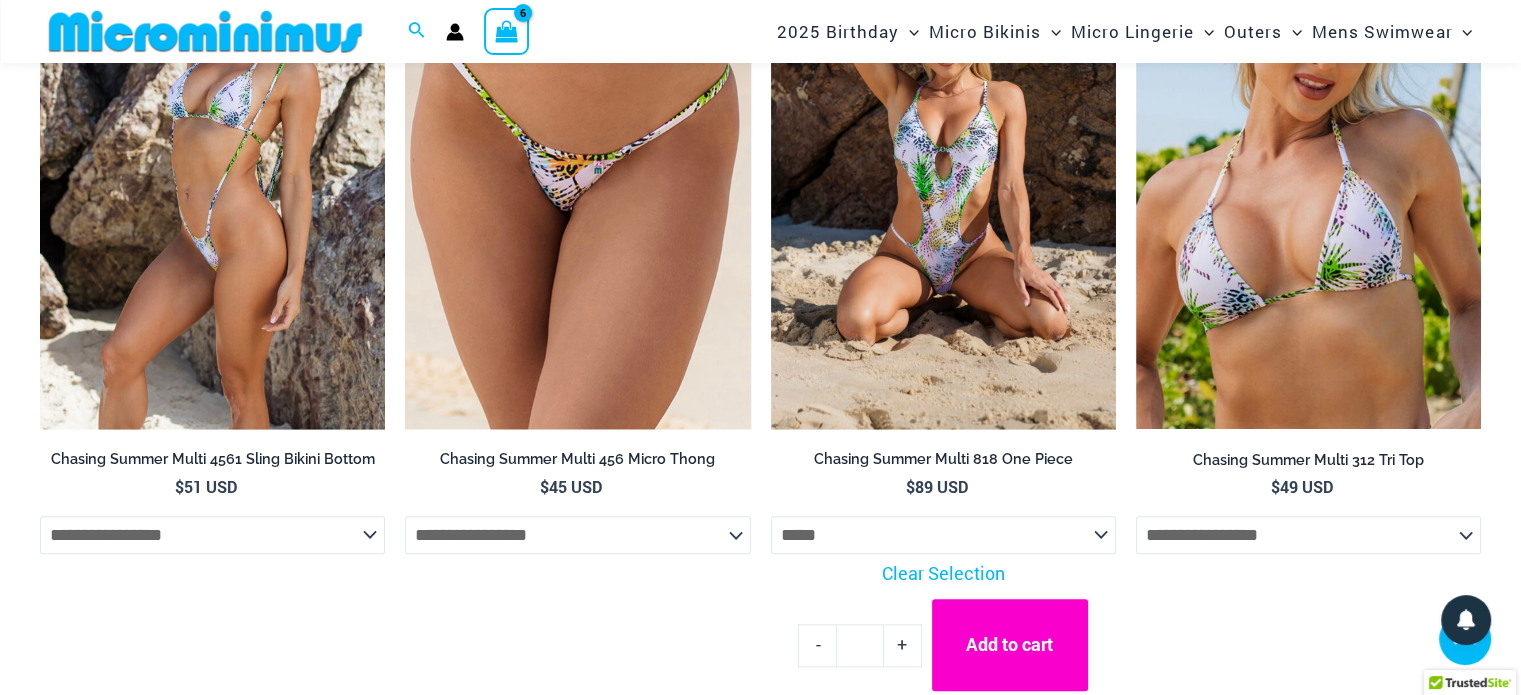 scroll, scrollTop: 2292, scrollLeft: 0, axis: vertical 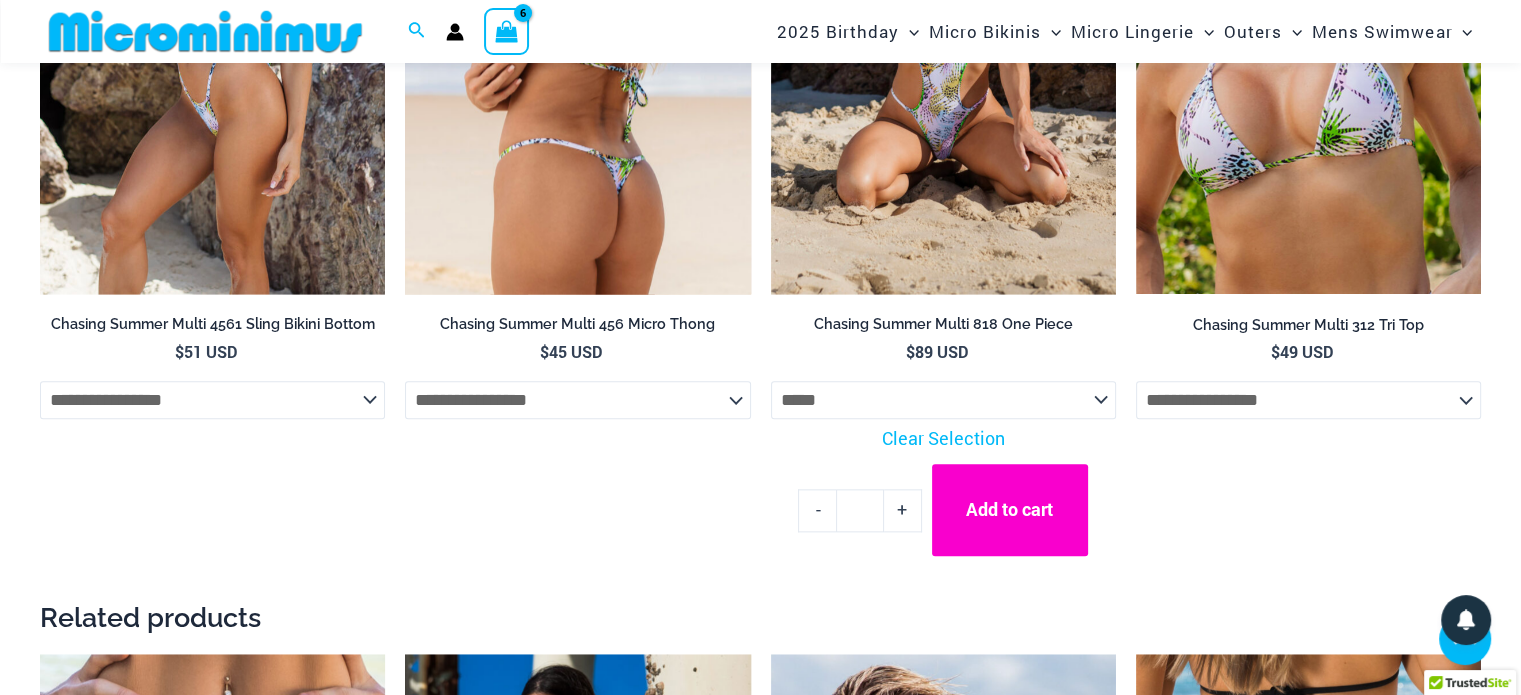 click on "**********" 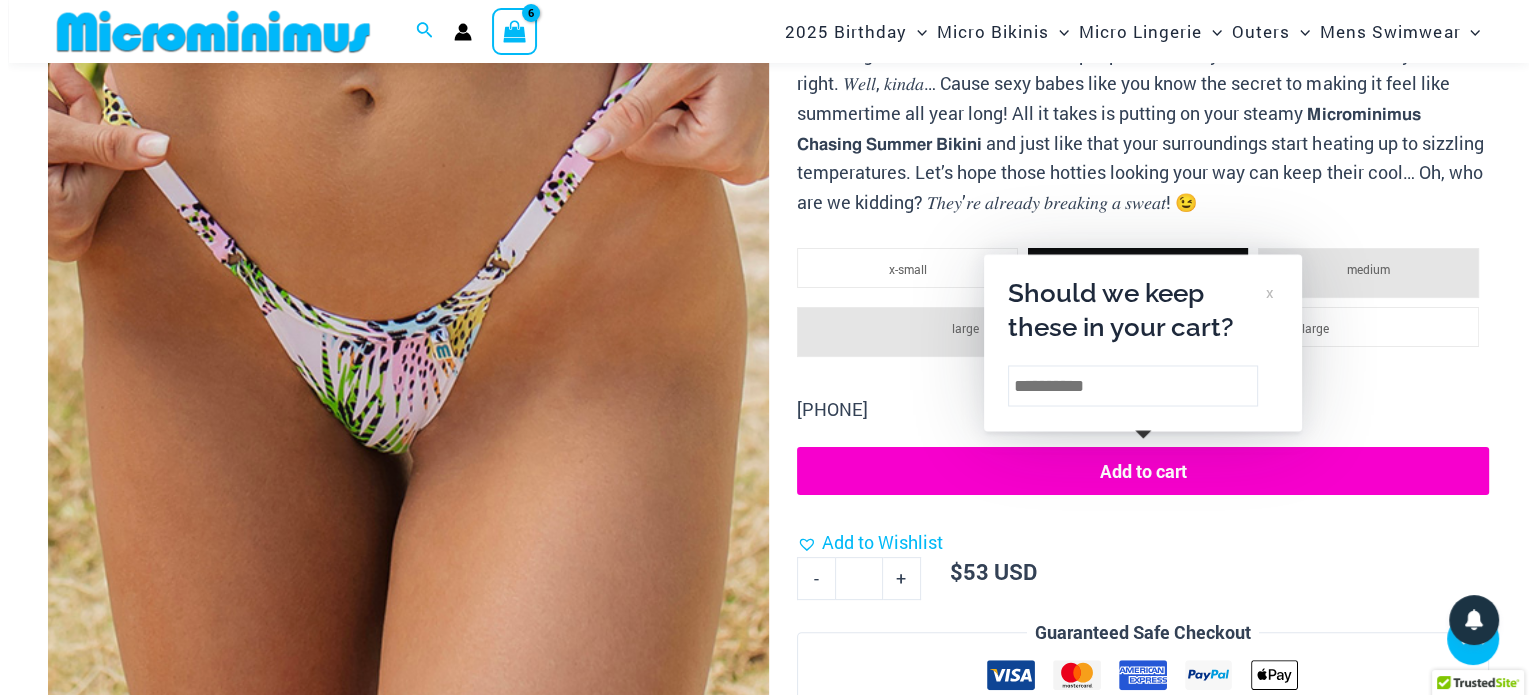scroll, scrollTop: 327, scrollLeft: 0, axis: vertical 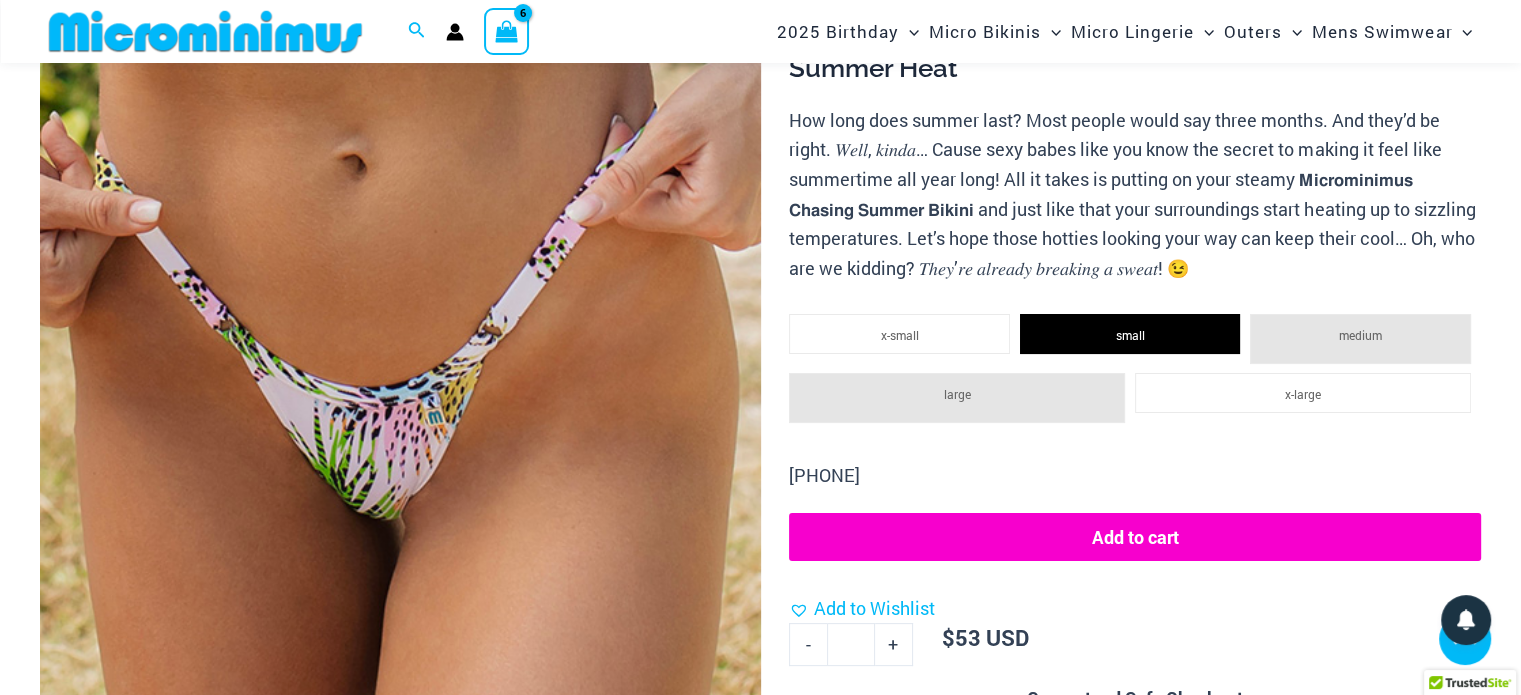 click 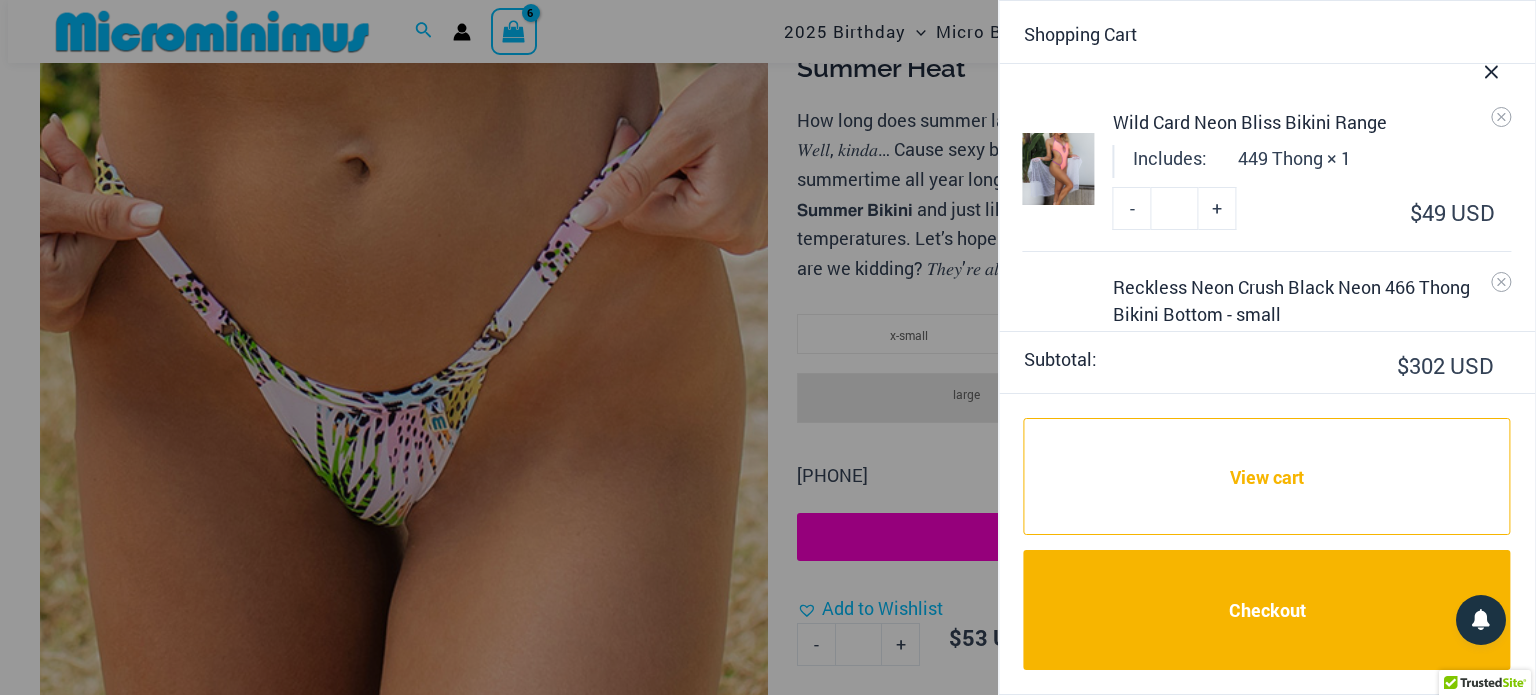 scroll, scrollTop: 200, scrollLeft: 0, axis: vertical 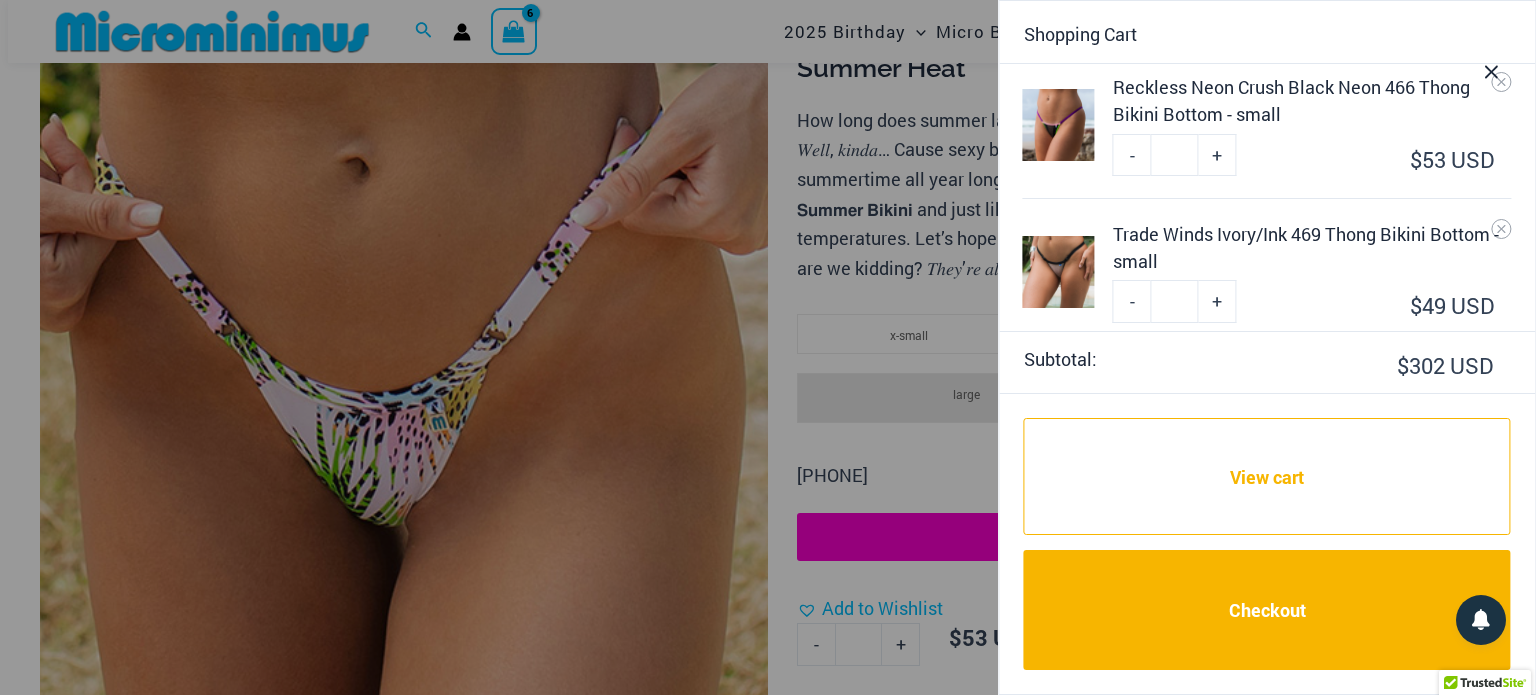 click at bounding box center (1059, 125) 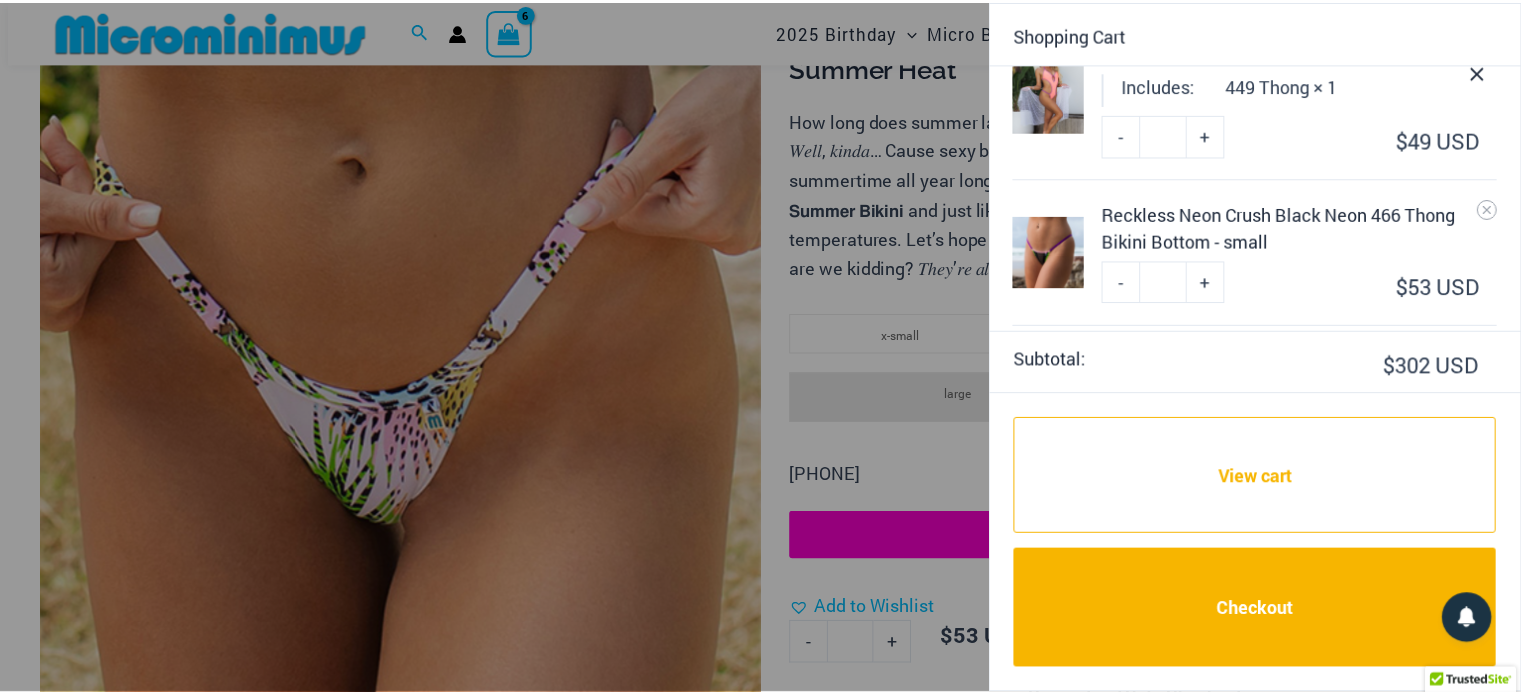 scroll, scrollTop: 200, scrollLeft: 0, axis: vertical 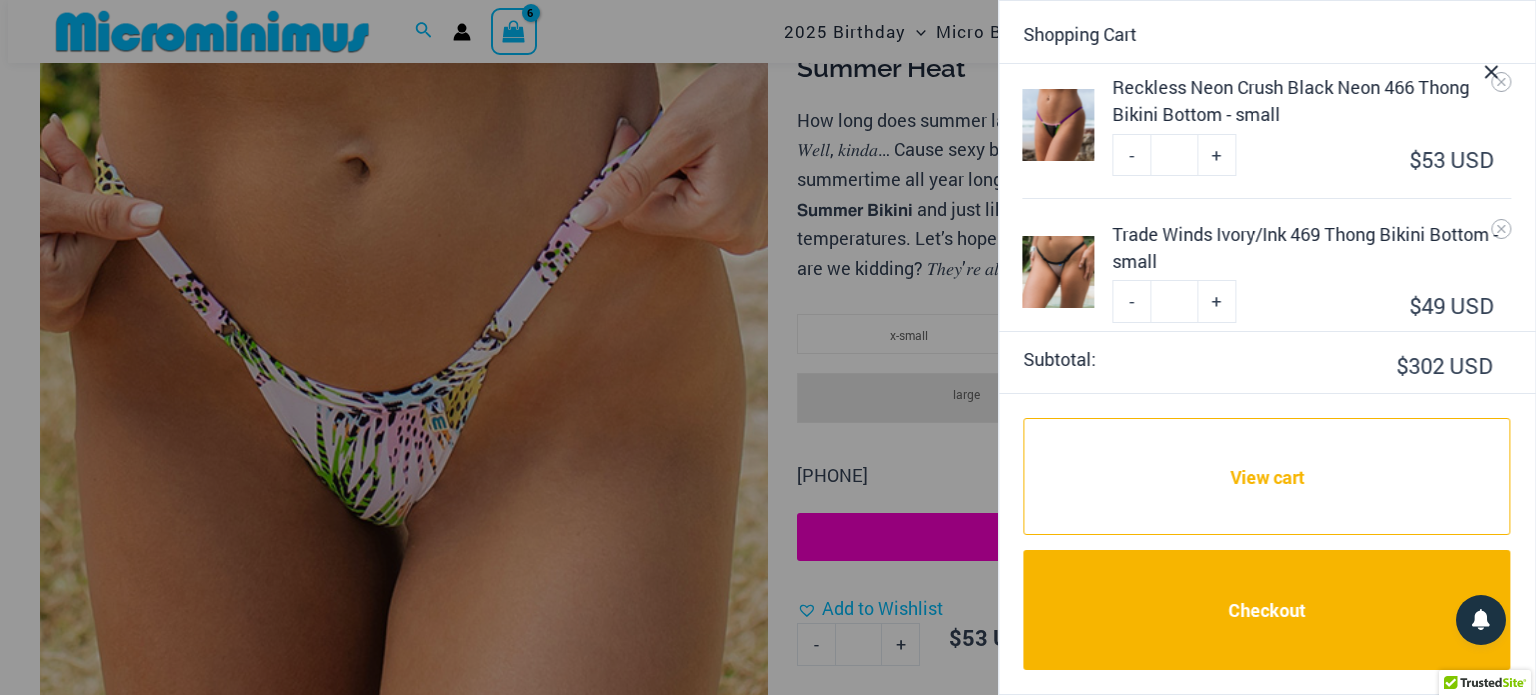 click at bounding box center [1491, 67] 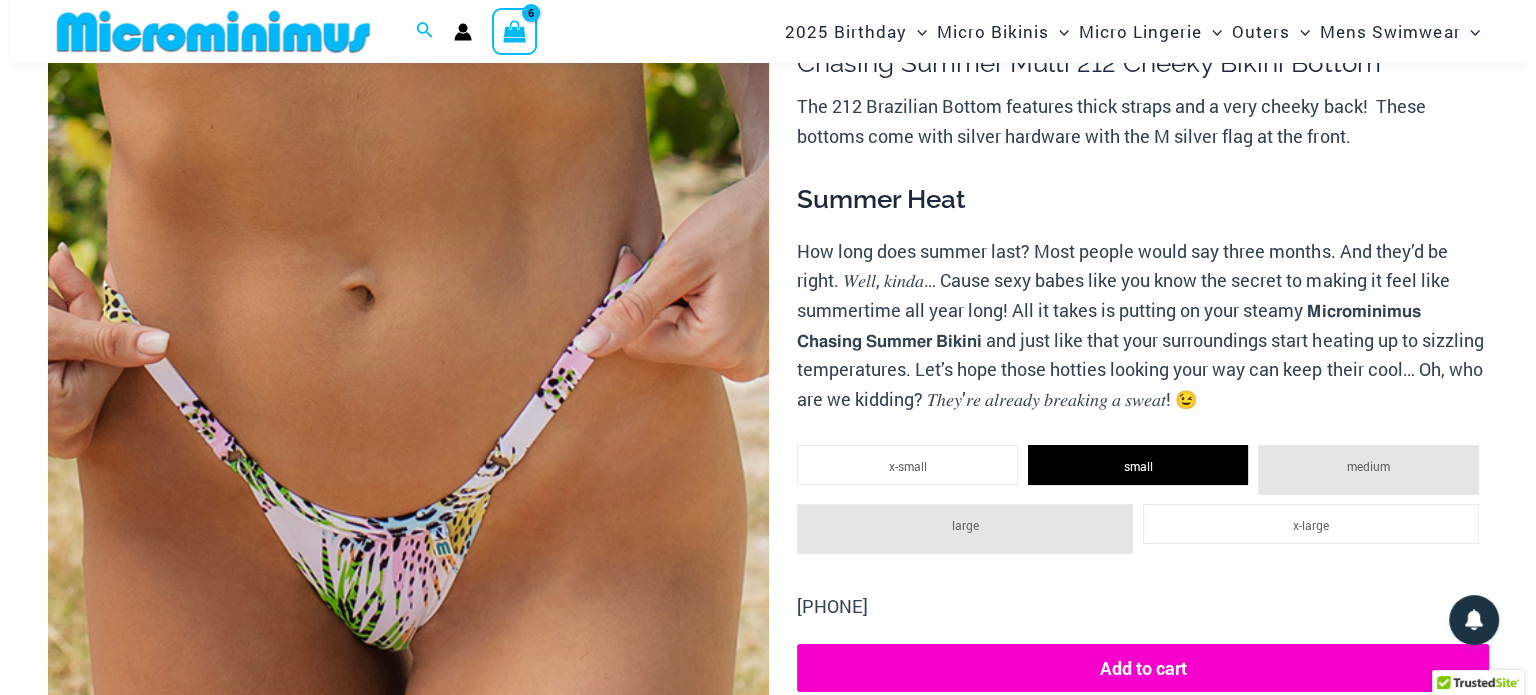 scroll, scrollTop: 27, scrollLeft: 0, axis: vertical 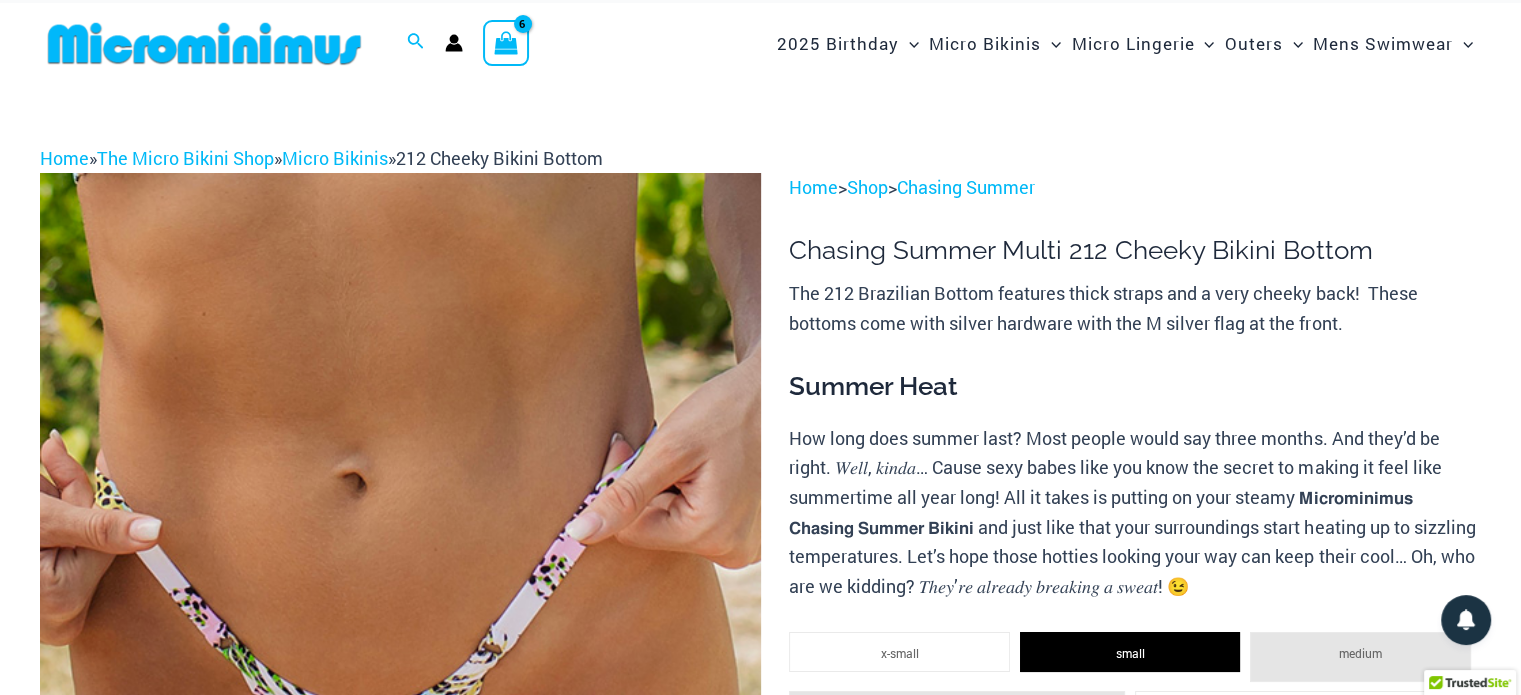 click 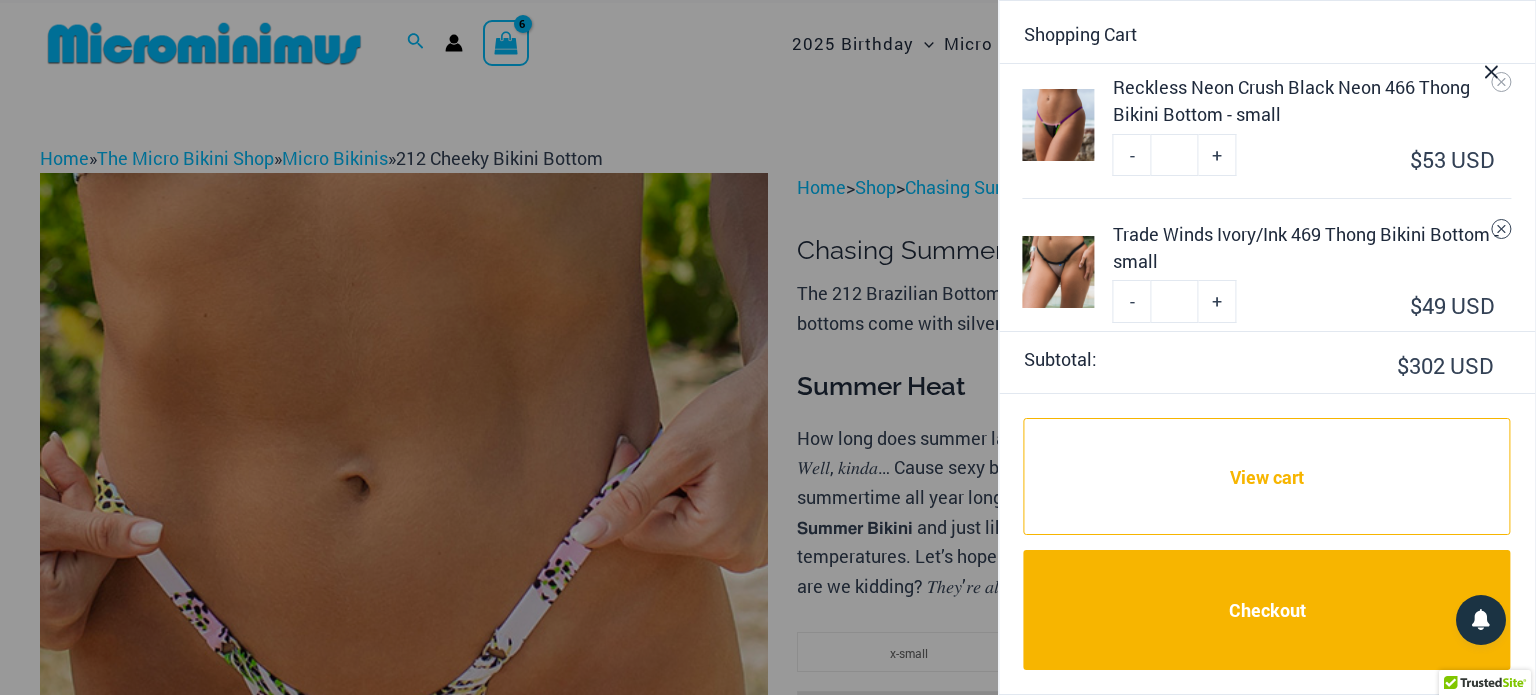 click 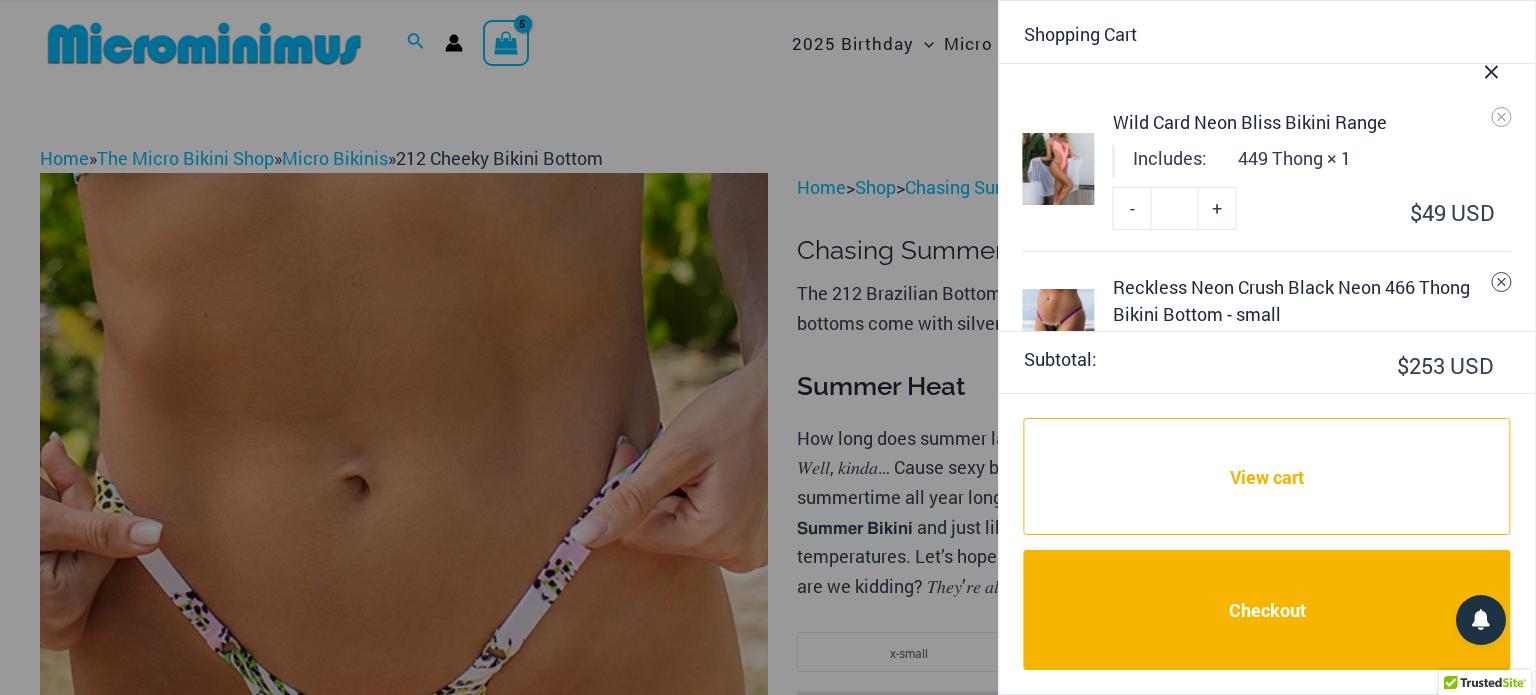 click 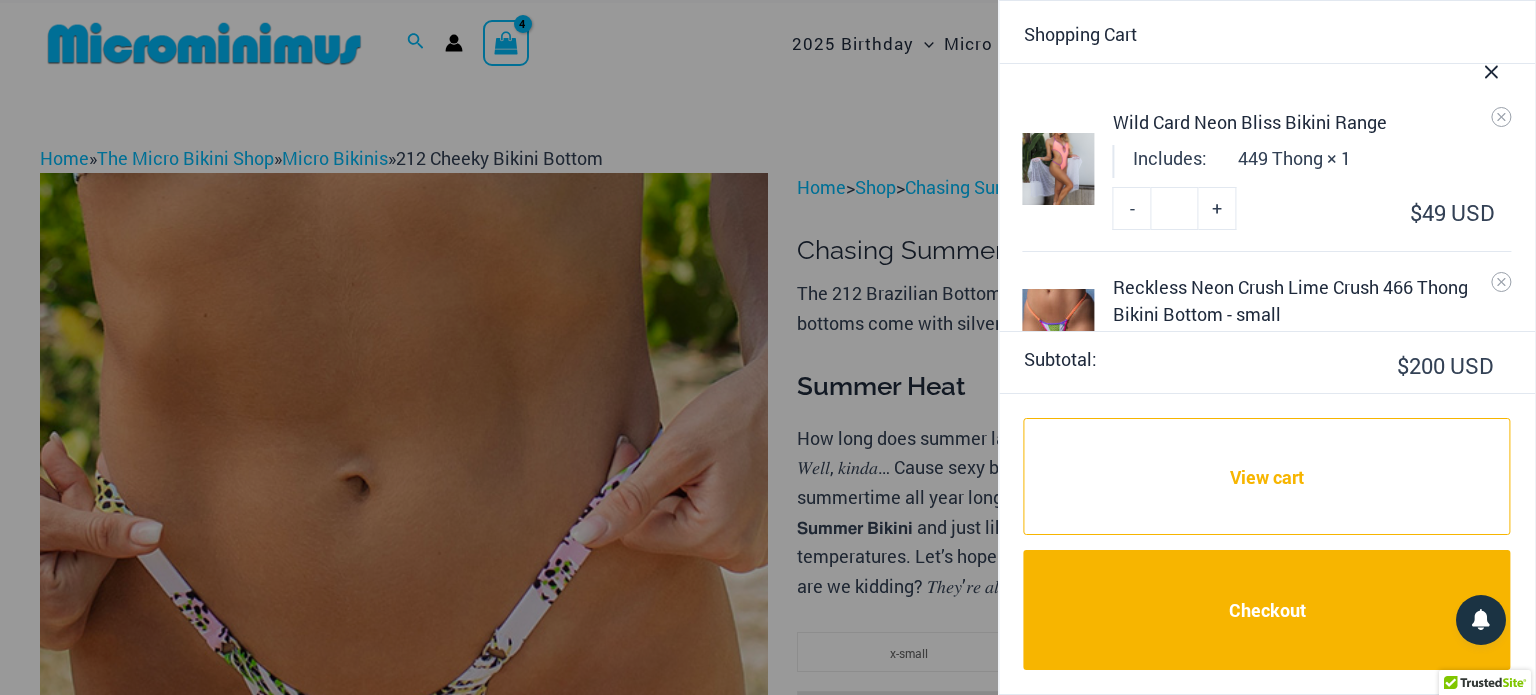scroll, scrollTop: 100, scrollLeft: 0, axis: vertical 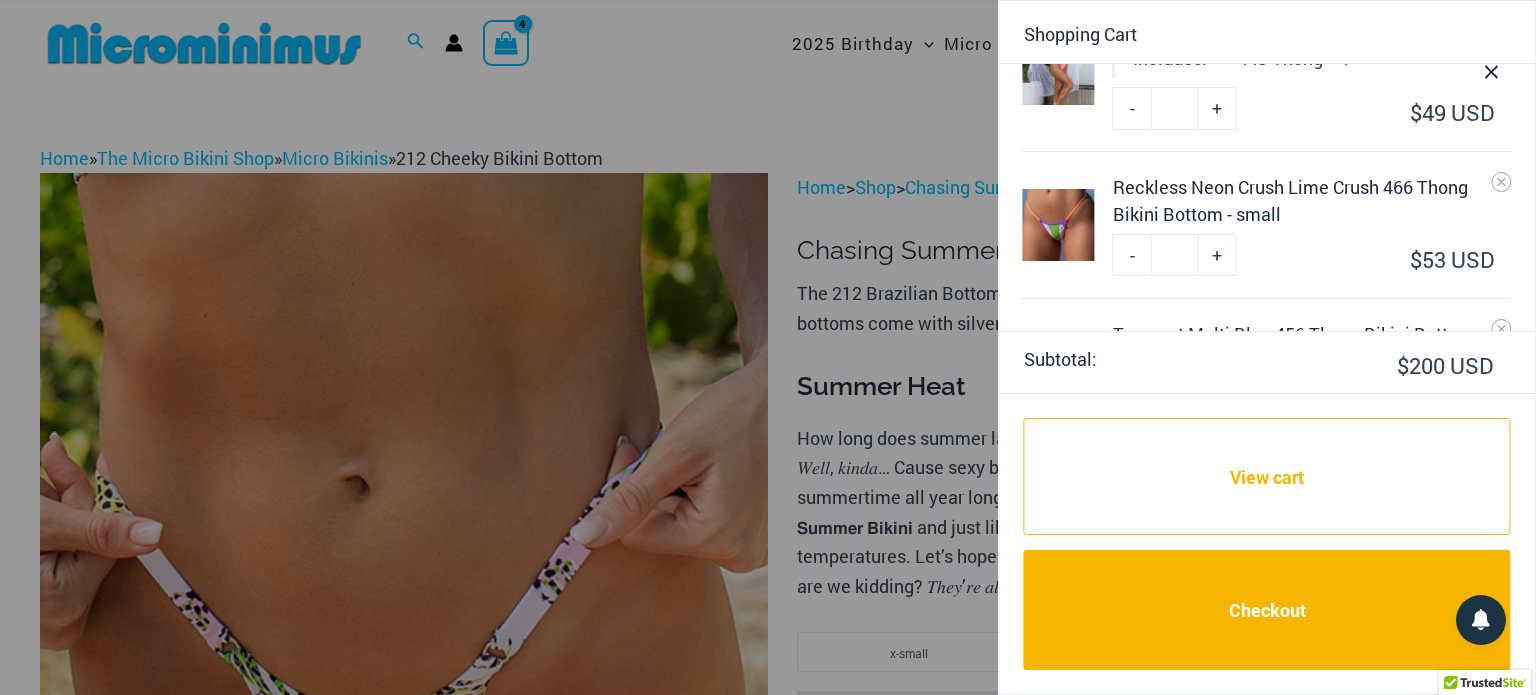 click at bounding box center (1059, 225) 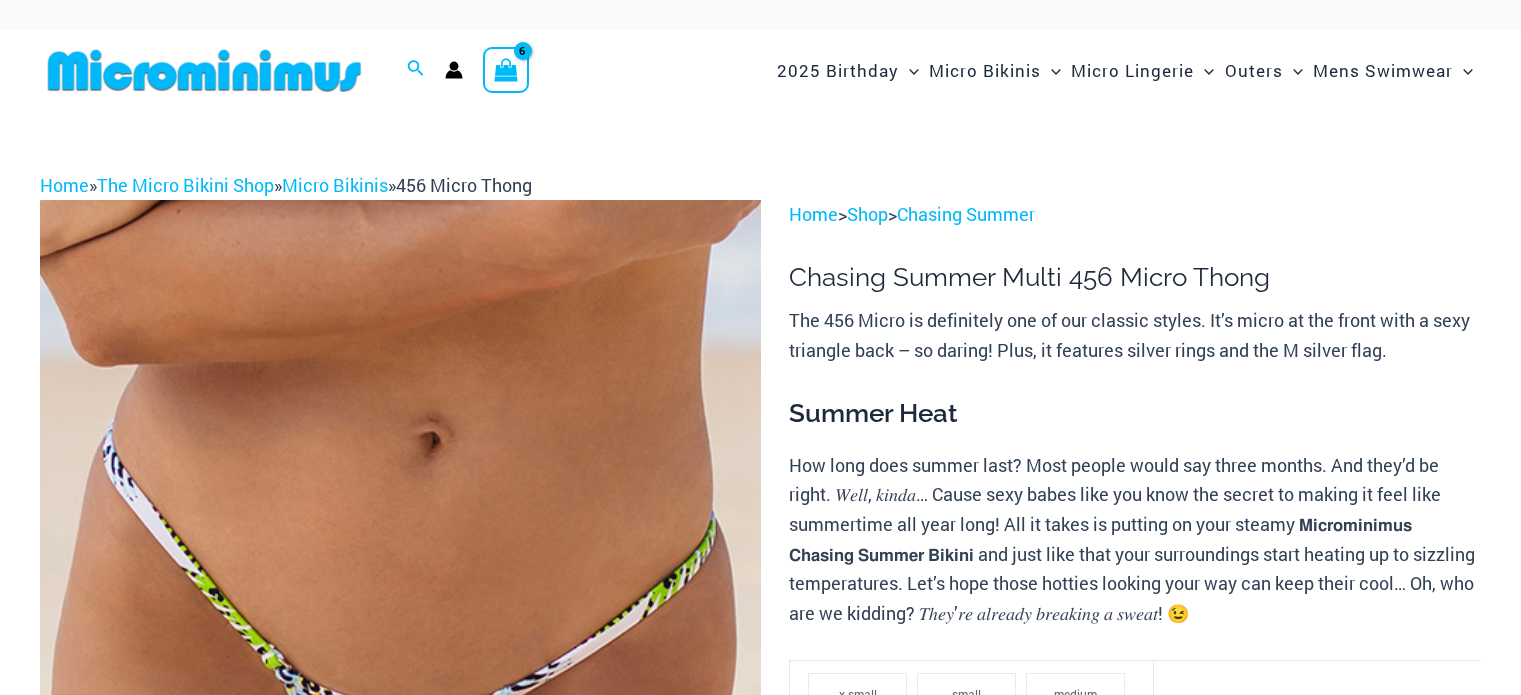 scroll, scrollTop: 0, scrollLeft: 0, axis: both 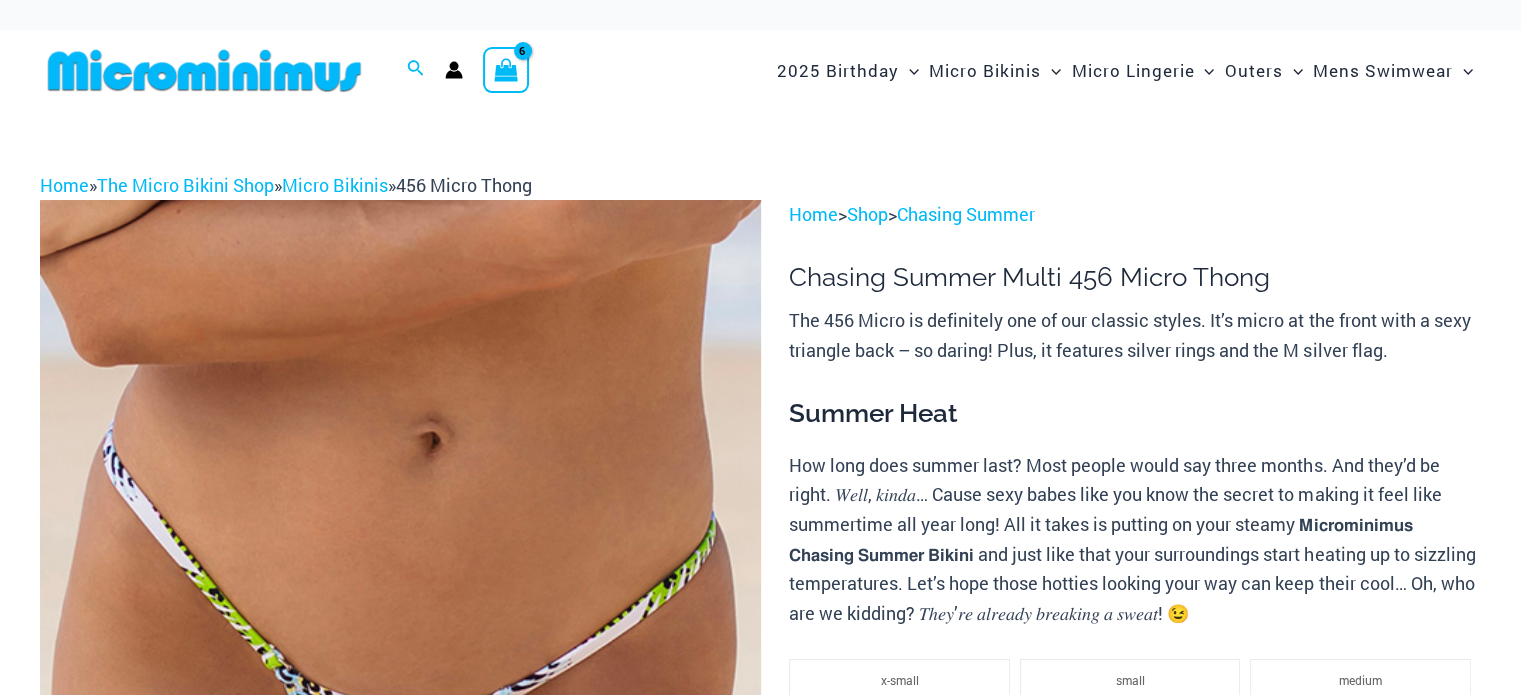 type on "**********" 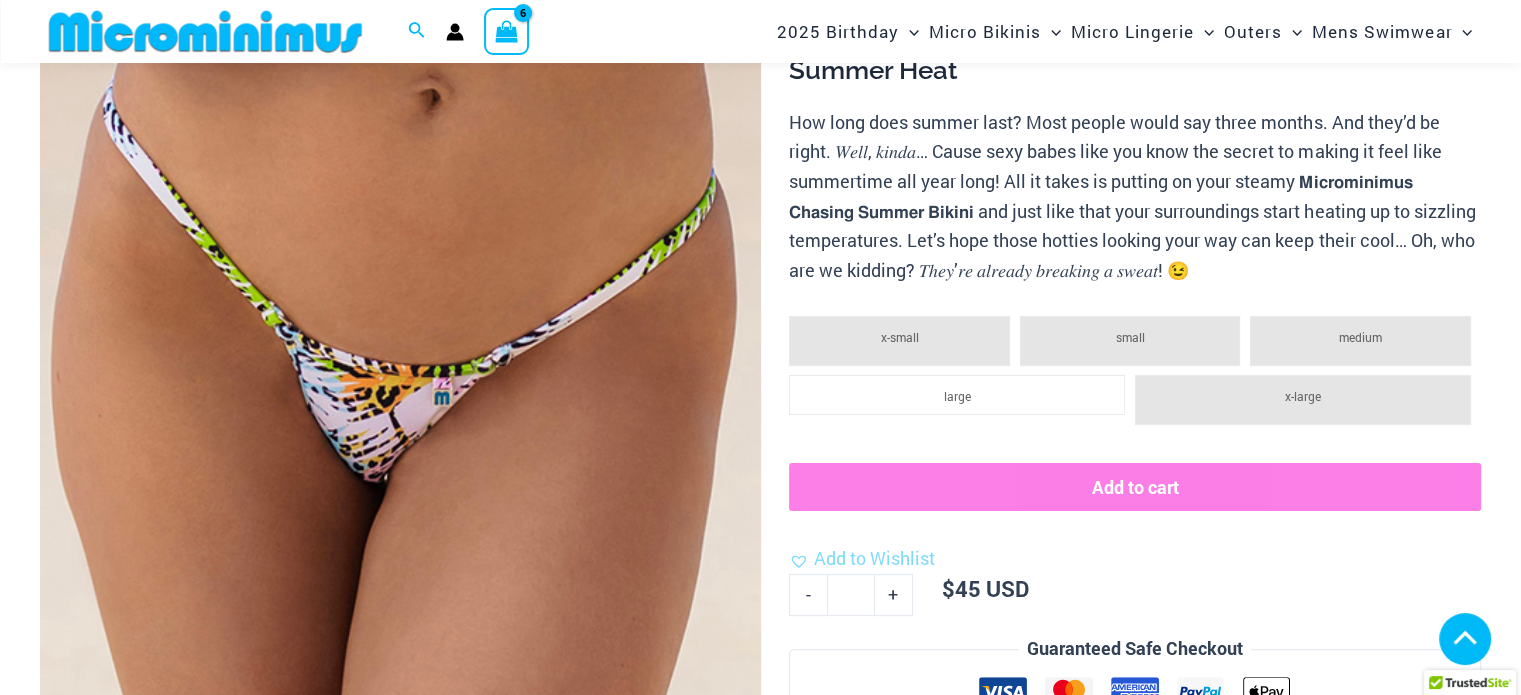 scroll, scrollTop: 383, scrollLeft: 0, axis: vertical 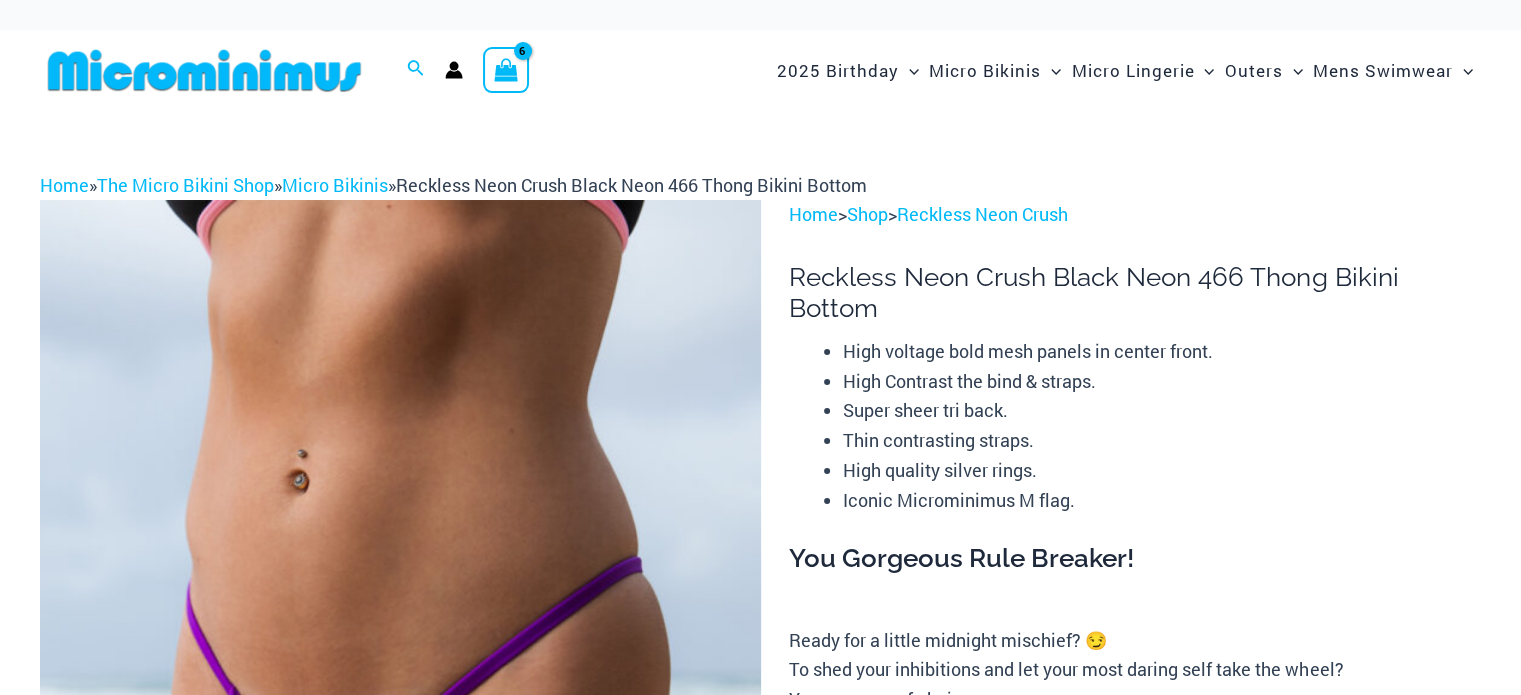 select 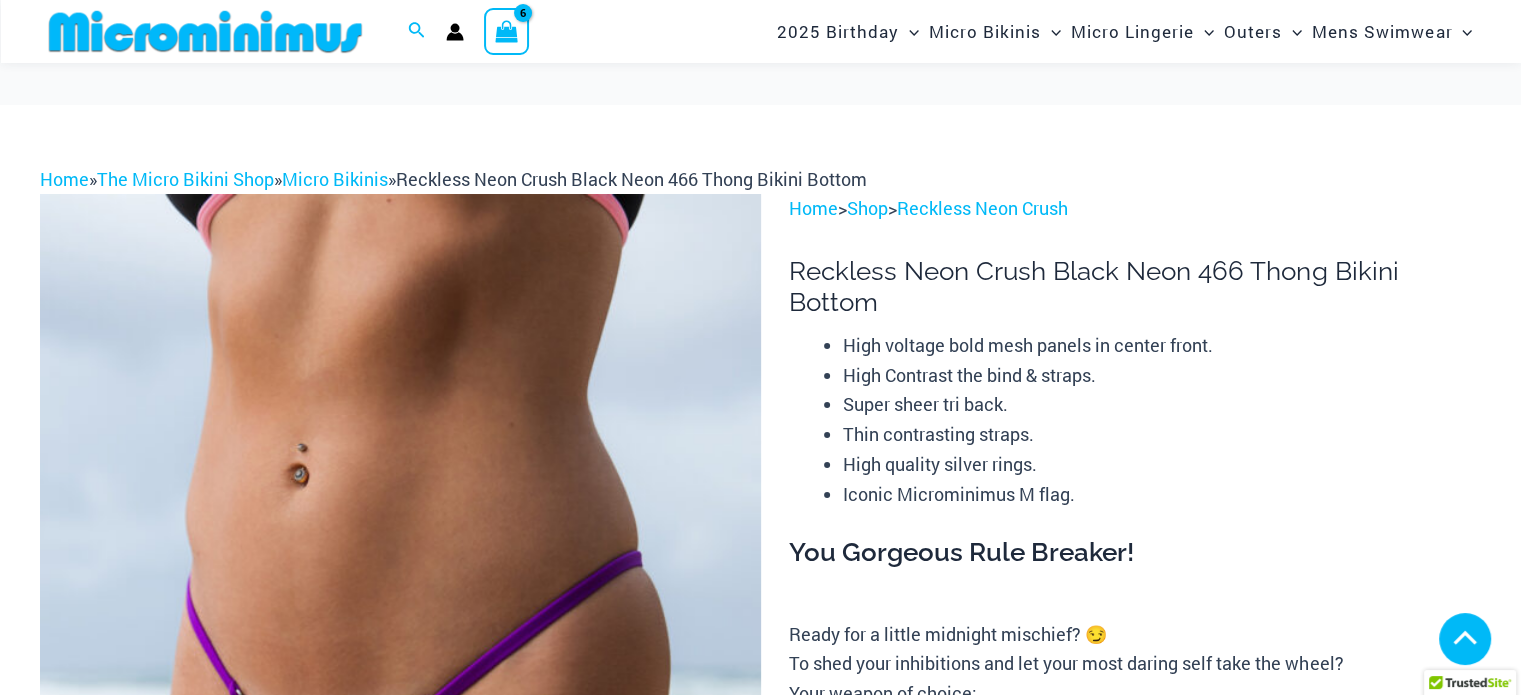 select 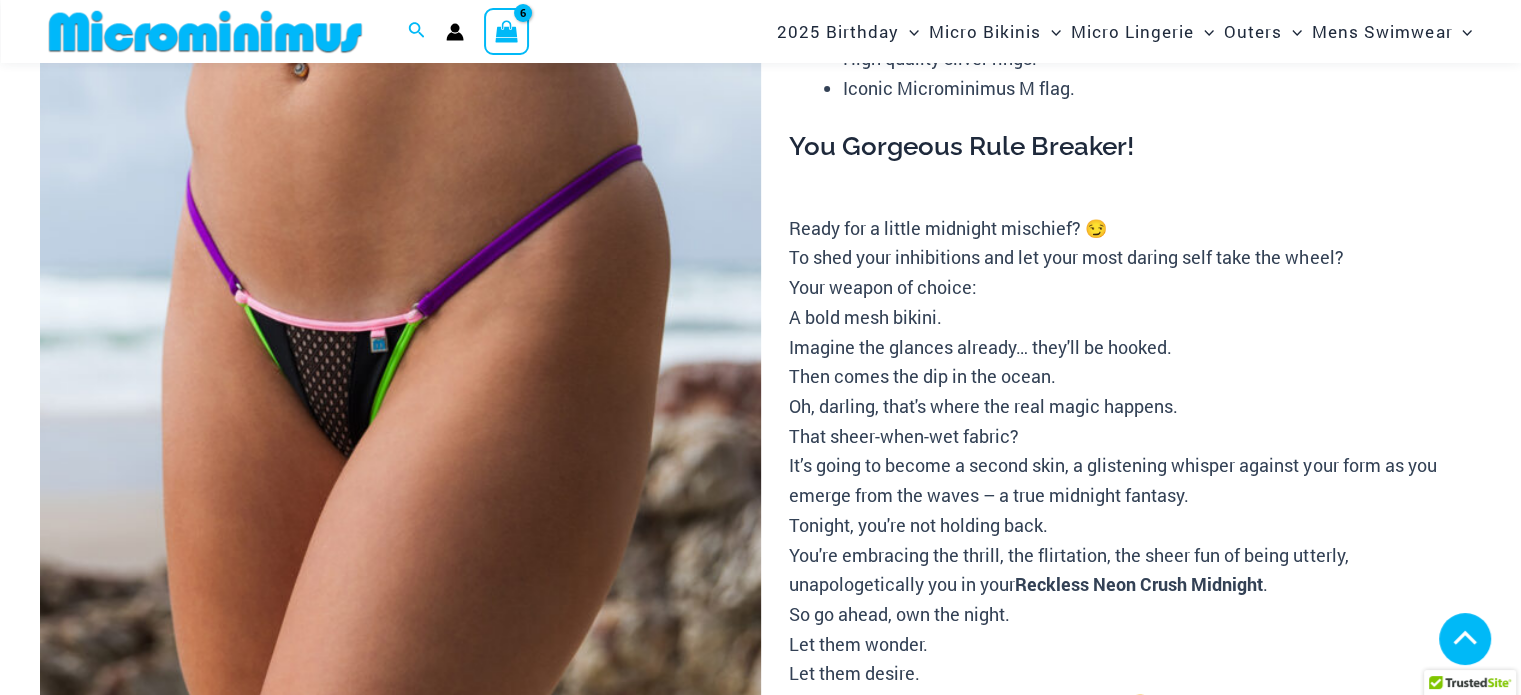 click at bounding box center (647, 1059) 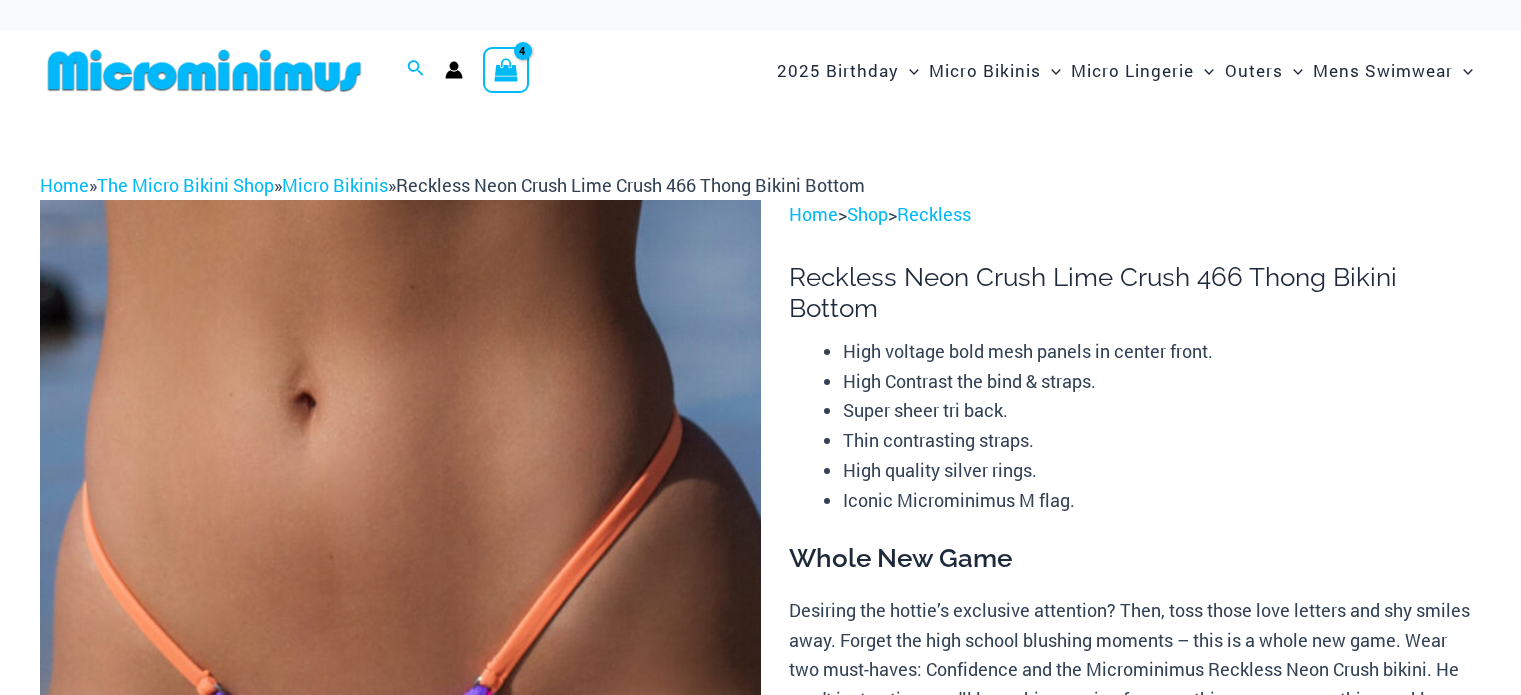 scroll, scrollTop: 0, scrollLeft: 0, axis: both 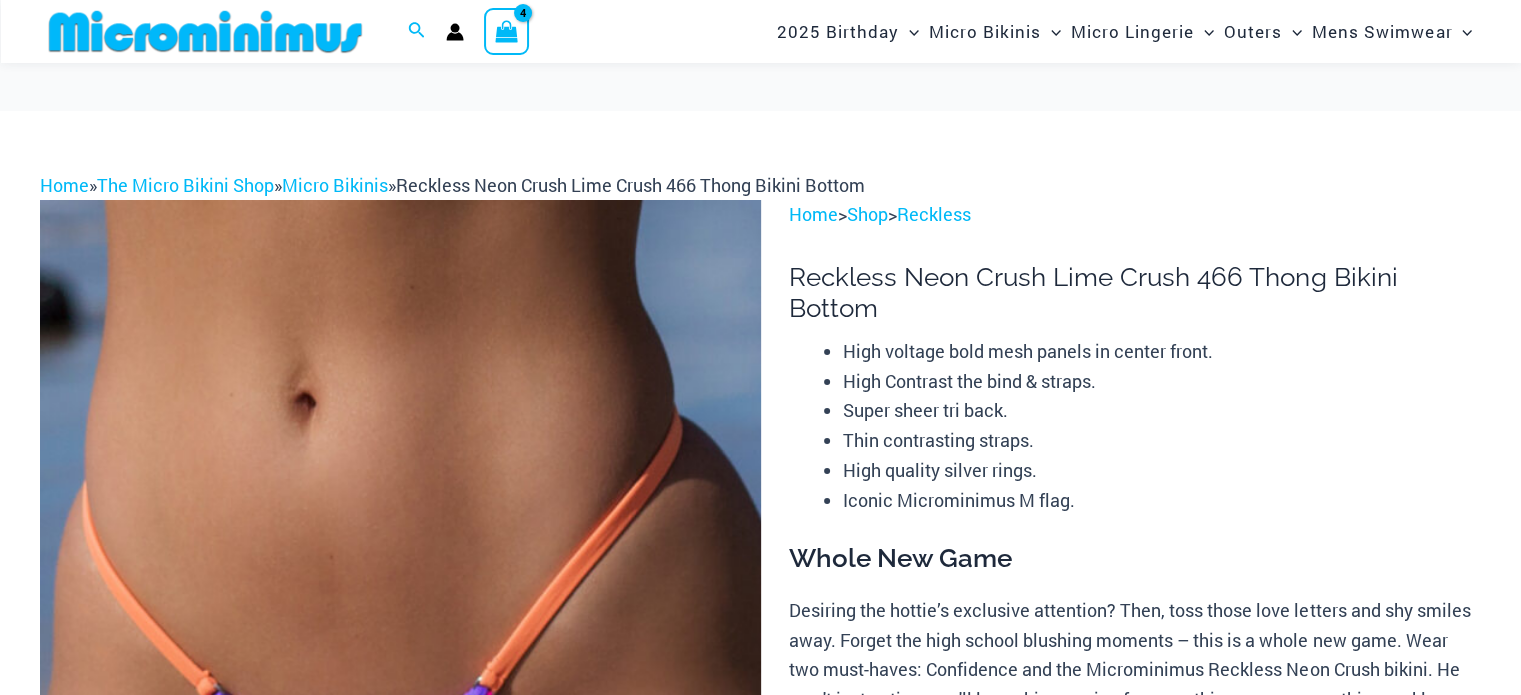 select 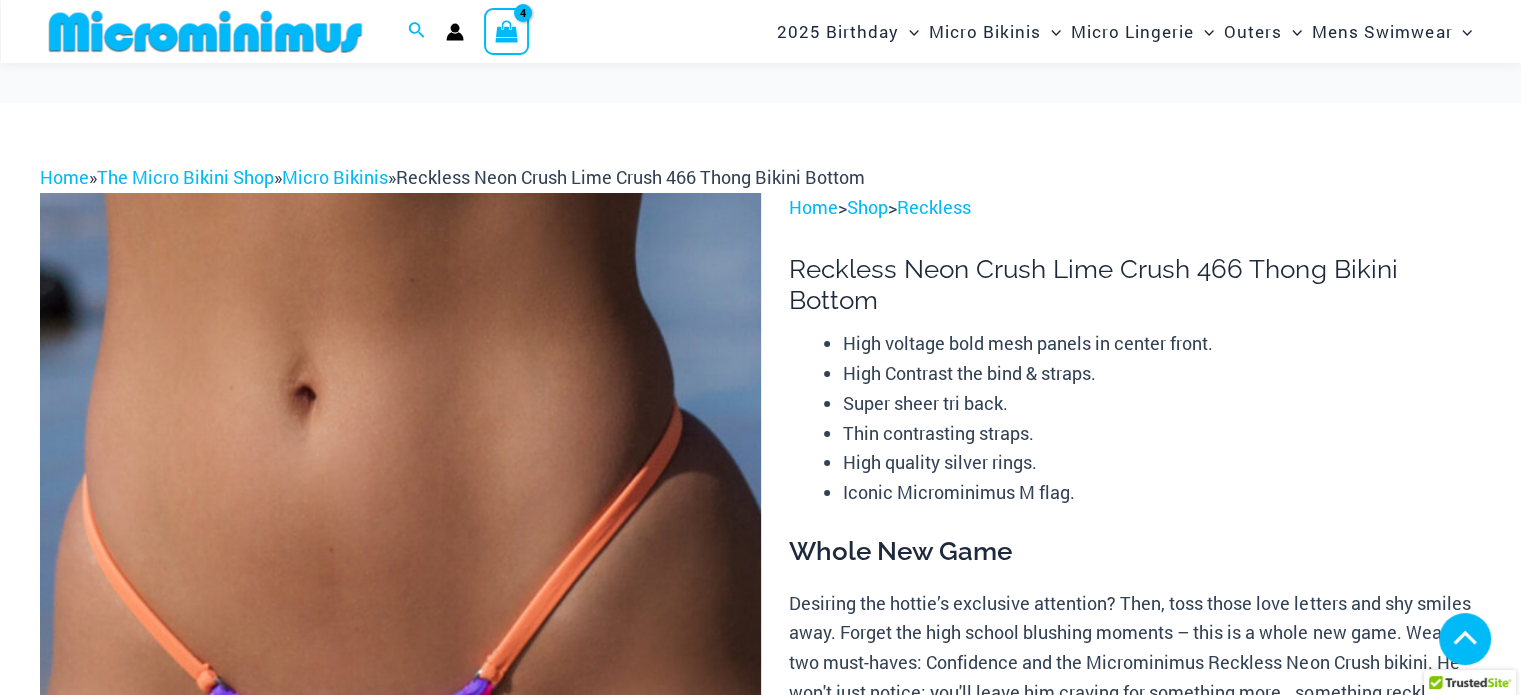 select 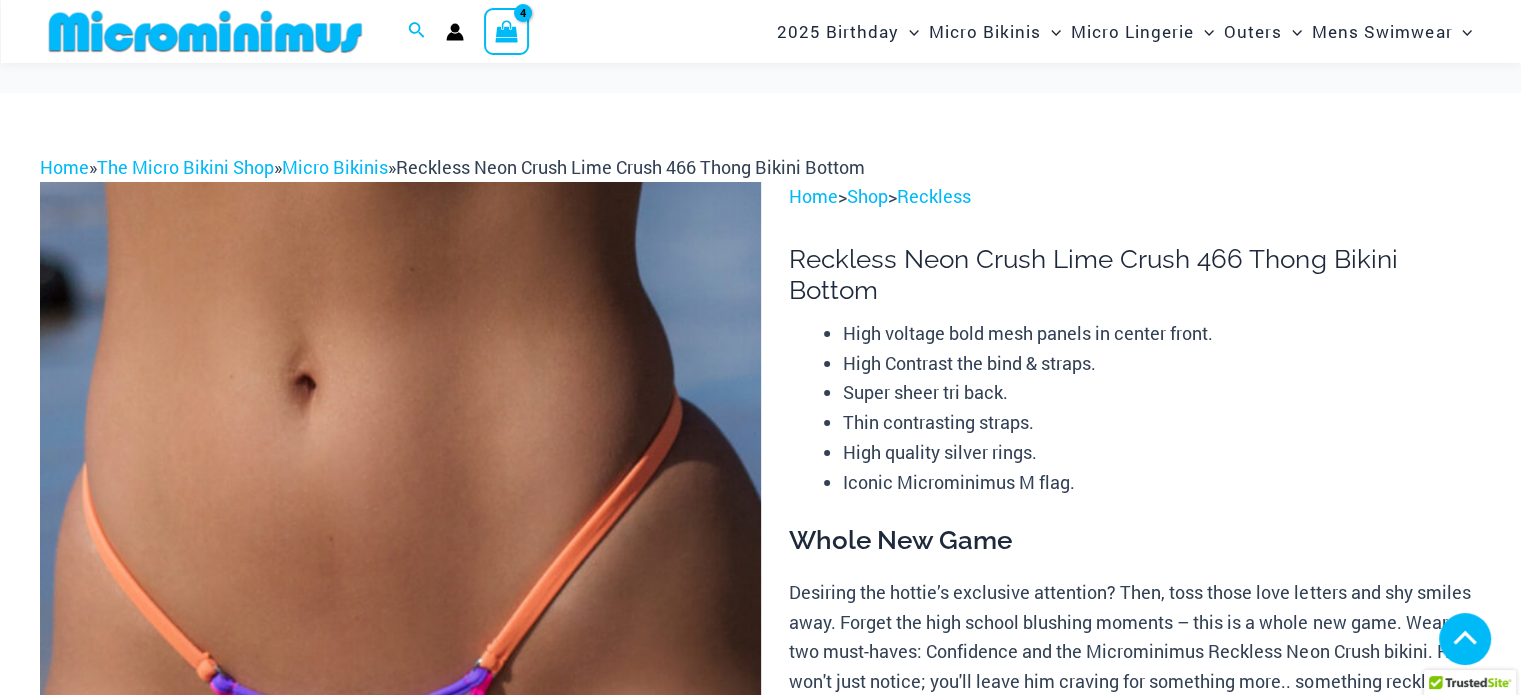 scroll, scrollTop: 1292, scrollLeft: 0, axis: vertical 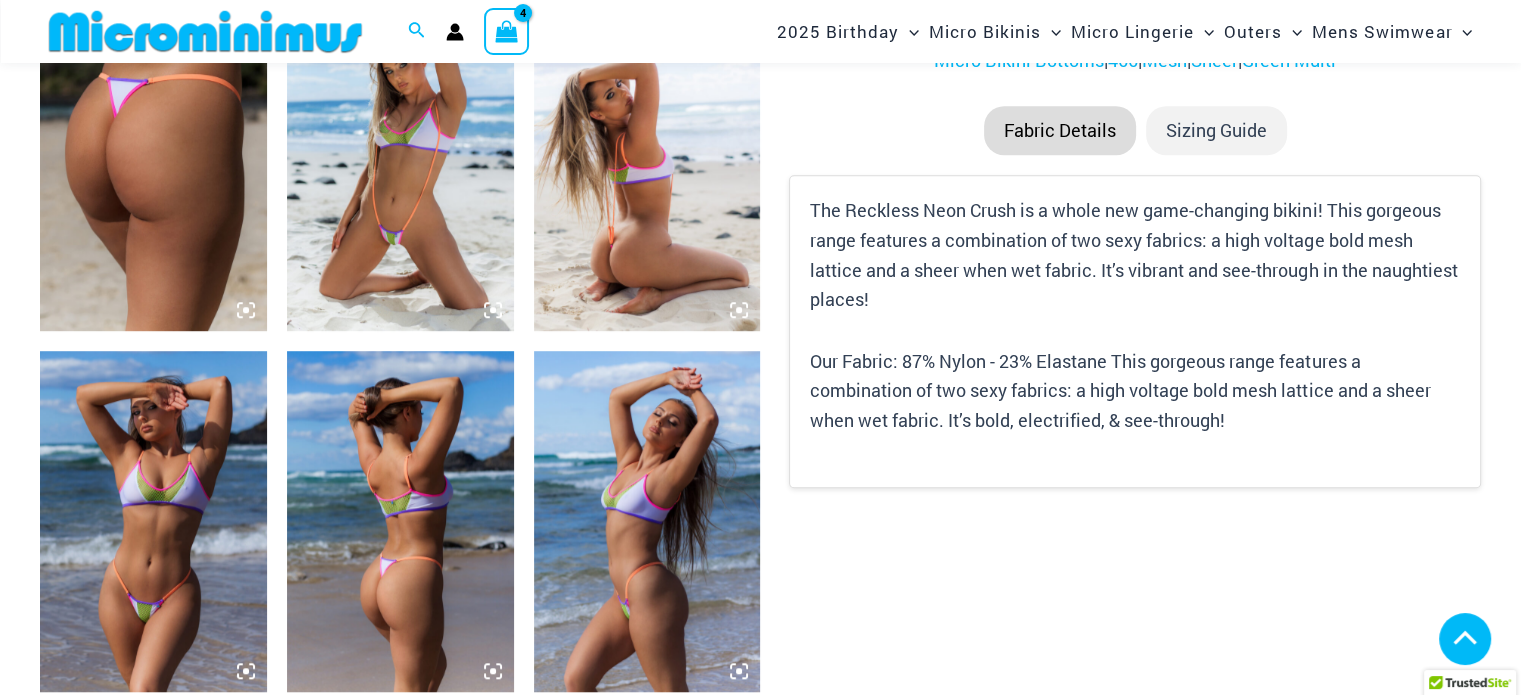 type on "**********" 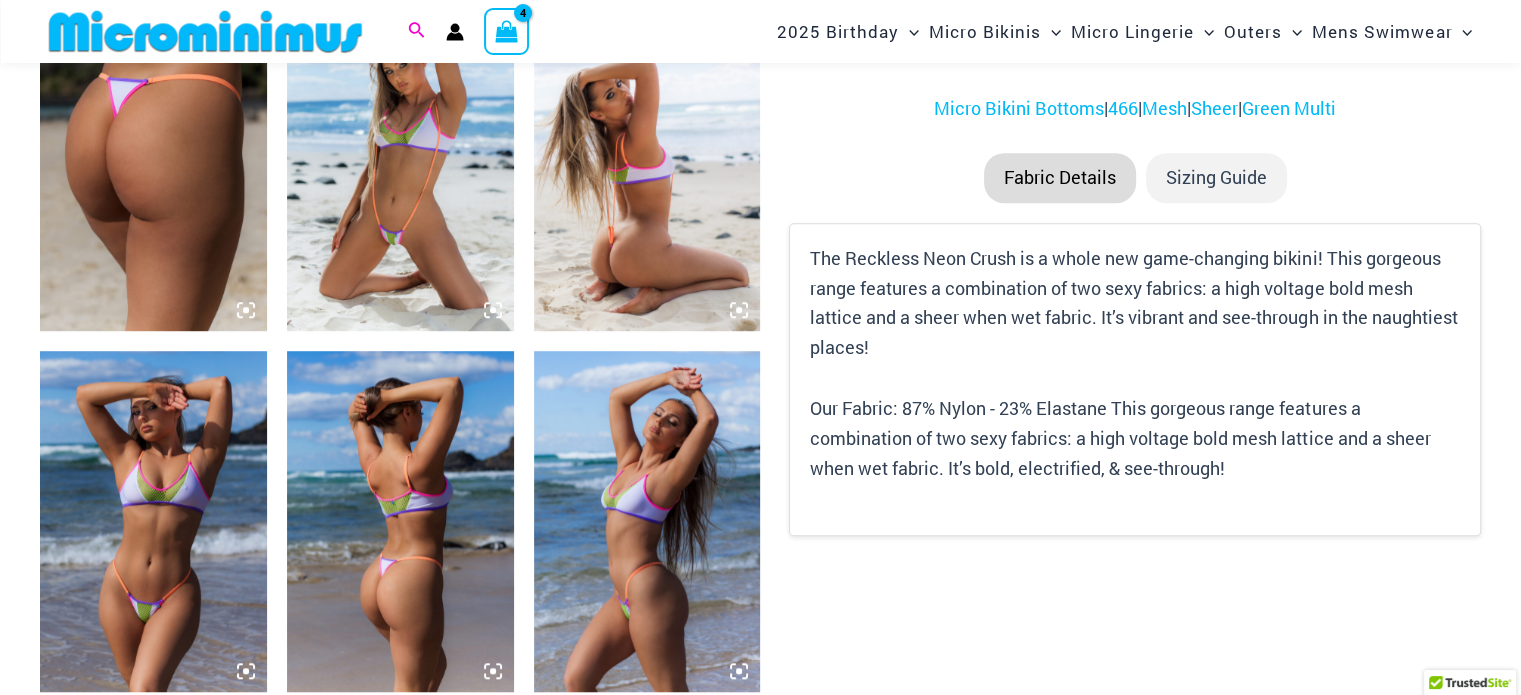 click 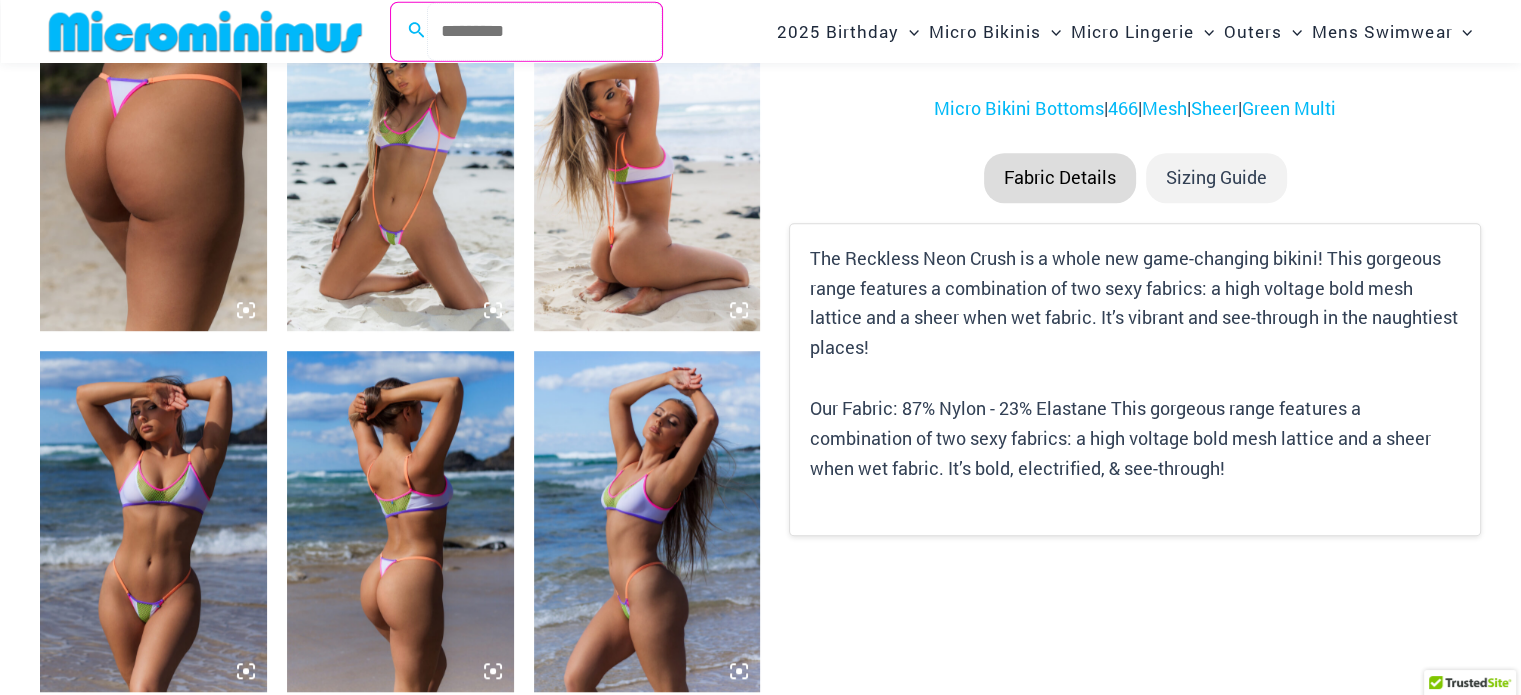 scroll, scrollTop: 192, scrollLeft: 0, axis: vertical 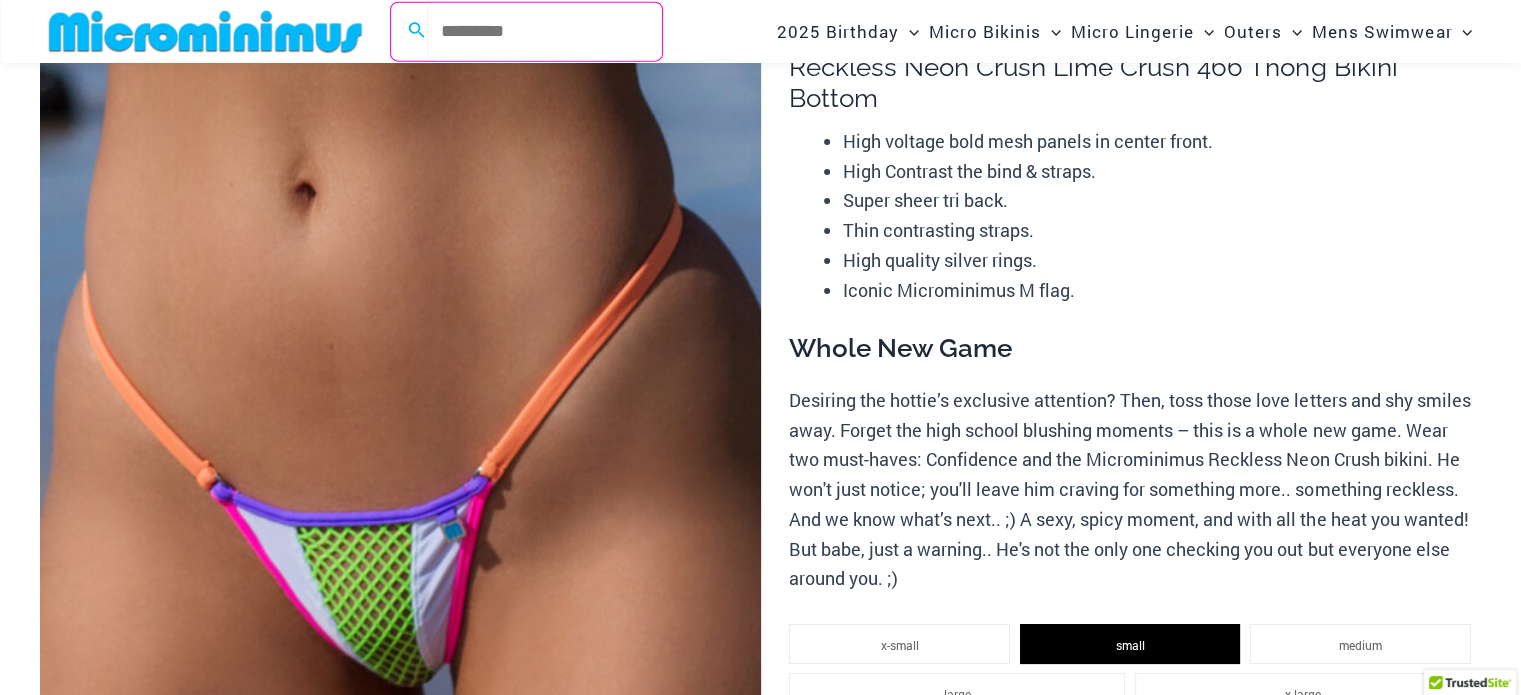click on "Search for:
Search" at bounding box center [544, 31] 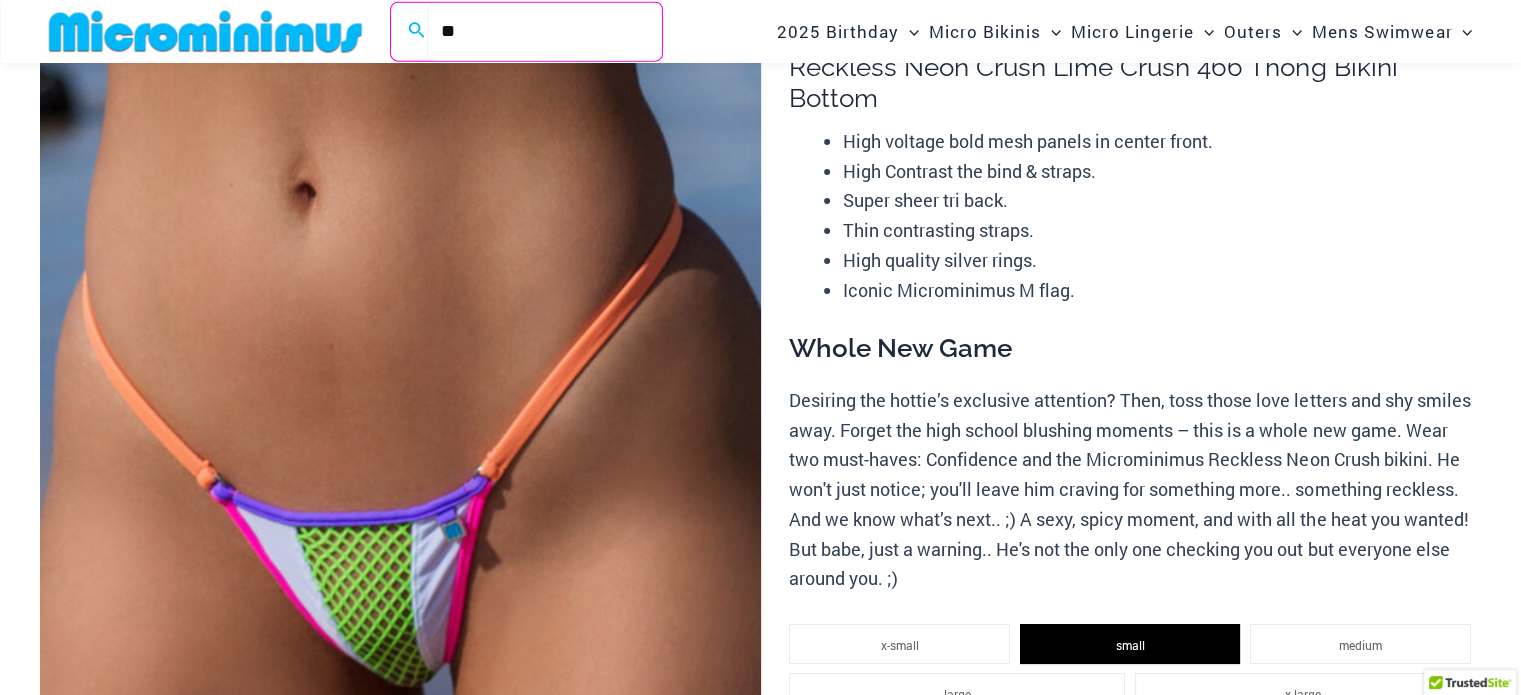 type on "*" 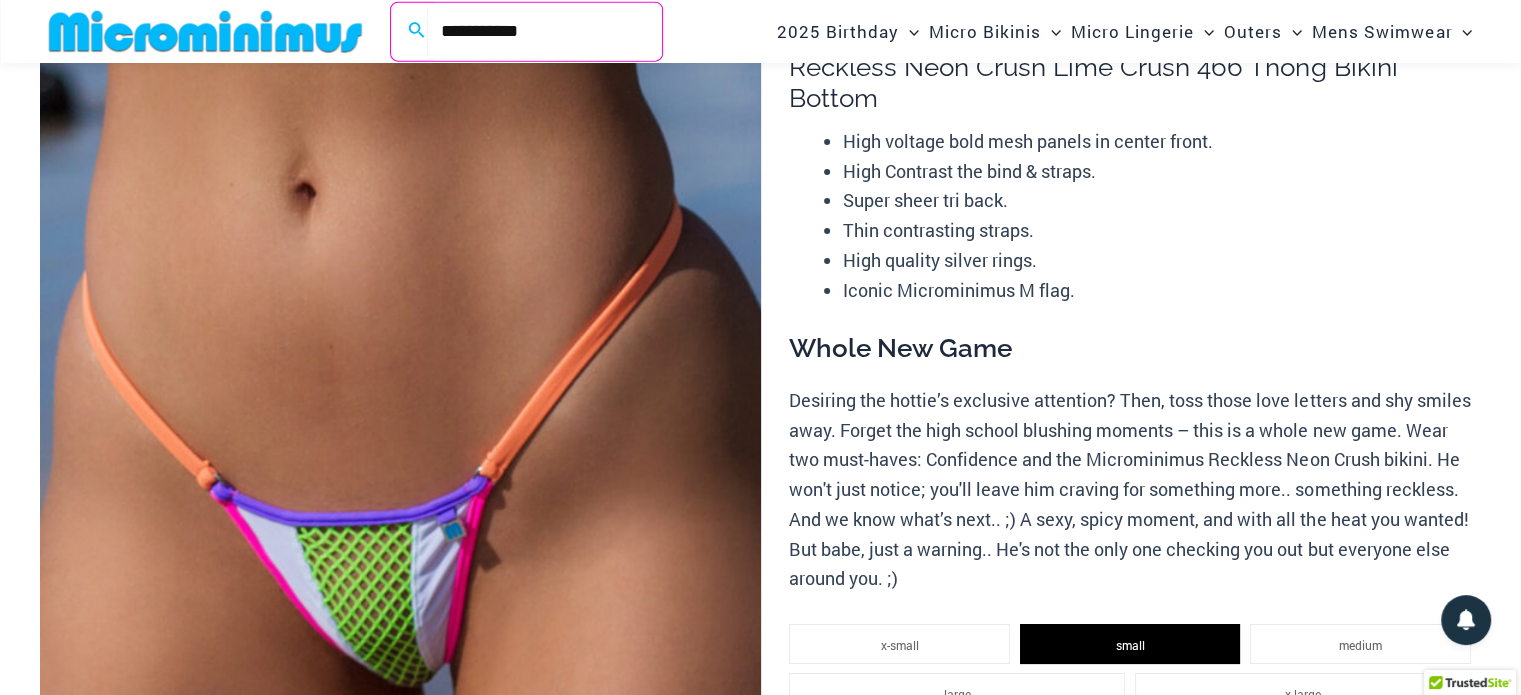 type on "**********" 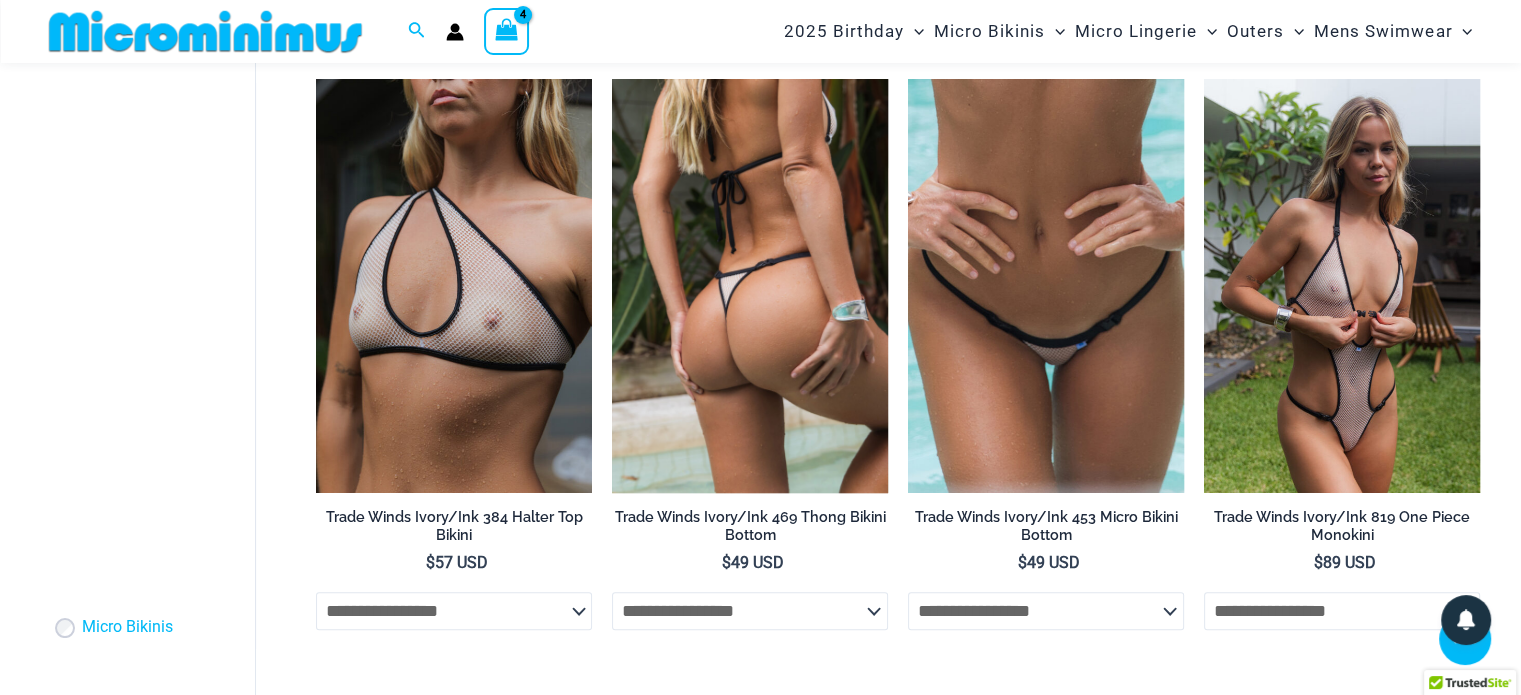 scroll, scrollTop: 783, scrollLeft: 0, axis: vertical 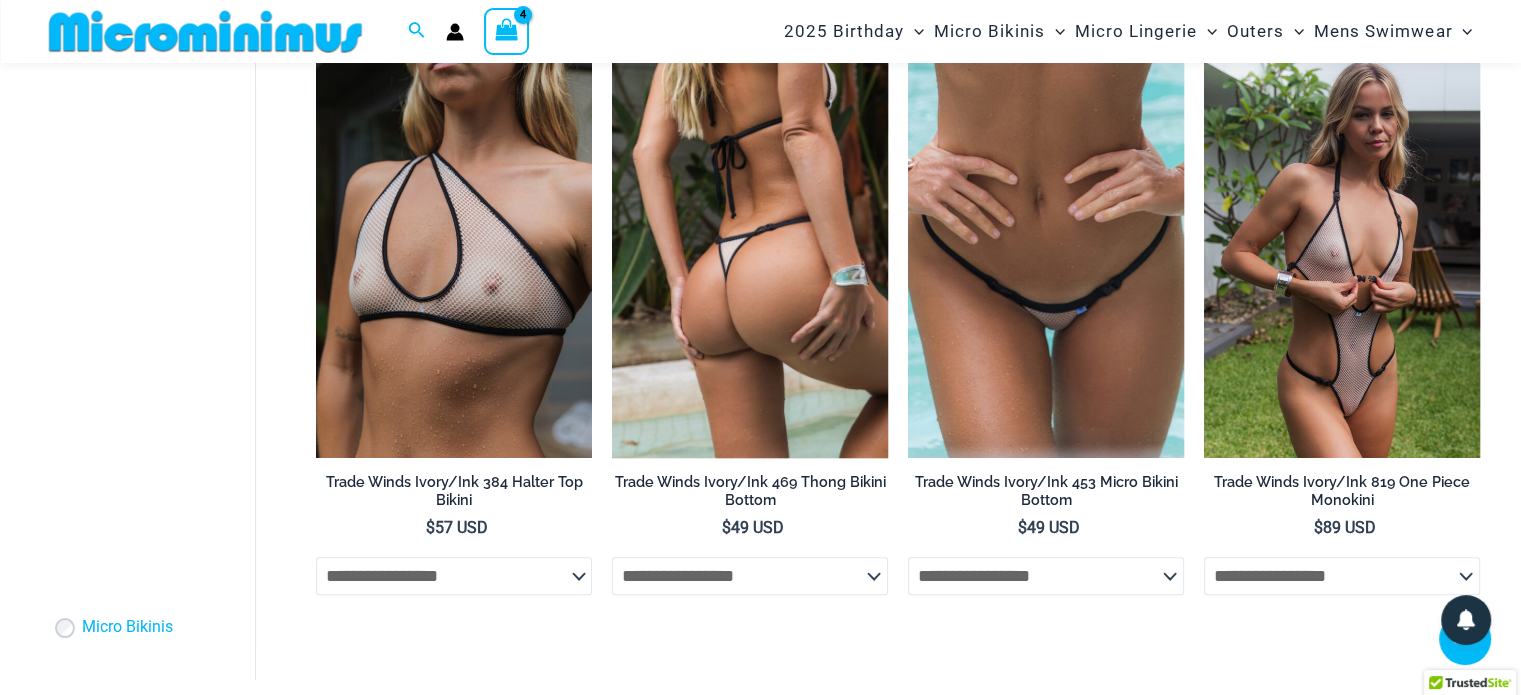 type on "**********" 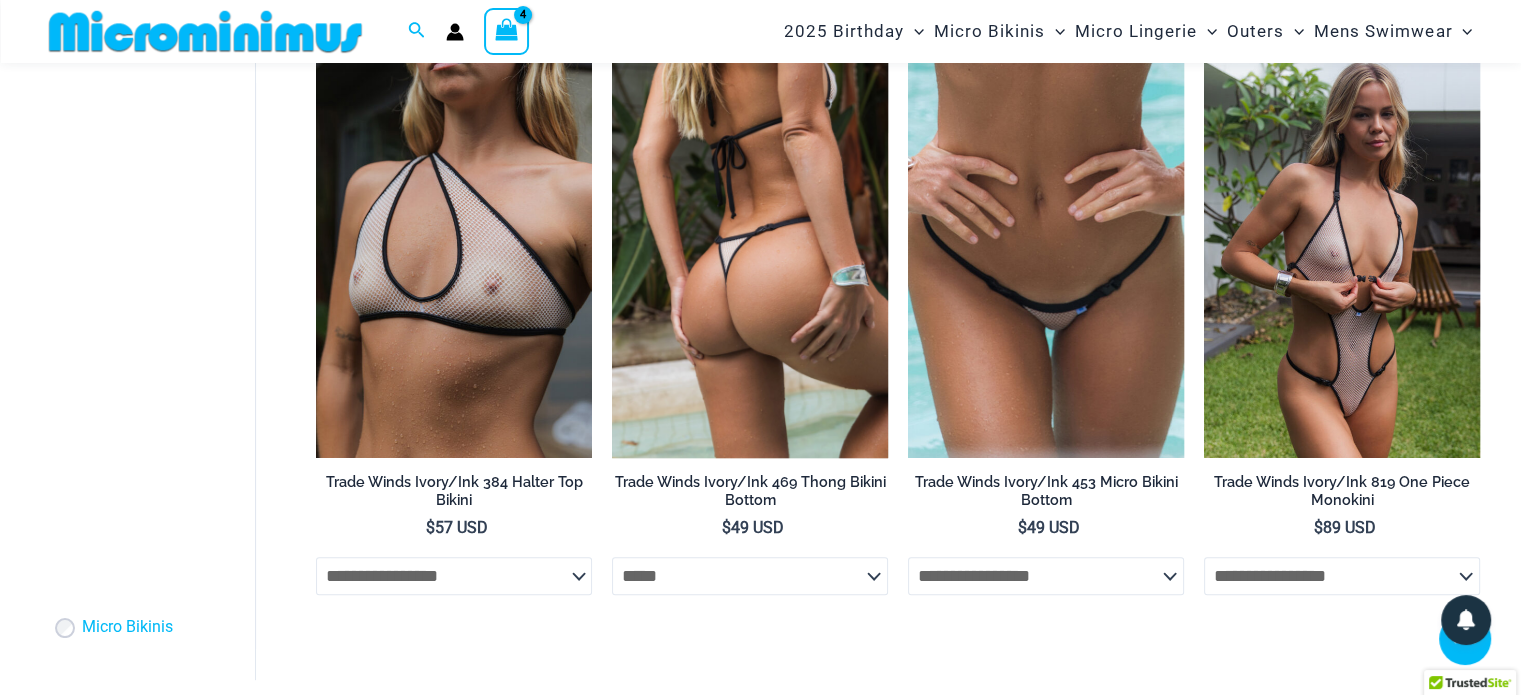 click on "**********" 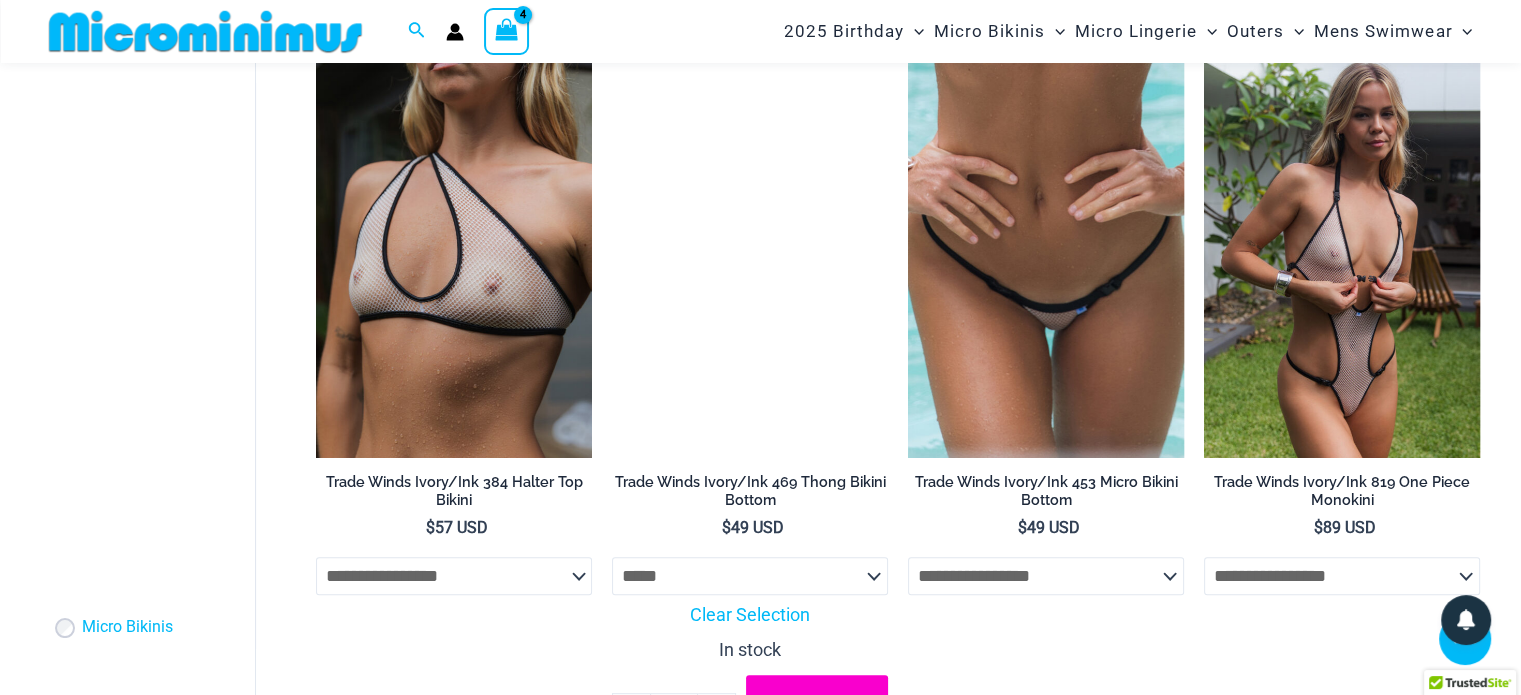 scroll, scrollTop: 983, scrollLeft: 0, axis: vertical 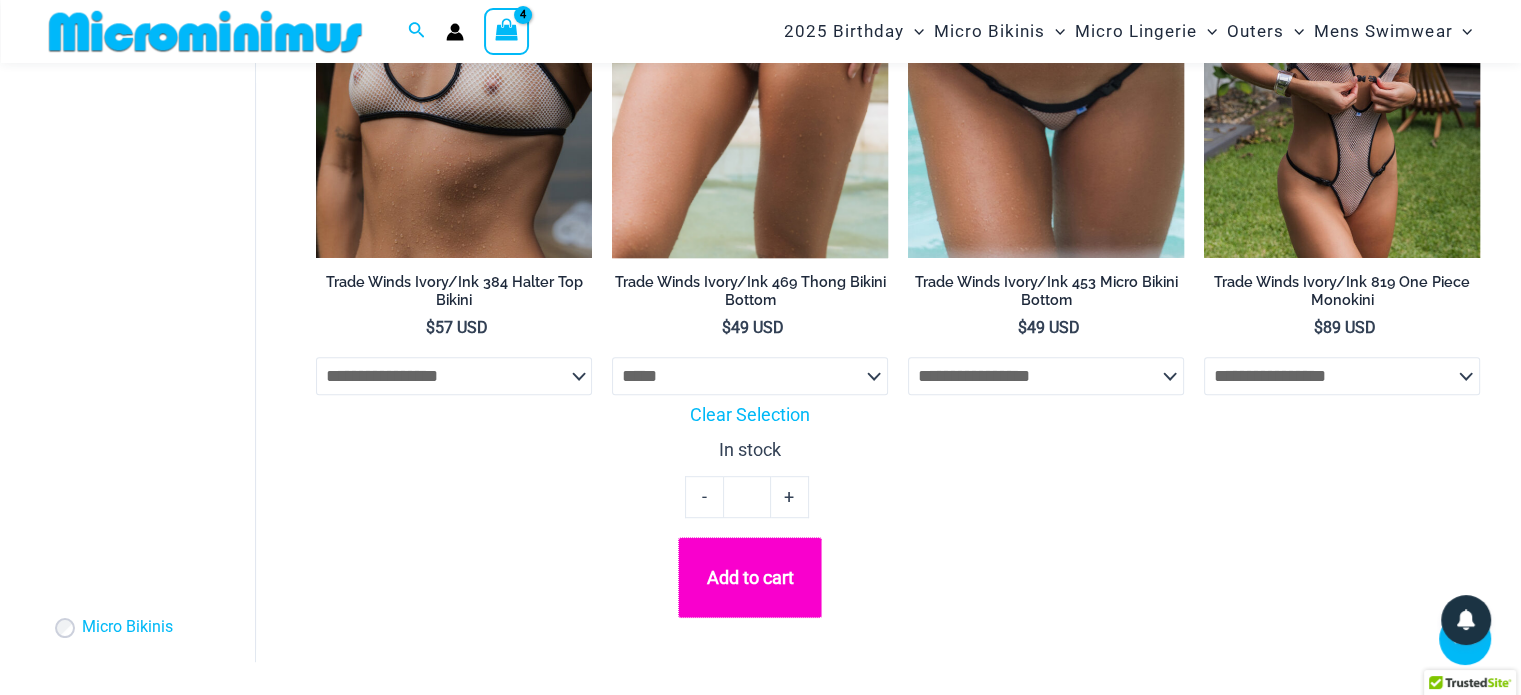 click on "Add to cart" 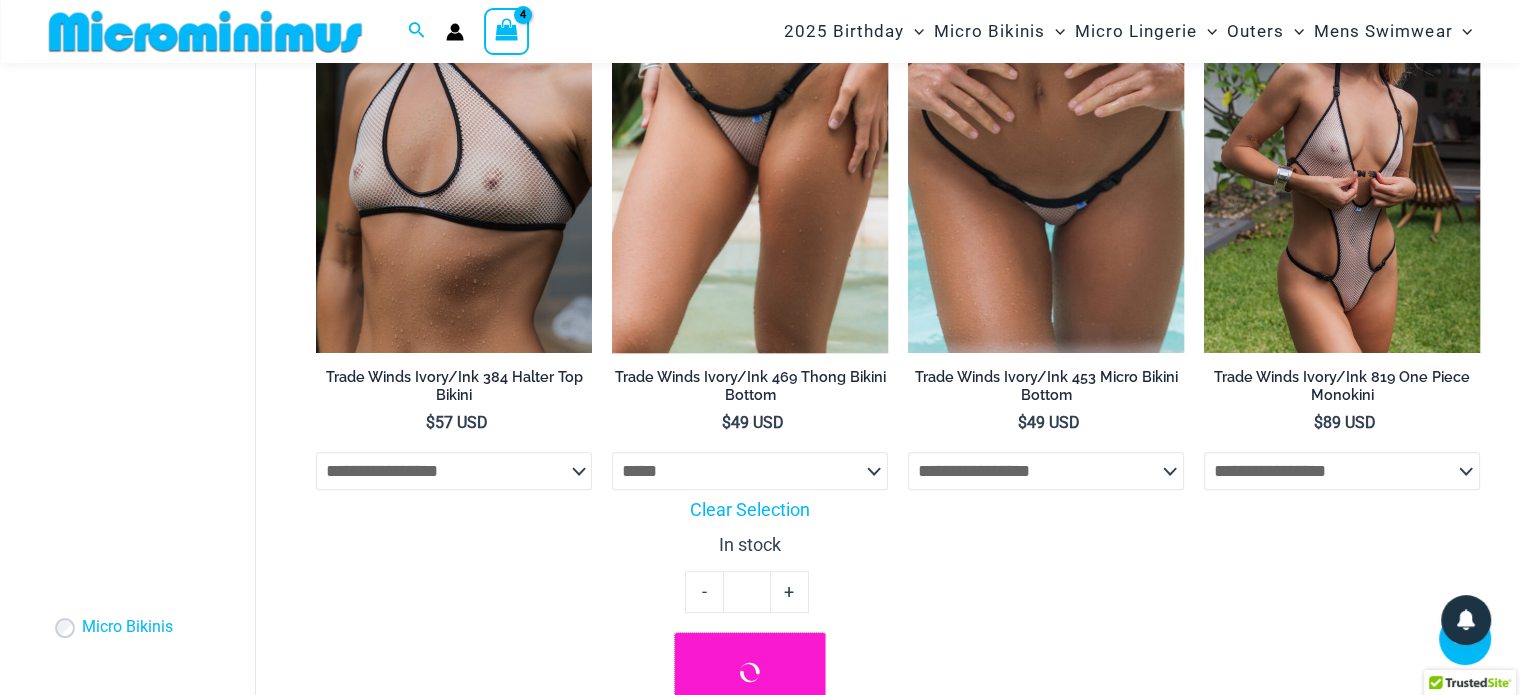 scroll, scrollTop: 783, scrollLeft: 0, axis: vertical 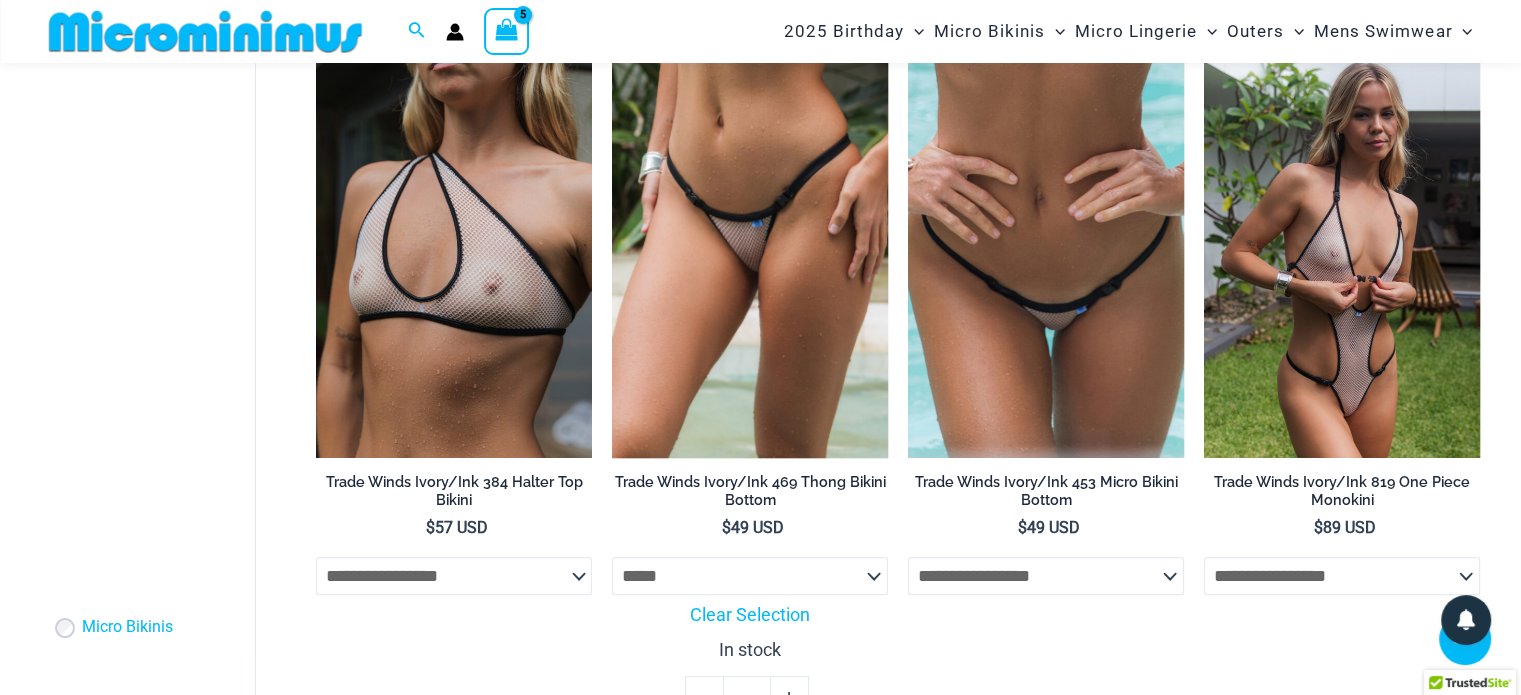 click at bounding box center (750, 251) 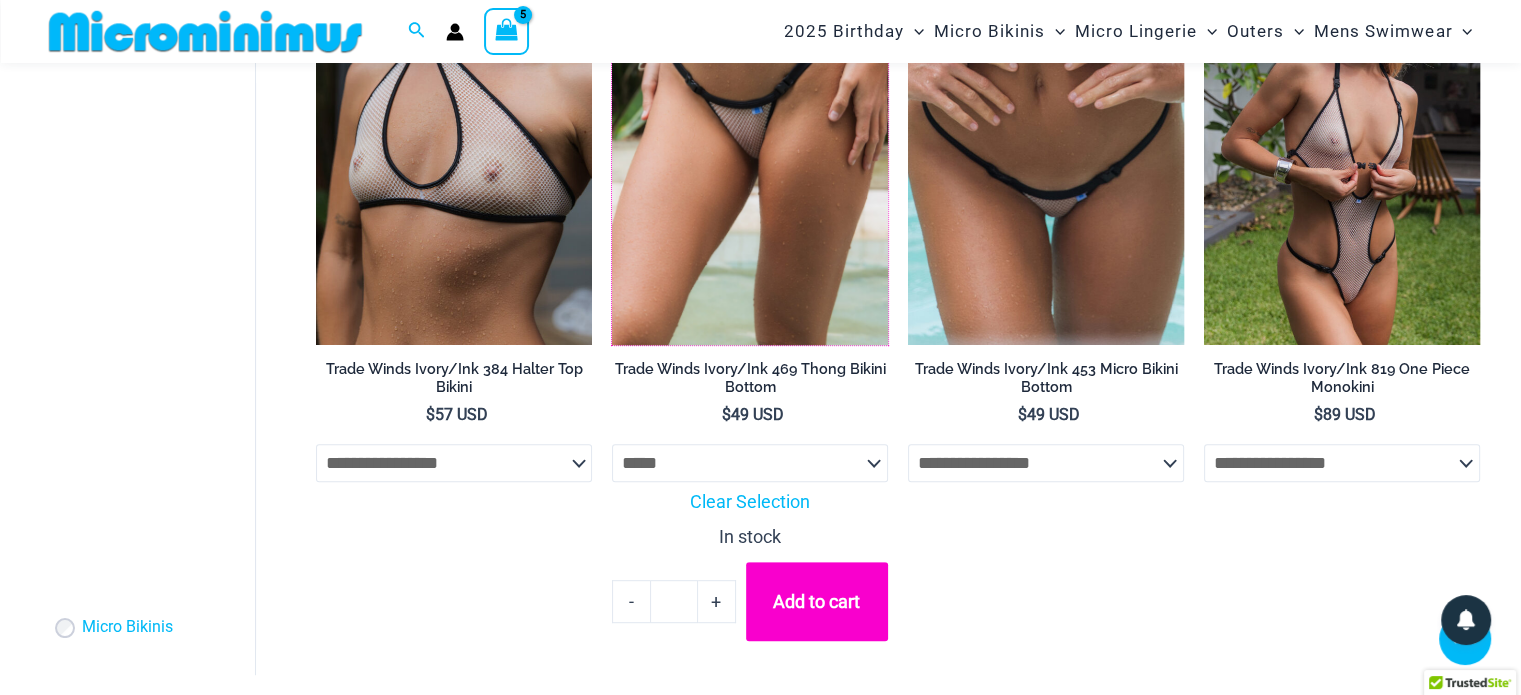 scroll, scrollTop: 1083, scrollLeft: 0, axis: vertical 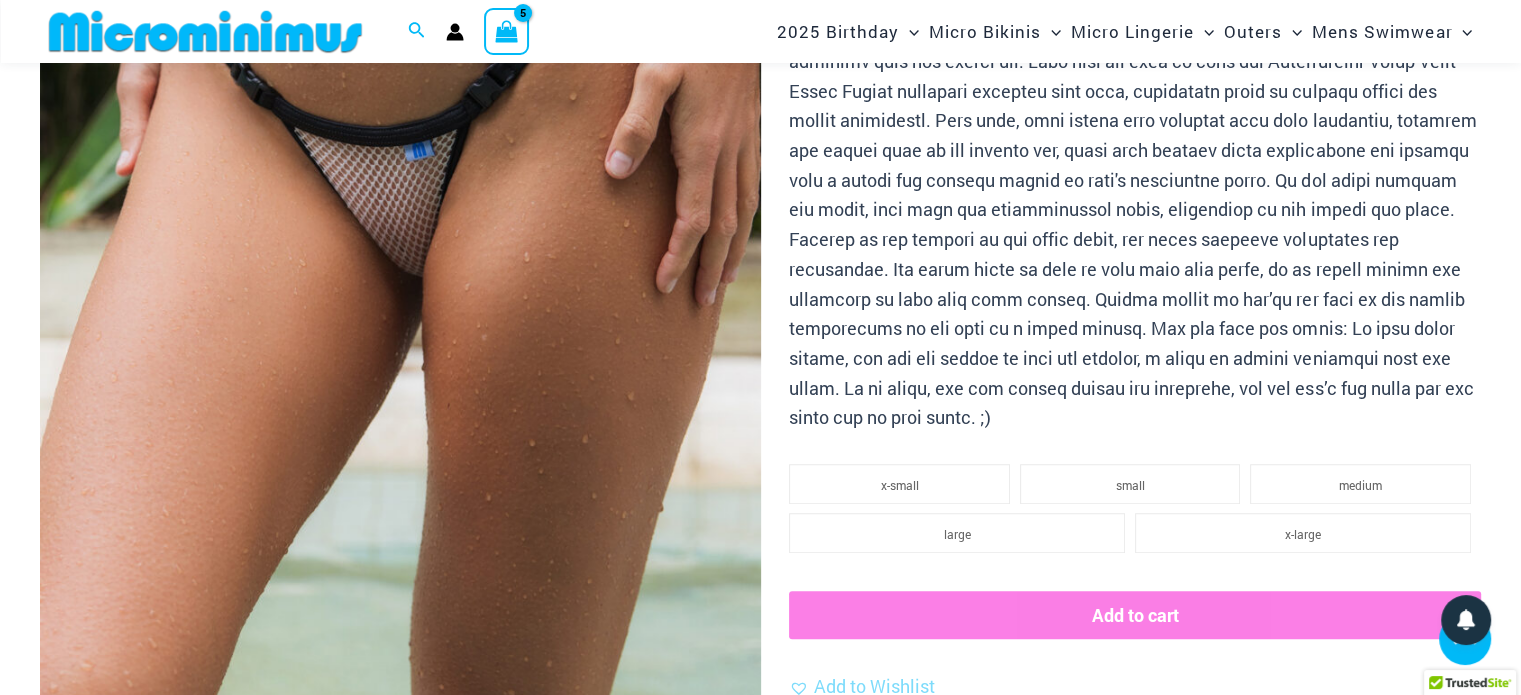 type on "**********" 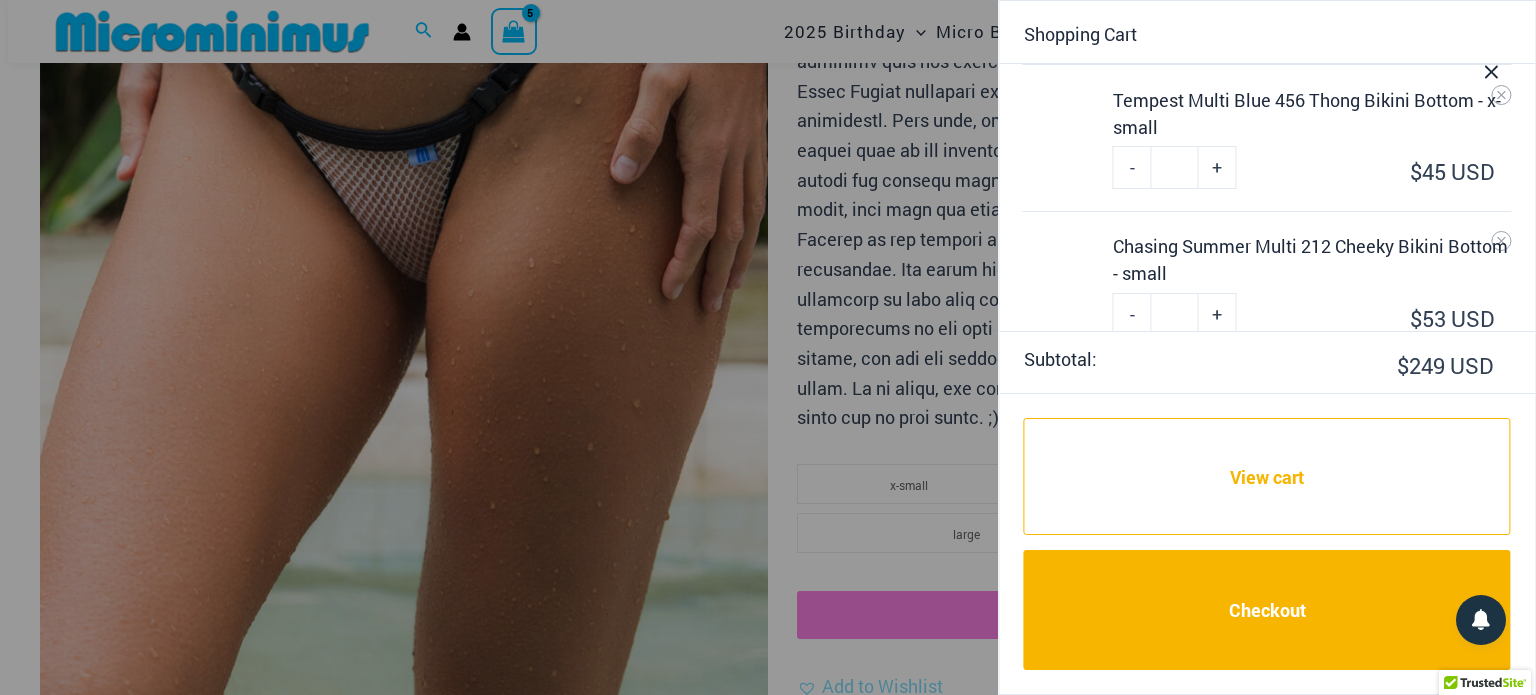 scroll, scrollTop: 300, scrollLeft: 0, axis: vertical 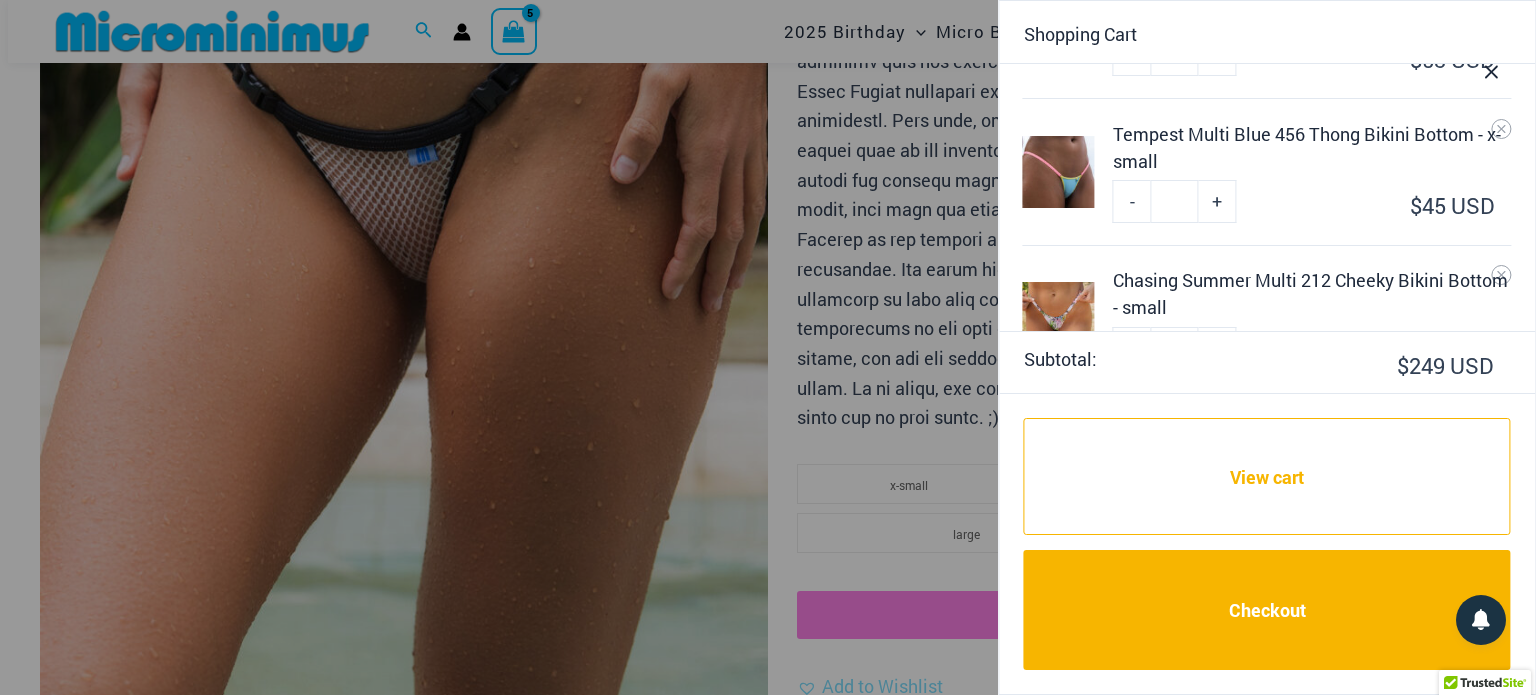 click at bounding box center (1059, 172) 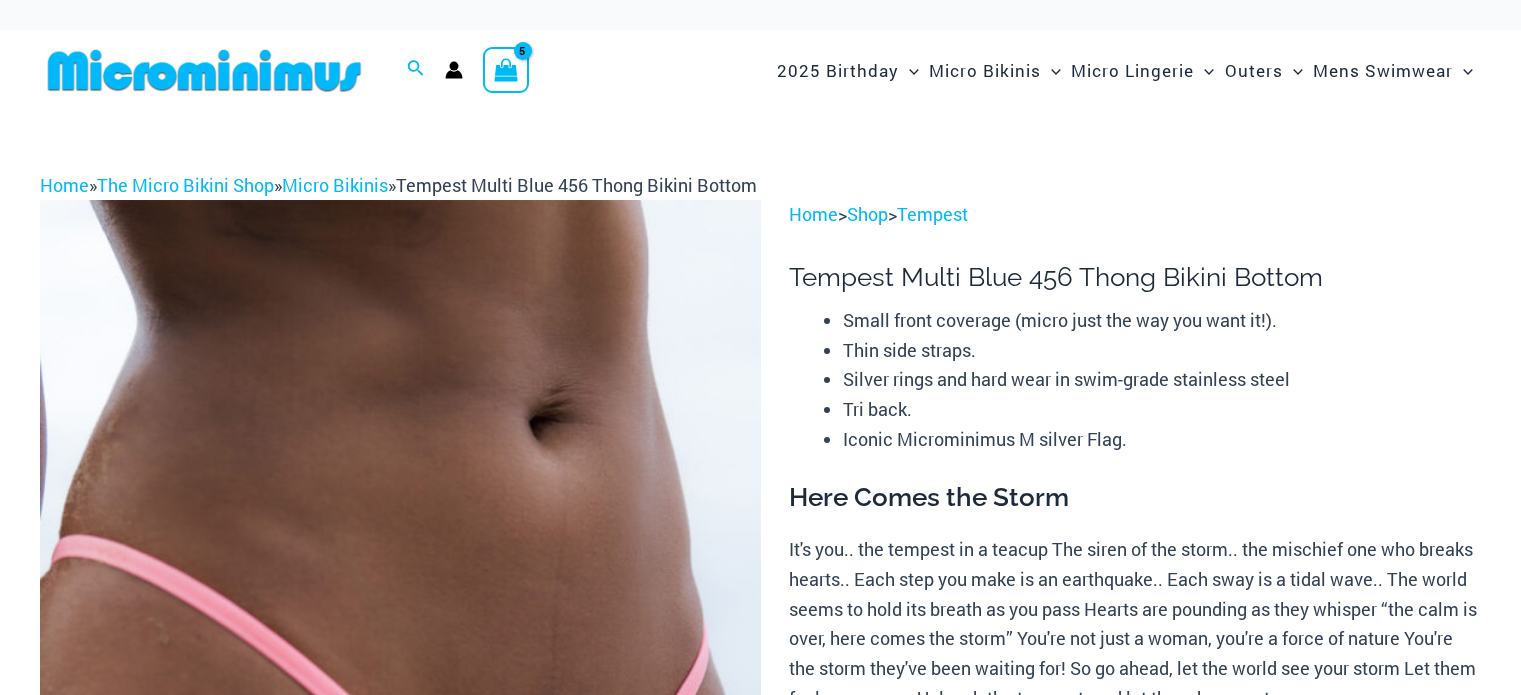 click on "Home  »  The Micro Bikini Shop  »  Micro Bikinis  »  Tempest Multi Blue [NUMBER] Thong Bikini Bottom
Tempest Multi Blue [NUMBER] Thong Bikini Bottom
Home
>
Shop
>
Tempest
Home  /  Microbikinis  / Tempest Multi Blue [NUMBER] Thong Bikini Bottom Microbikinis Tempest Multi Blue [NUMBER] Thong Bikini Bottom
Small front coverage (micro just the way you want it!).
Thin side straps.
Tri back.
:" at bounding box center [760, 8417] 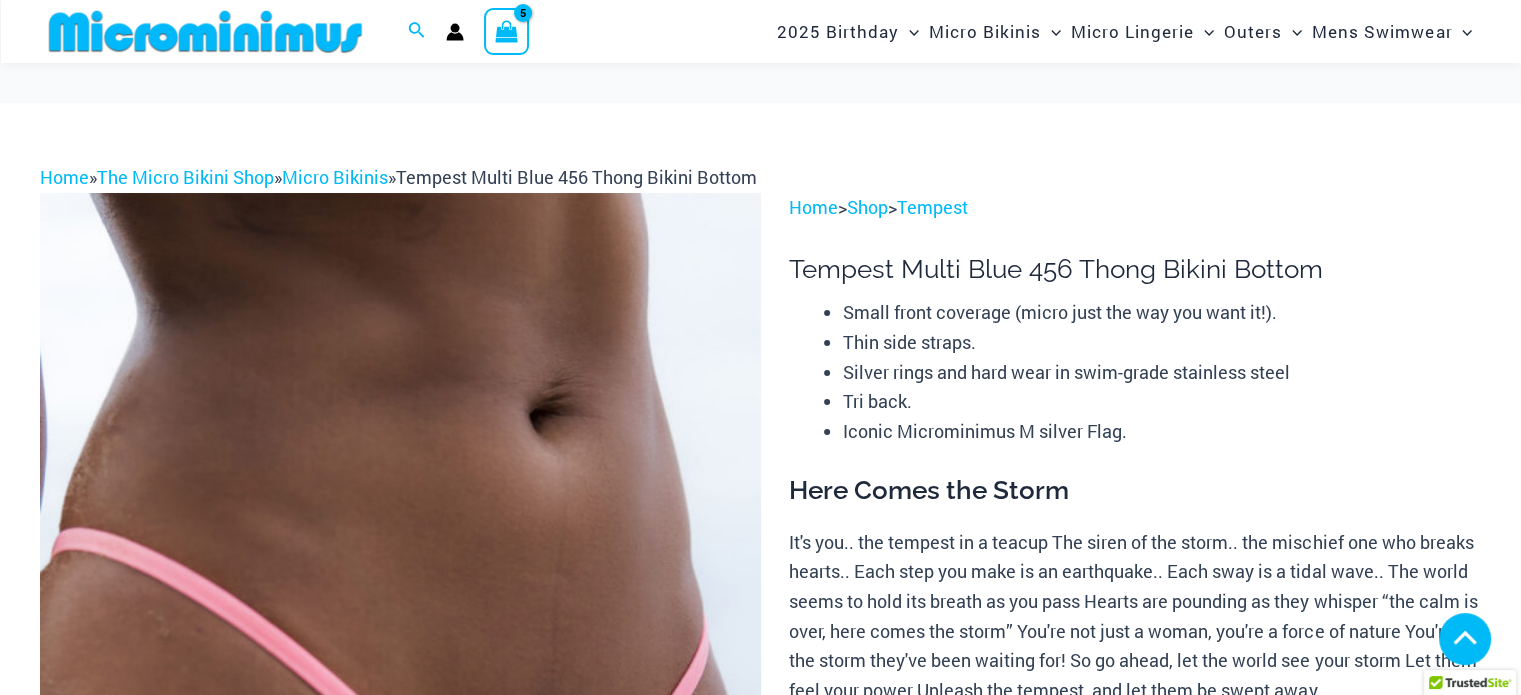 scroll, scrollTop: 353, scrollLeft: 0, axis: vertical 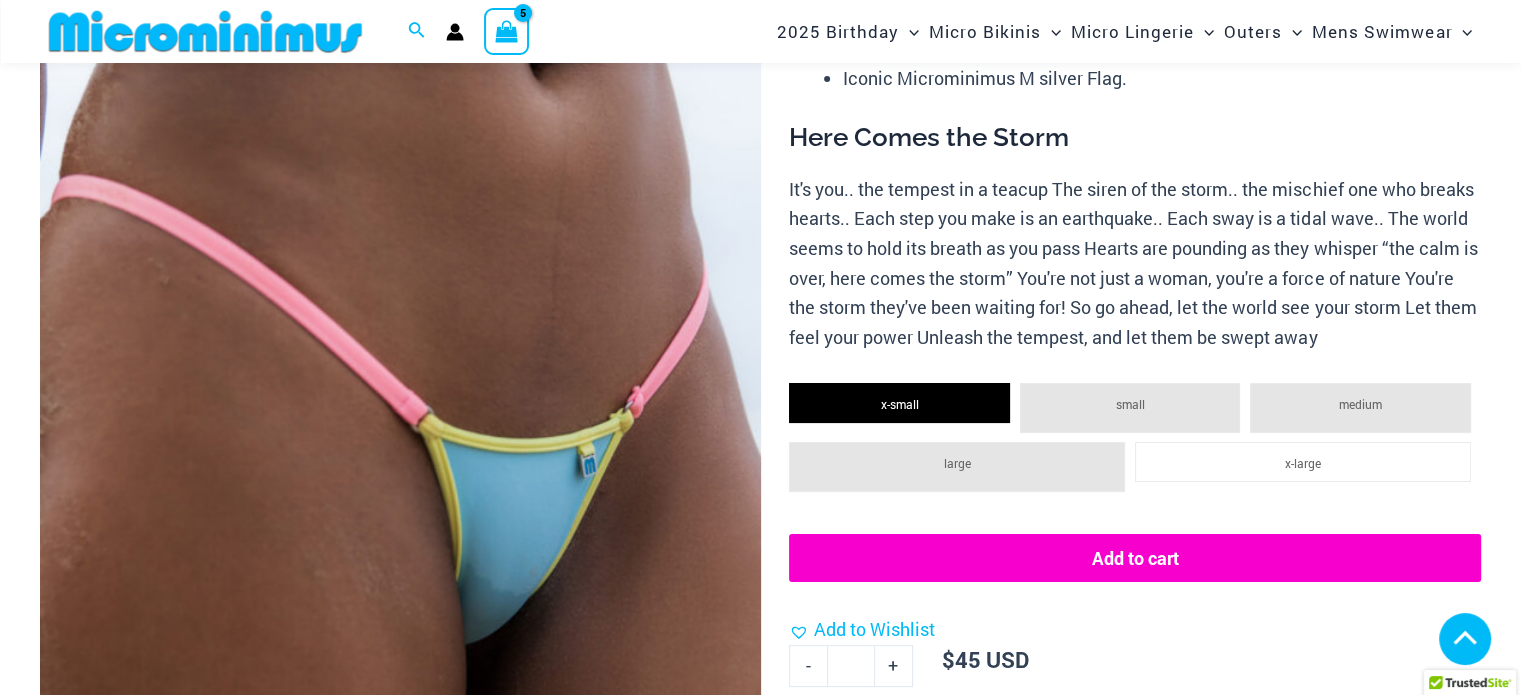 select 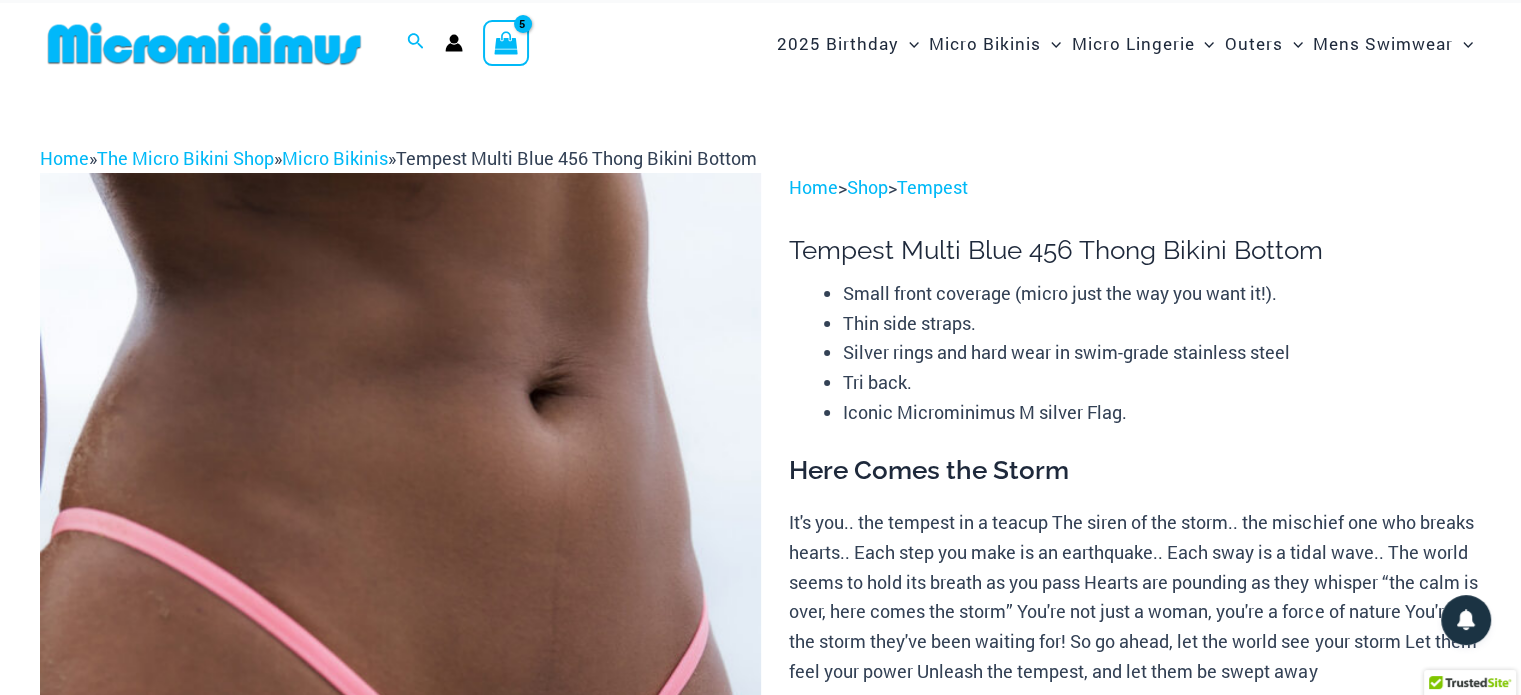 scroll, scrollTop: 0, scrollLeft: 0, axis: both 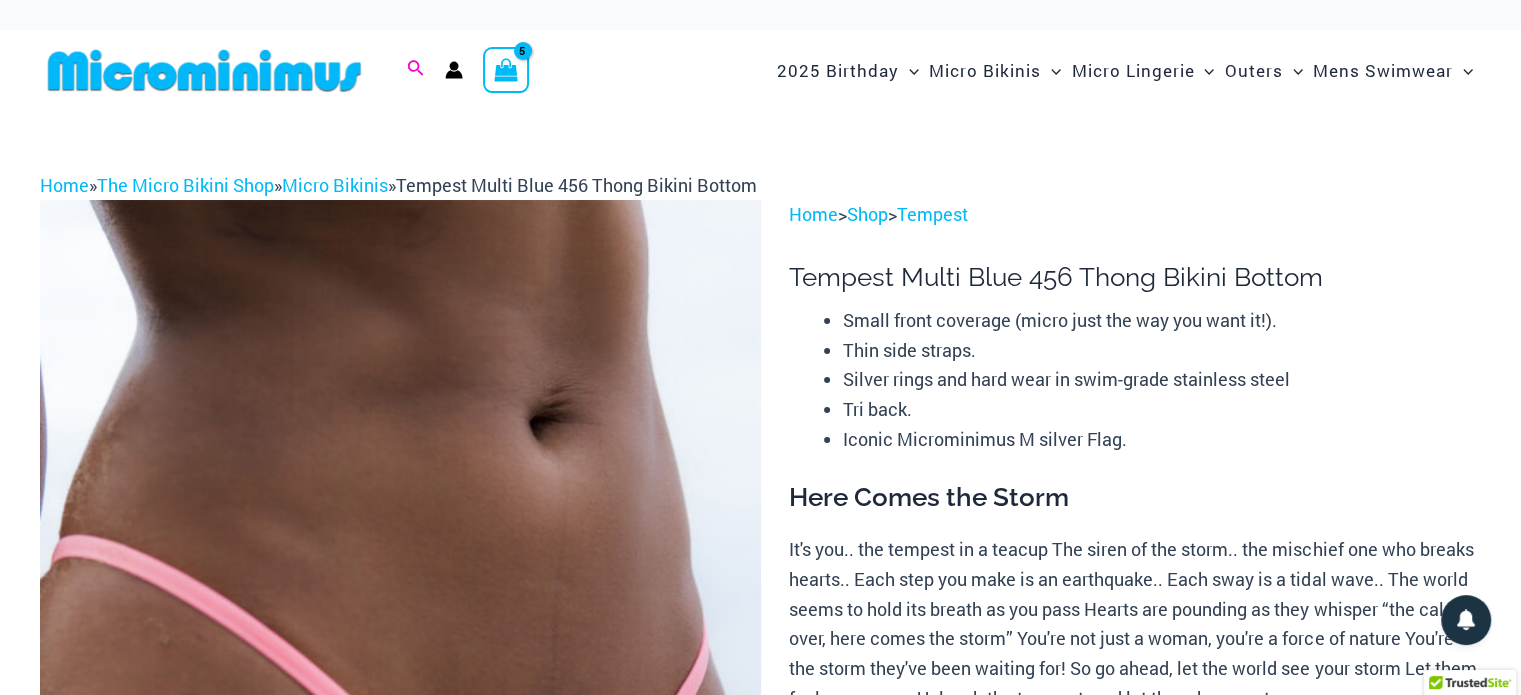 click 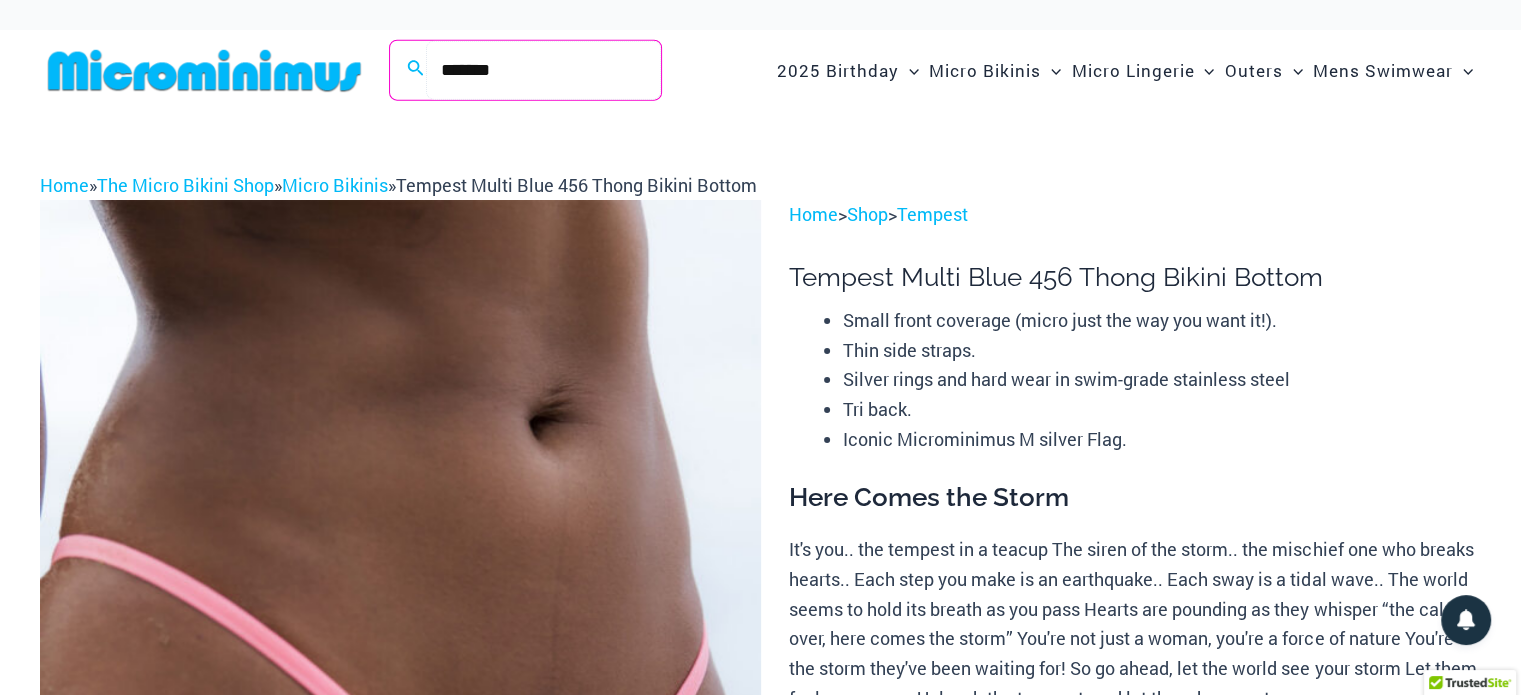 type on "*******" 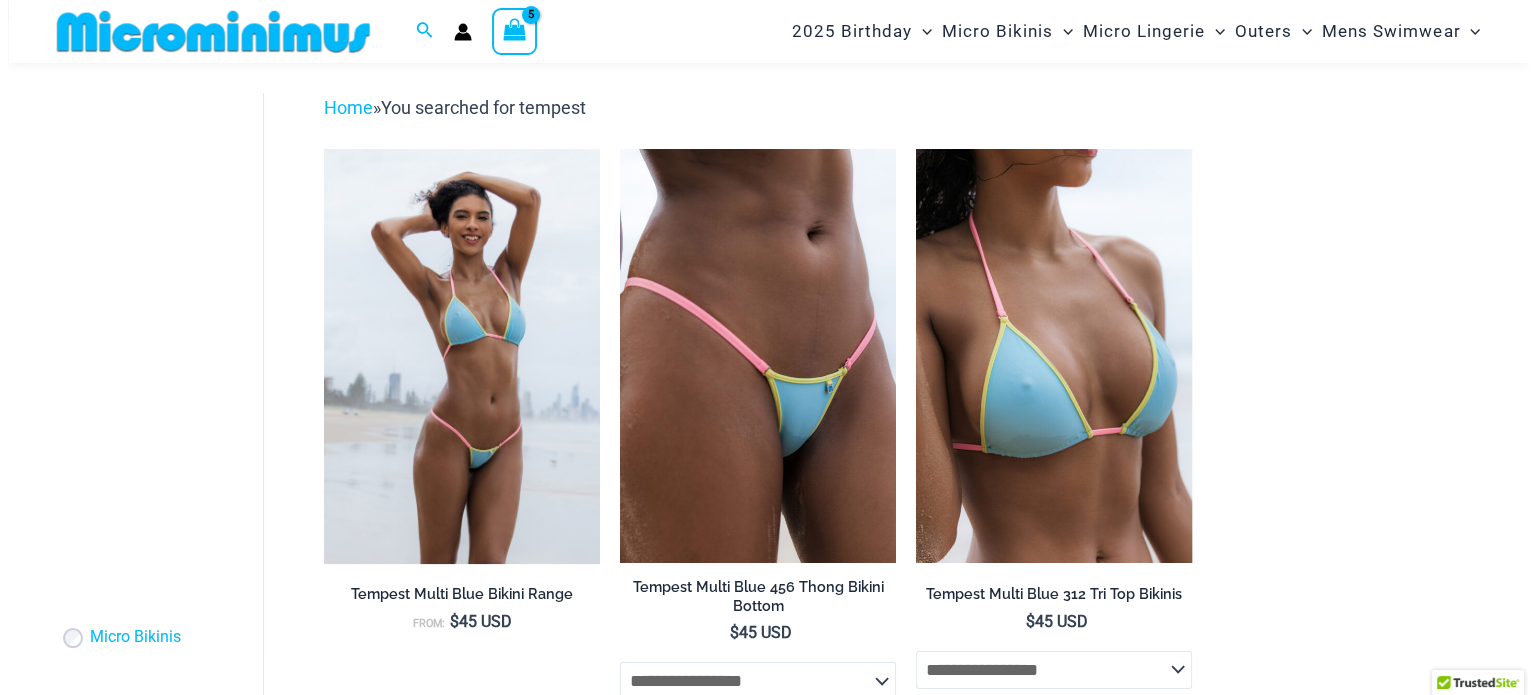 scroll, scrollTop: 0, scrollLeft: 0, axis: both 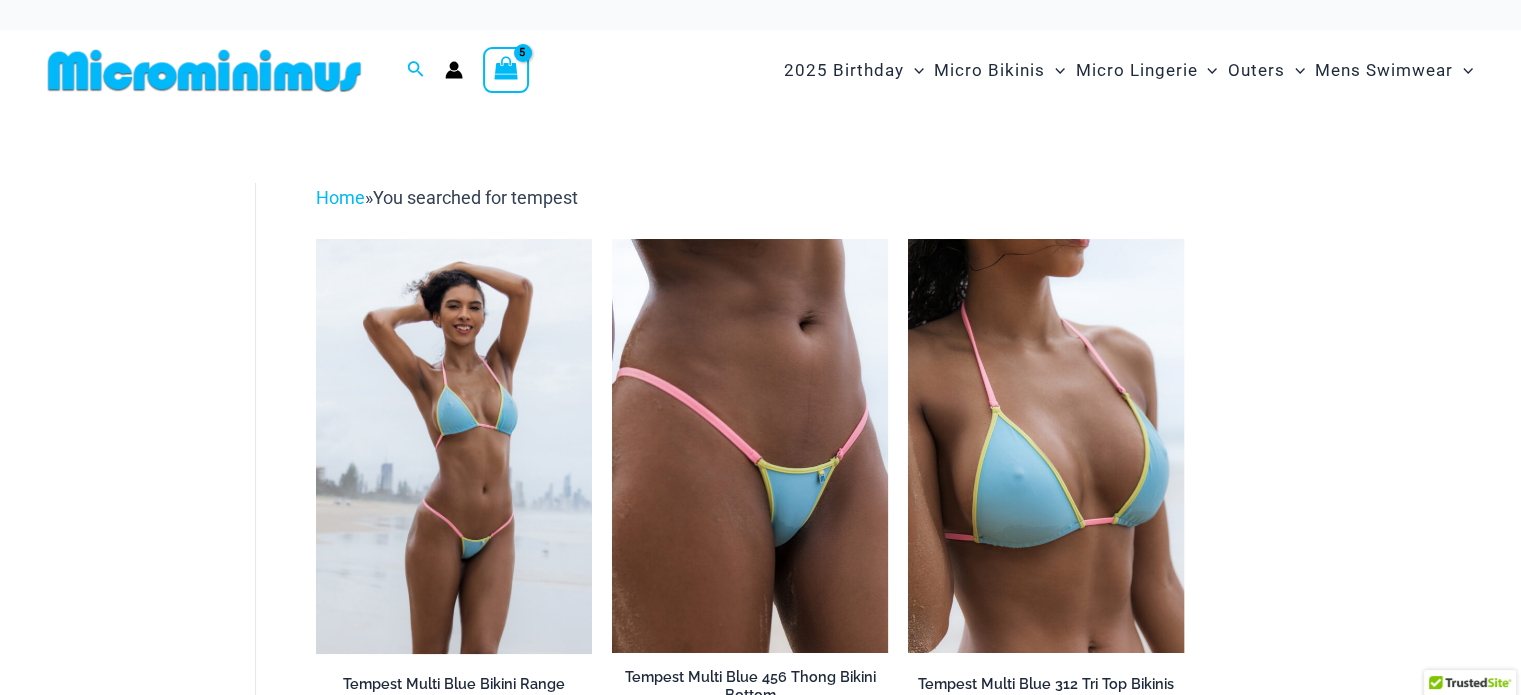 type on "**********" 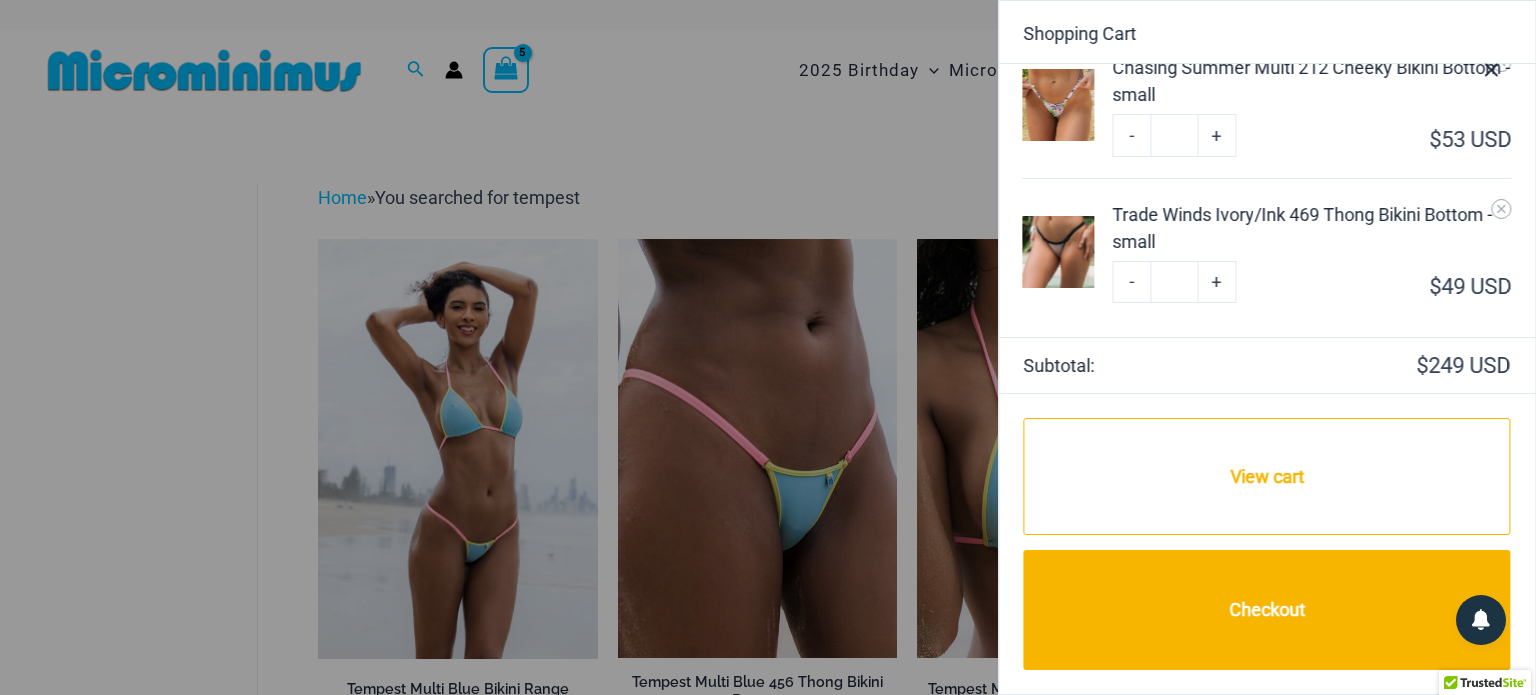 scroll, scrollTop: 519, scrollLeft: 0, axis: vertical 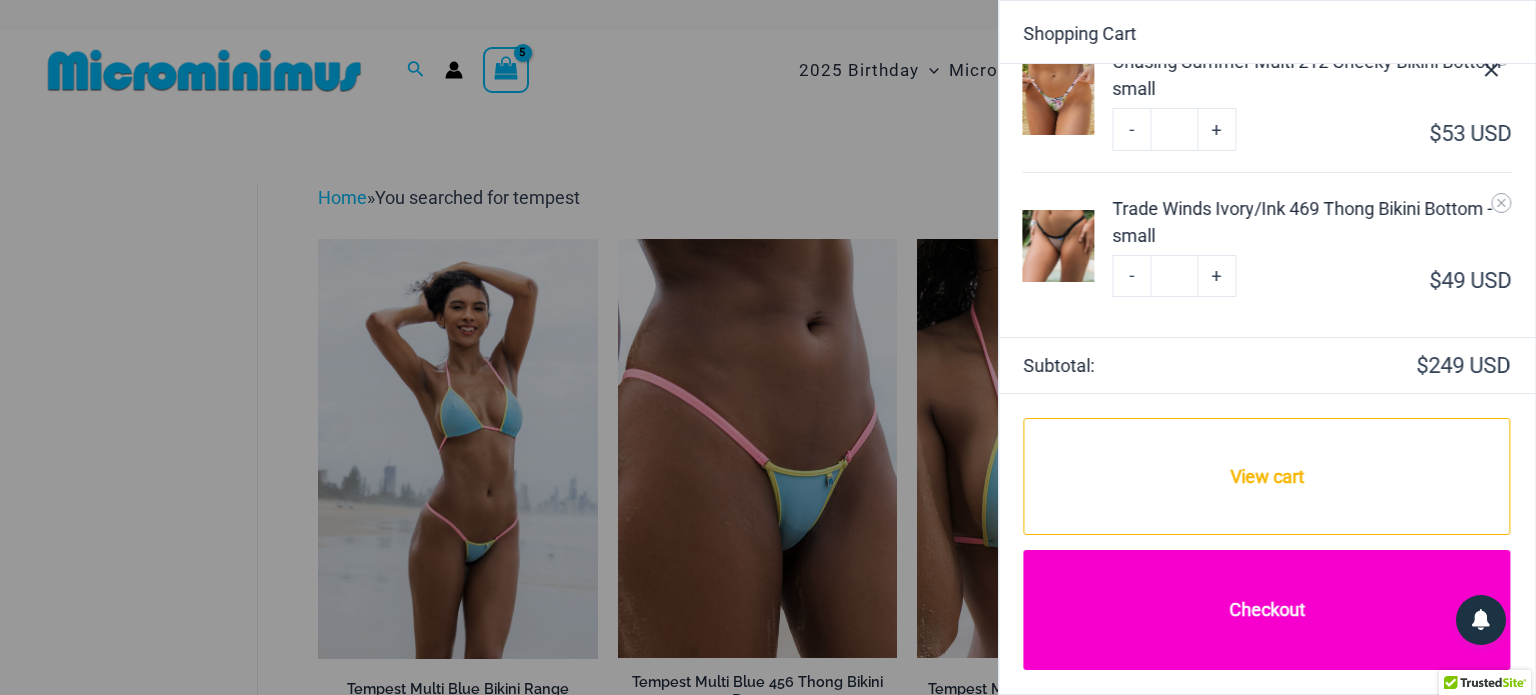 click on "Checkout" at bounding box center [1267, 609] 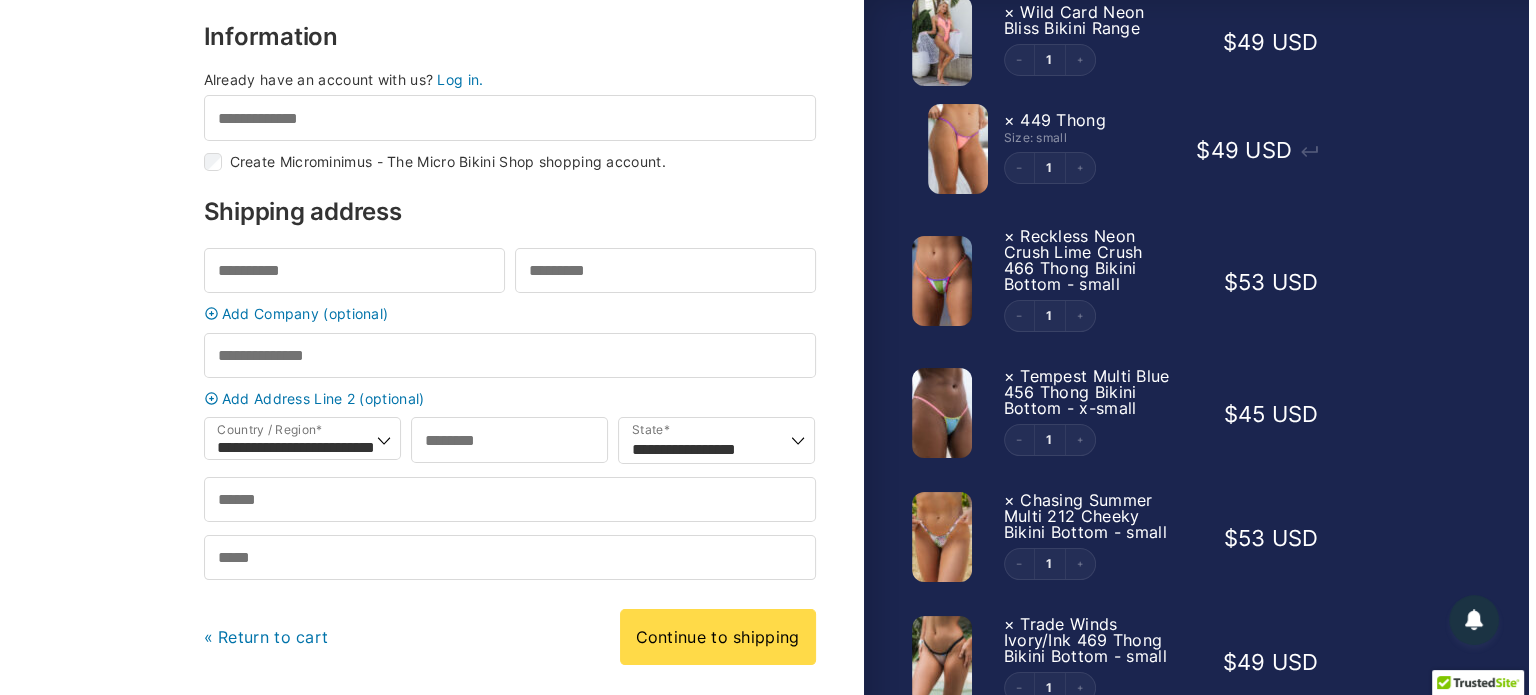 scroll, scrollTop: 200, scrollLeft: 0, axis: vertical 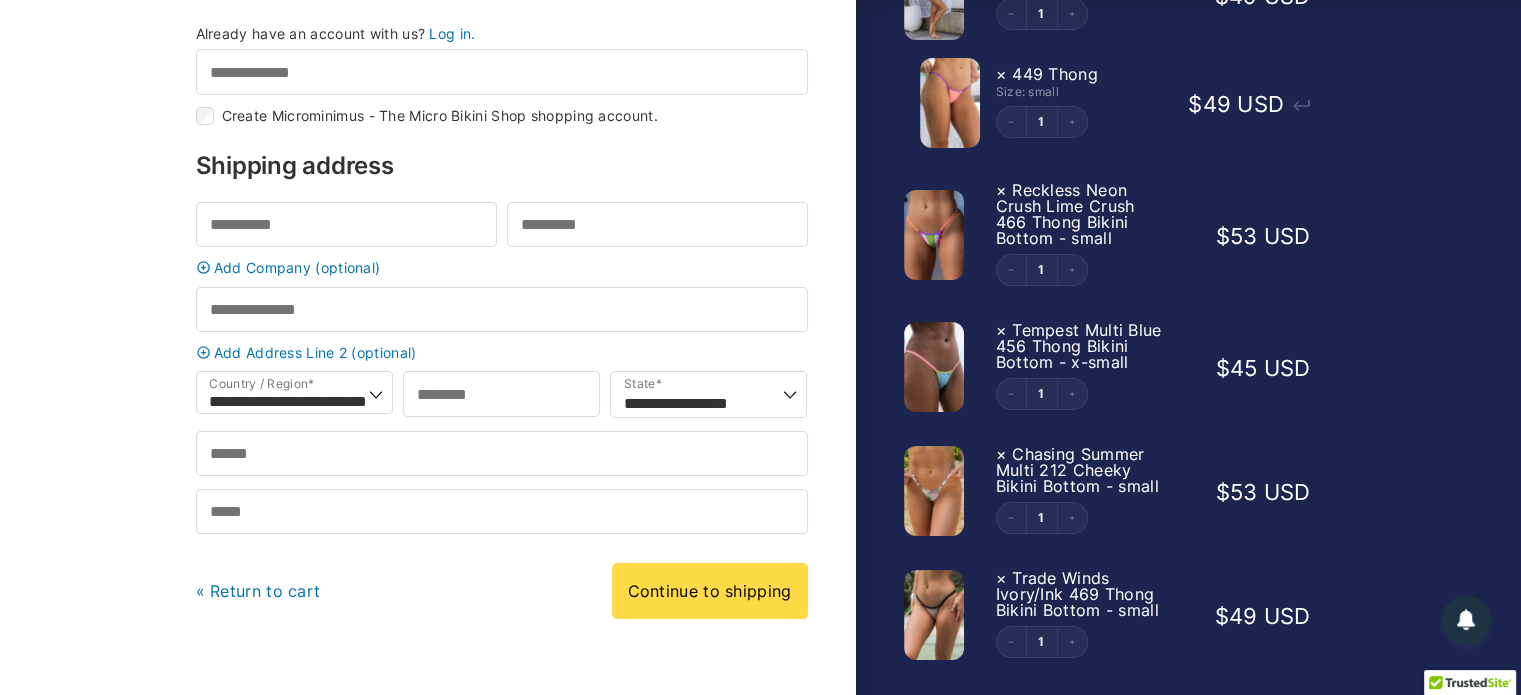 click on "Log in." at bounding box center [452, 33] 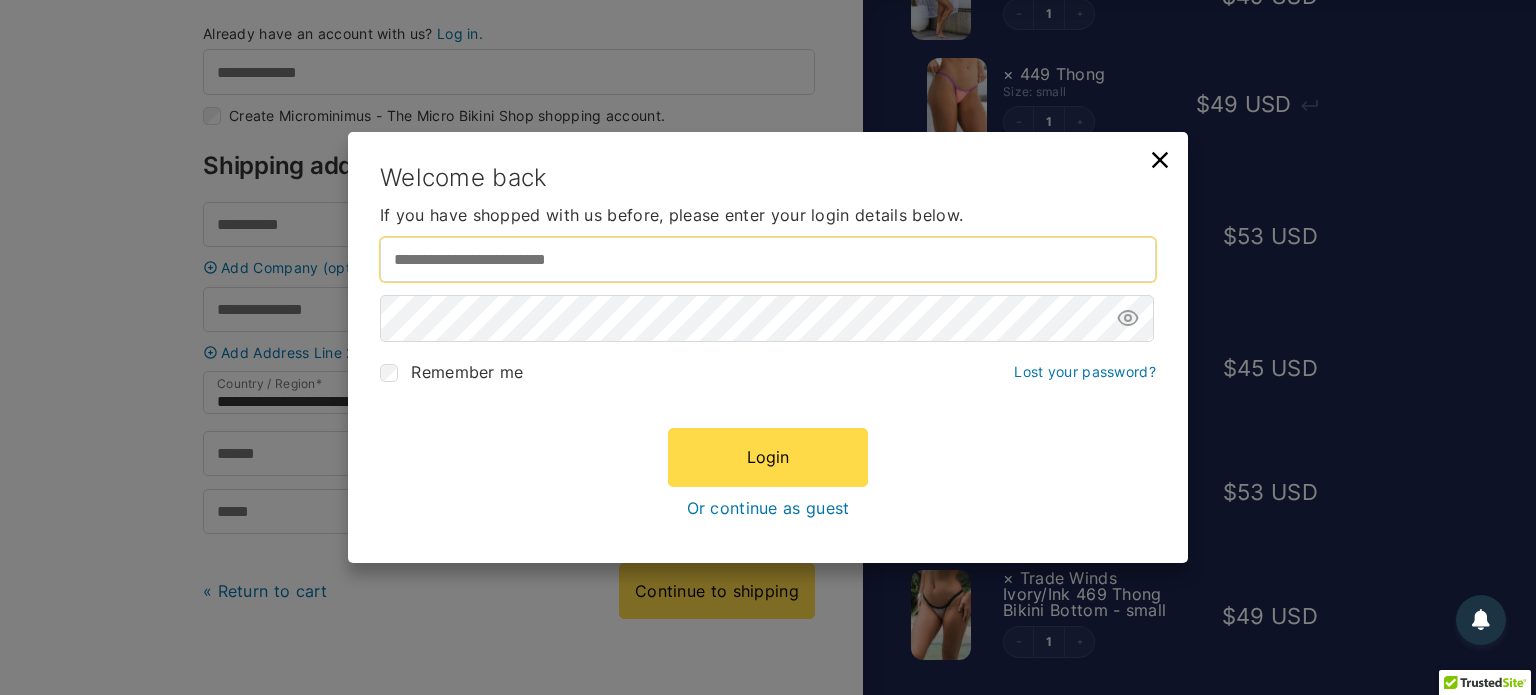 type on "**********" 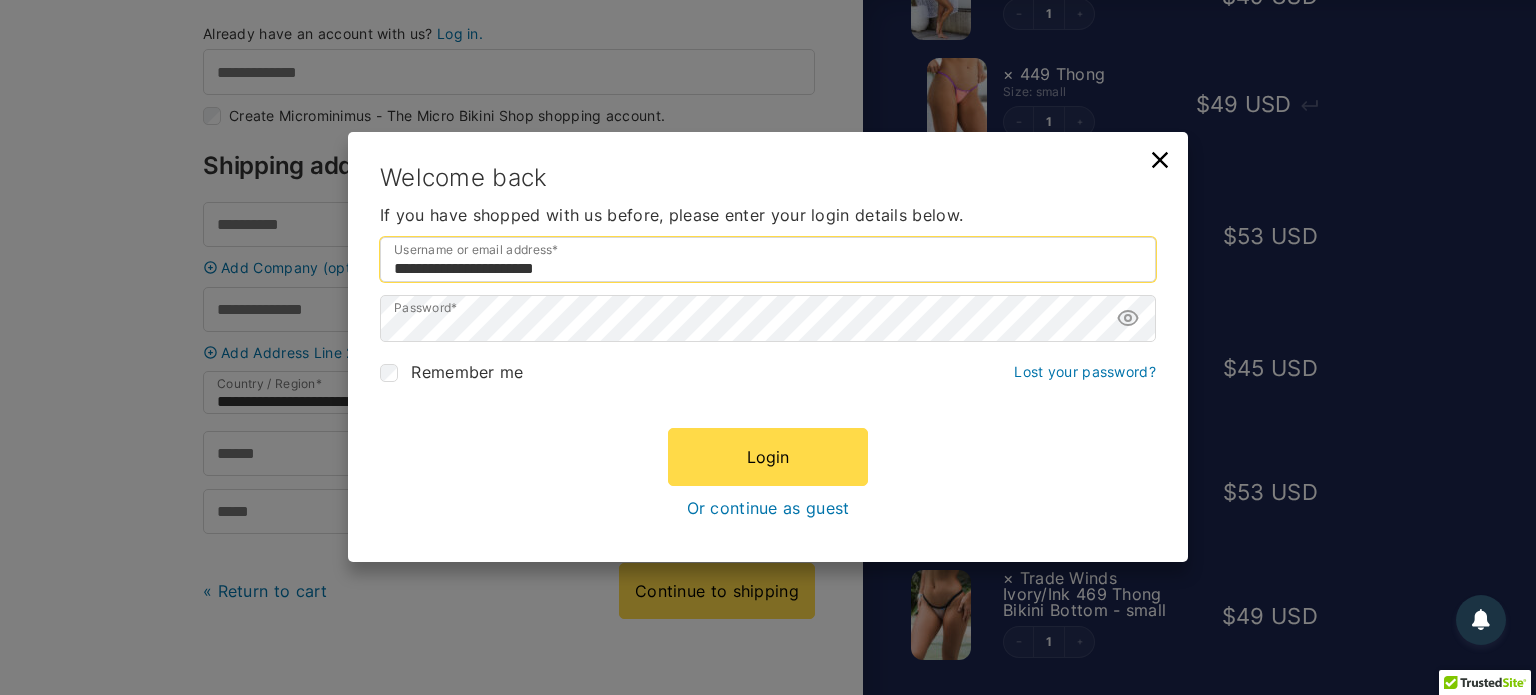 click on "**********" at bounding box center [768, 259] 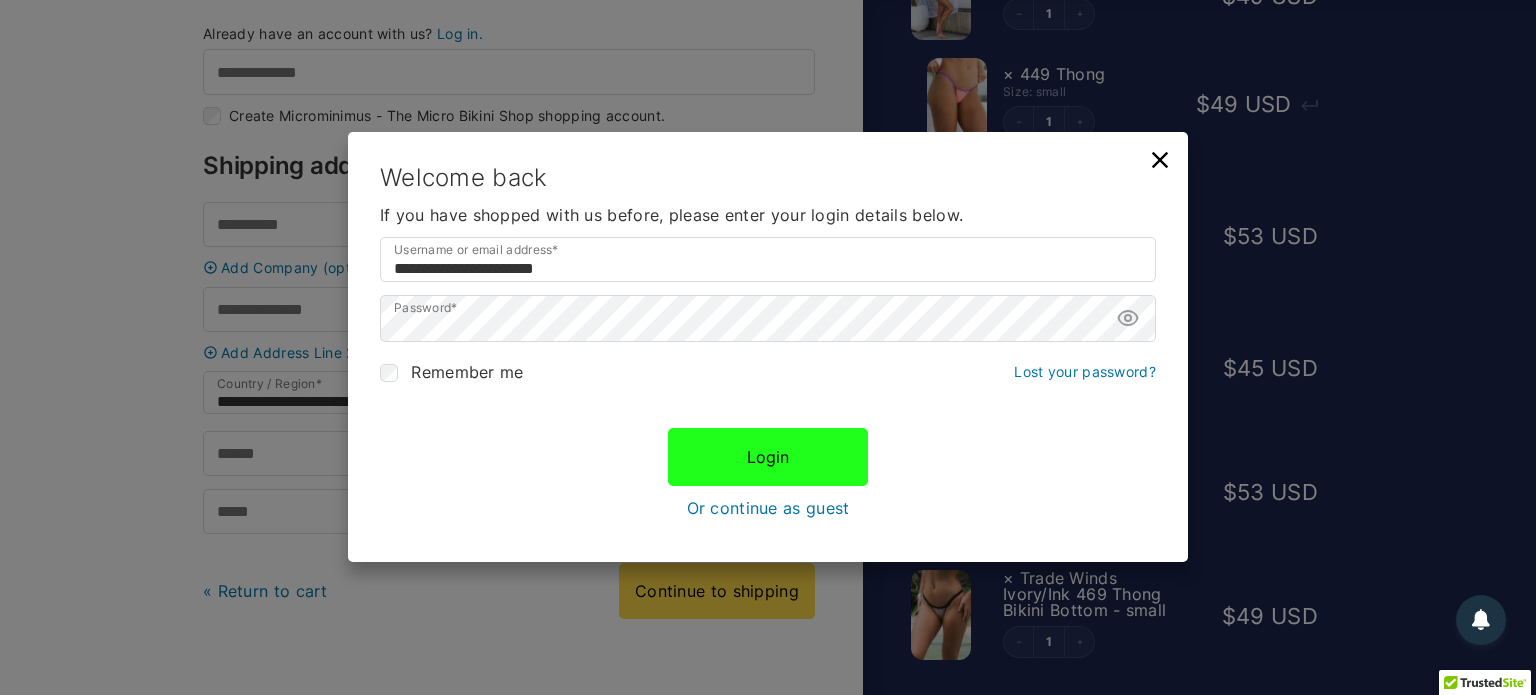 click on "Login" at bounding box center [768, 457] 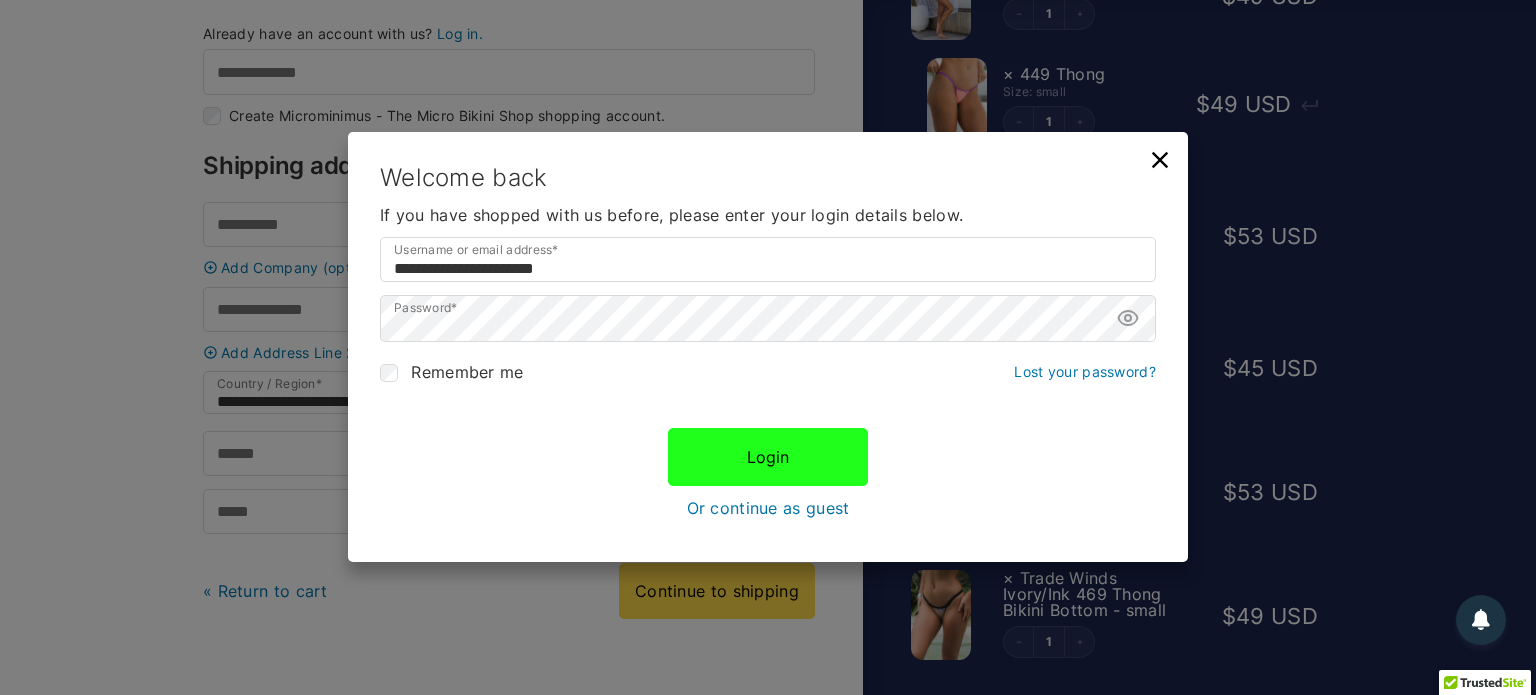 click on "Login" at bounding box center [768, 457] 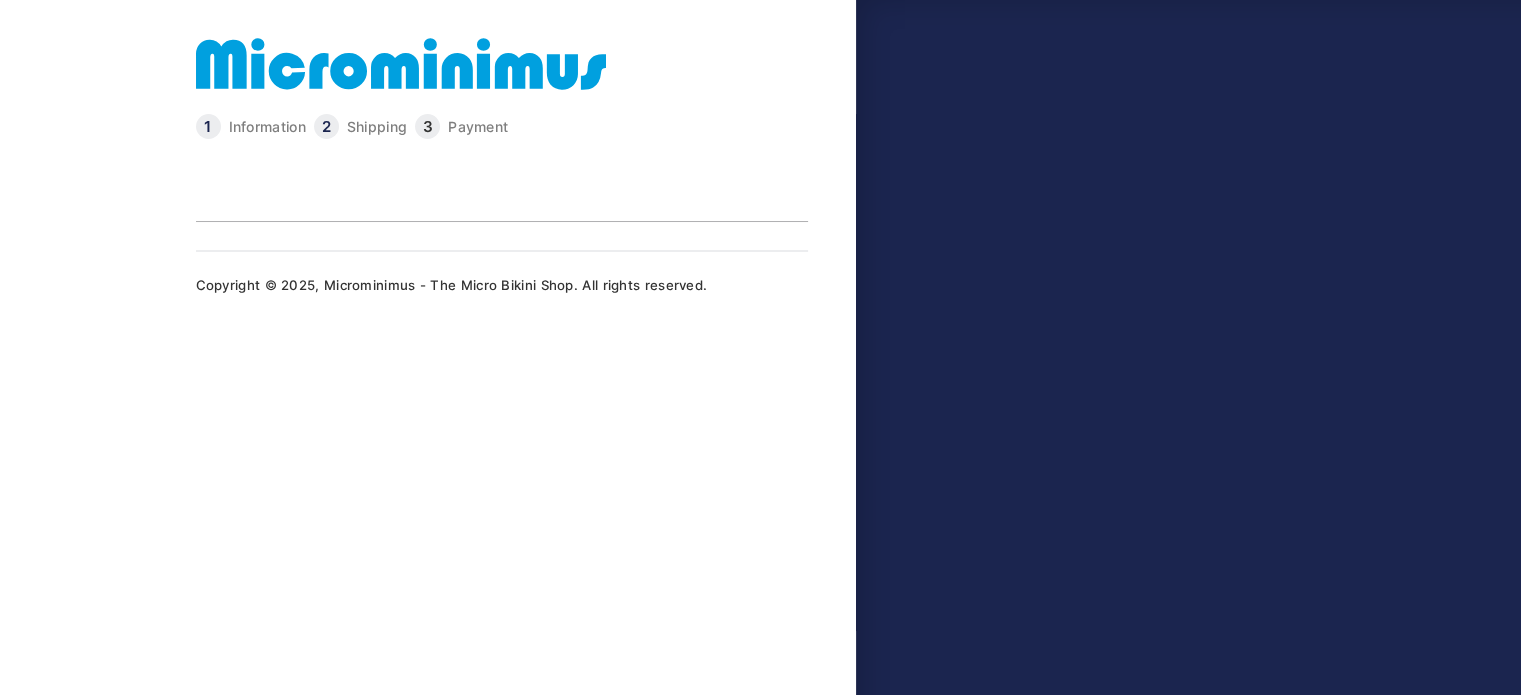 select on "**" 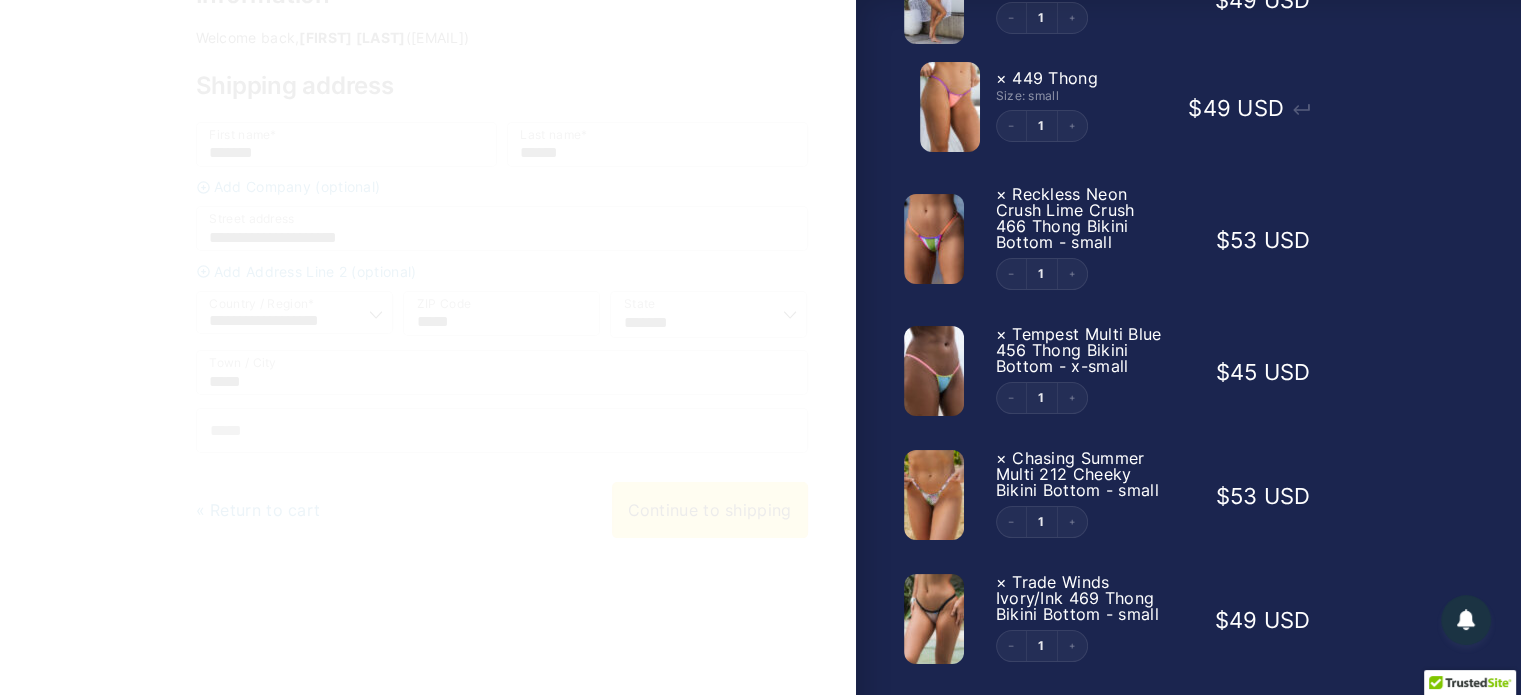 scroll, scrollTop: 200, scrollLeft: 0, axis: vertical 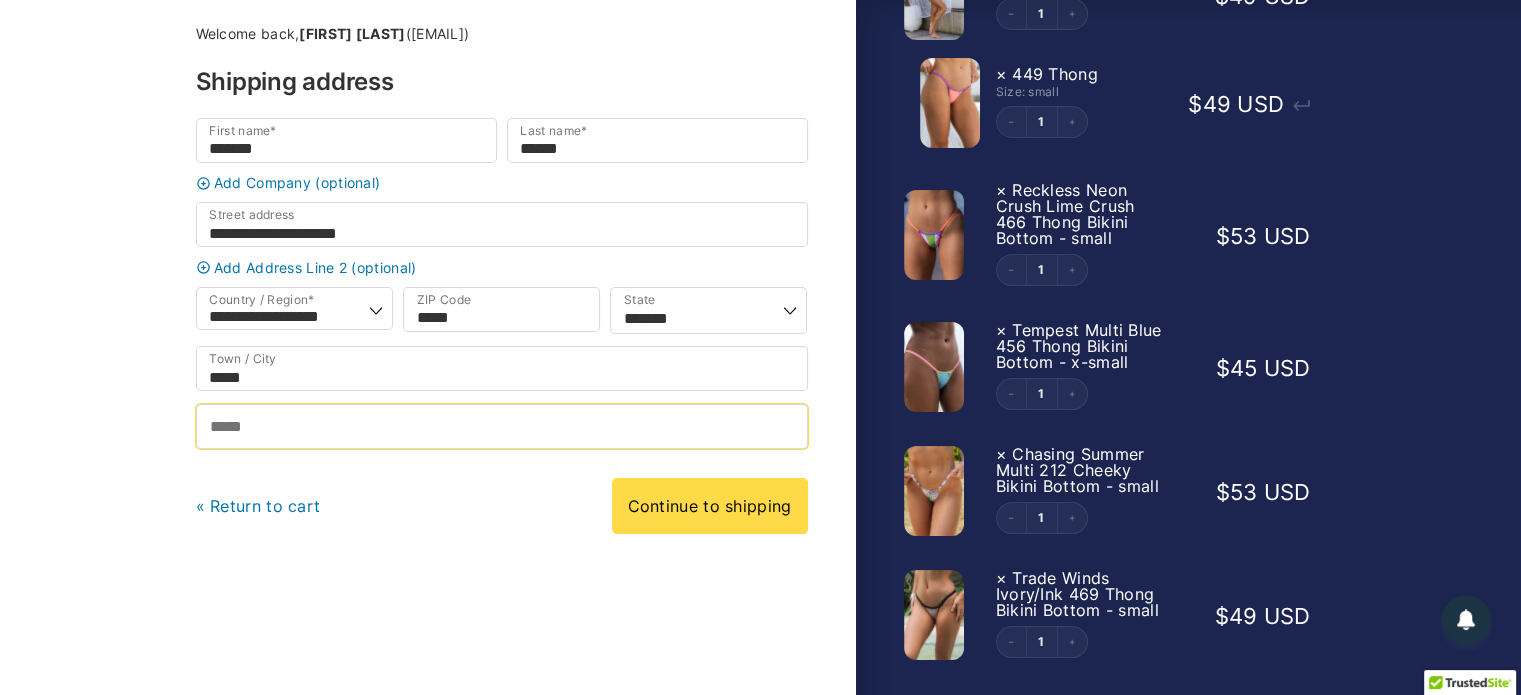 click on "Phone  *" at bounding box center (502, 426) 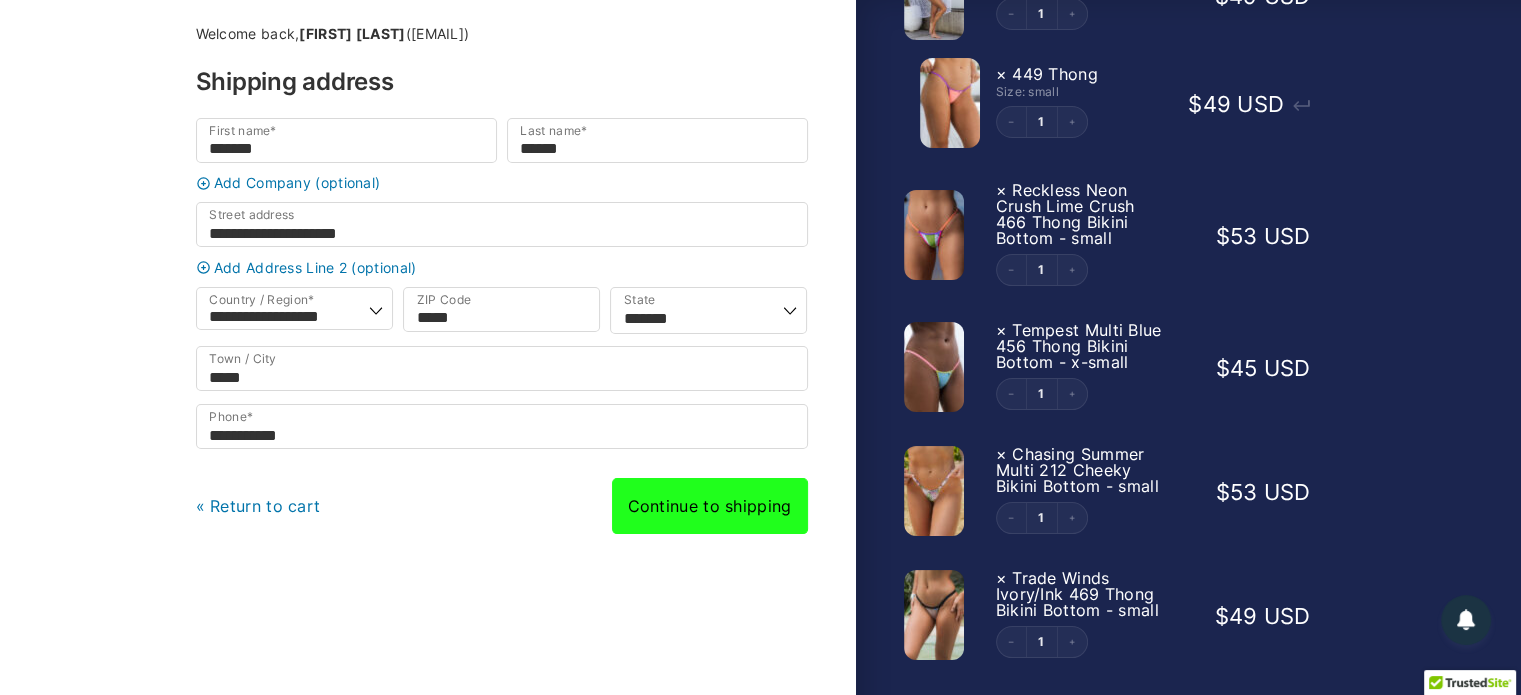 click on "Continue to shipping" at bounding box center [710, 506] 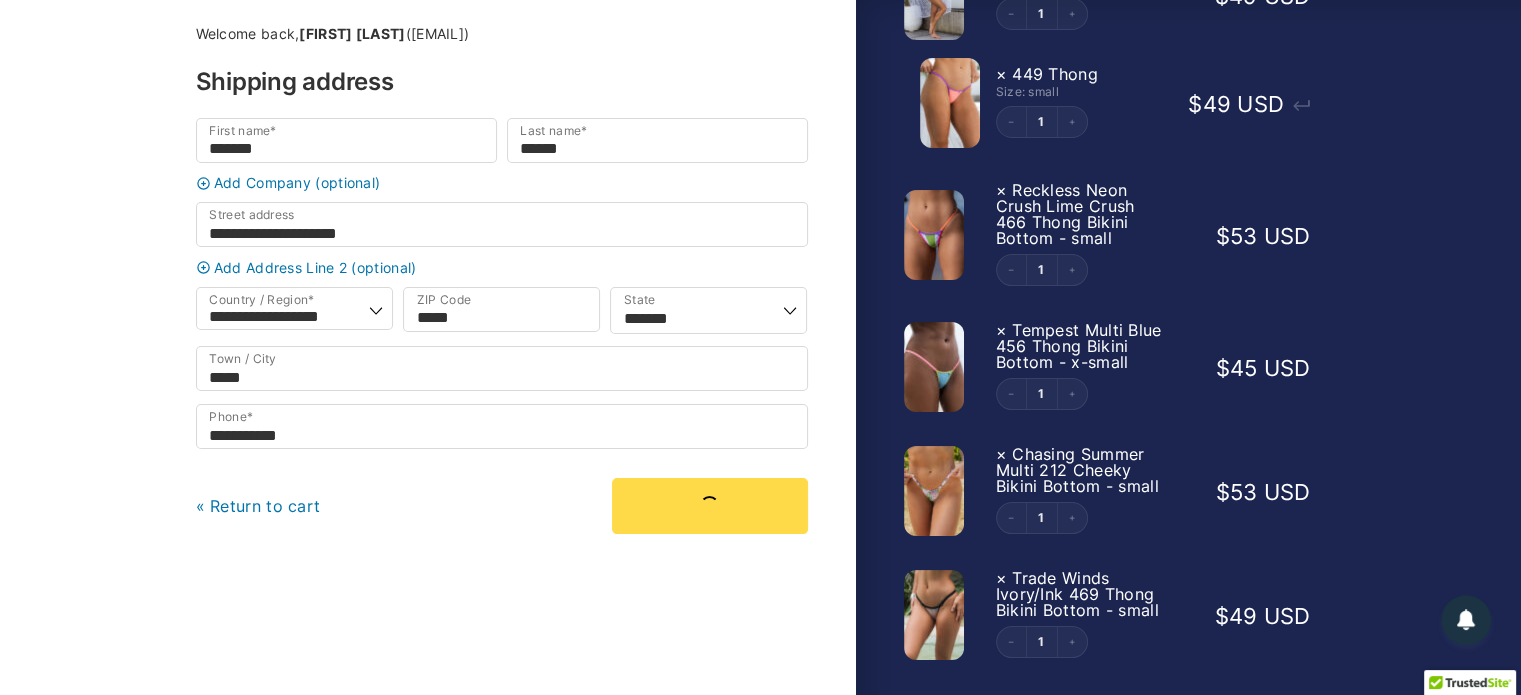 scroll, scrollTop: 0, scrollLeft: 0, axis: both 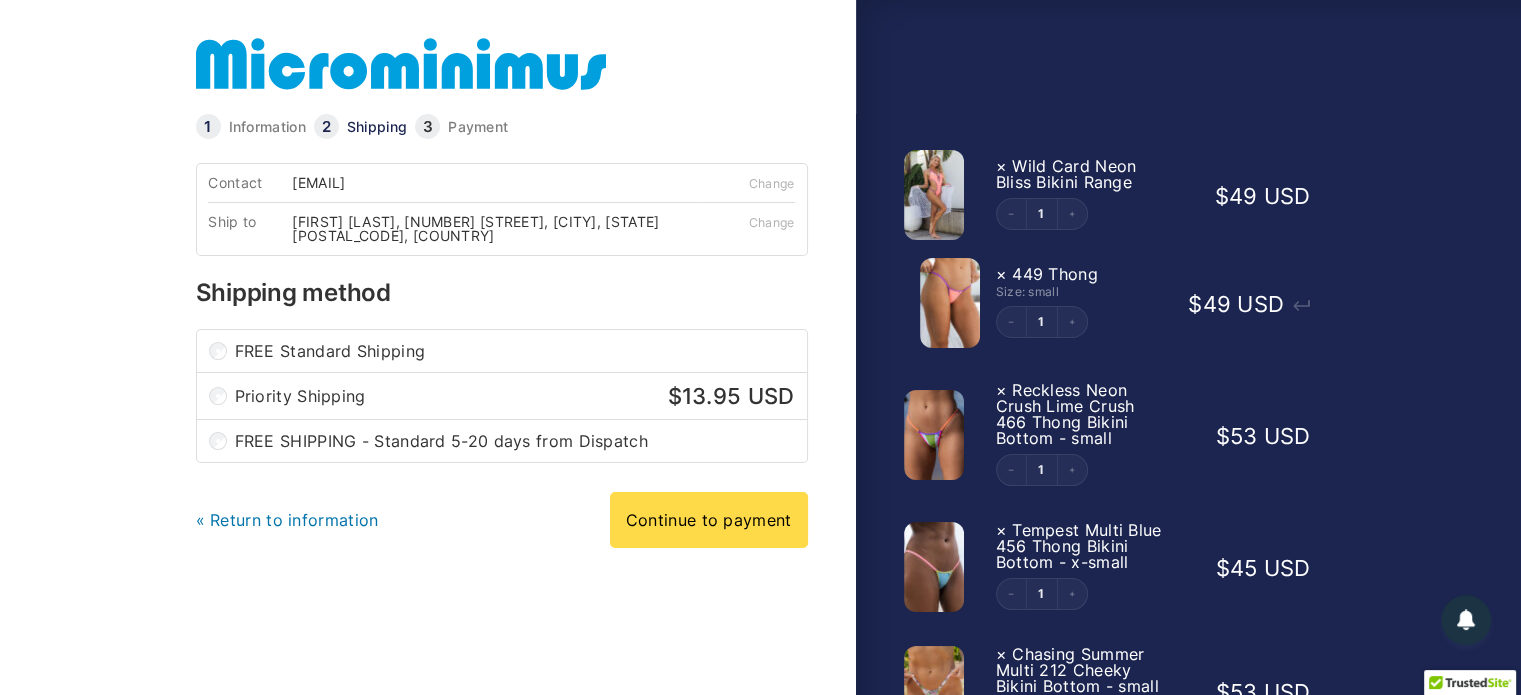 click on "FREE Standard Shipping" at bounding box center [502, 351] 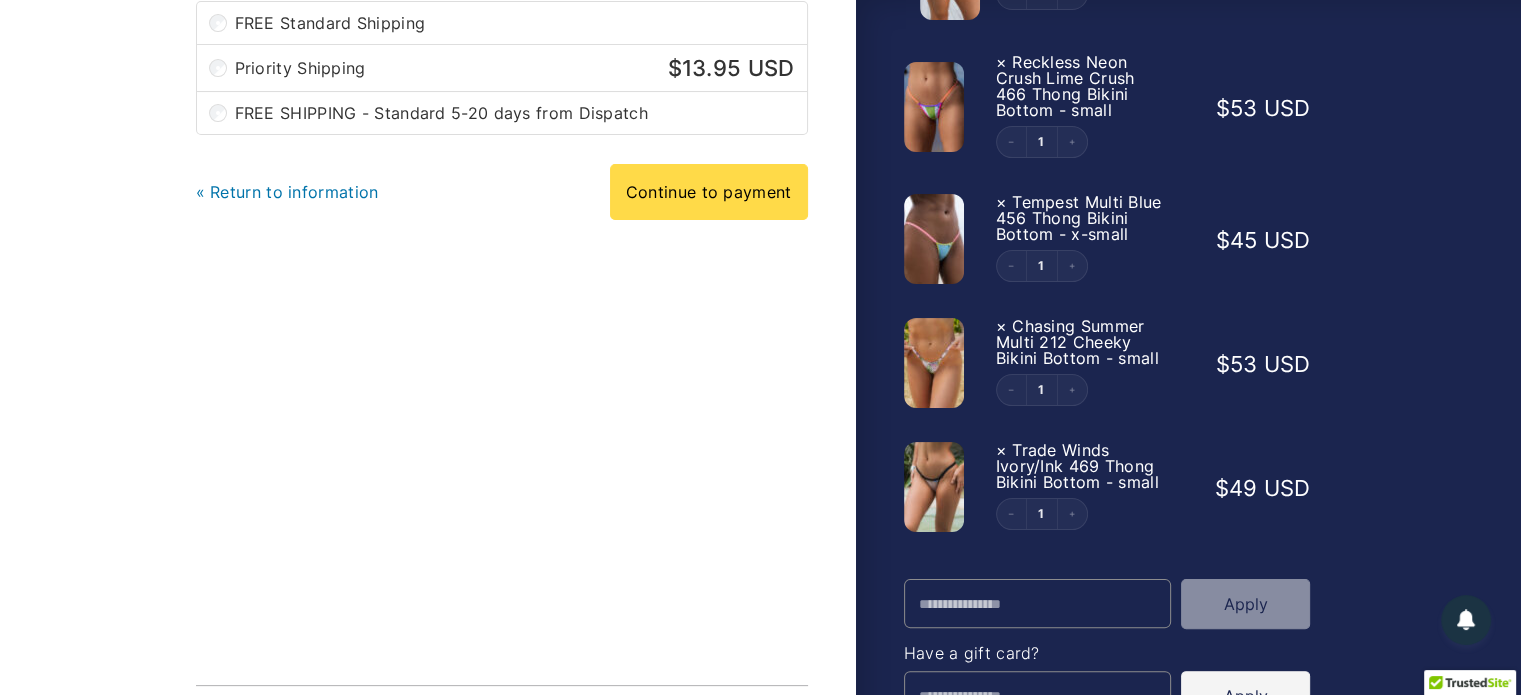 scroll, scrollTop: 0, scrollLeft: 0, axis: both 